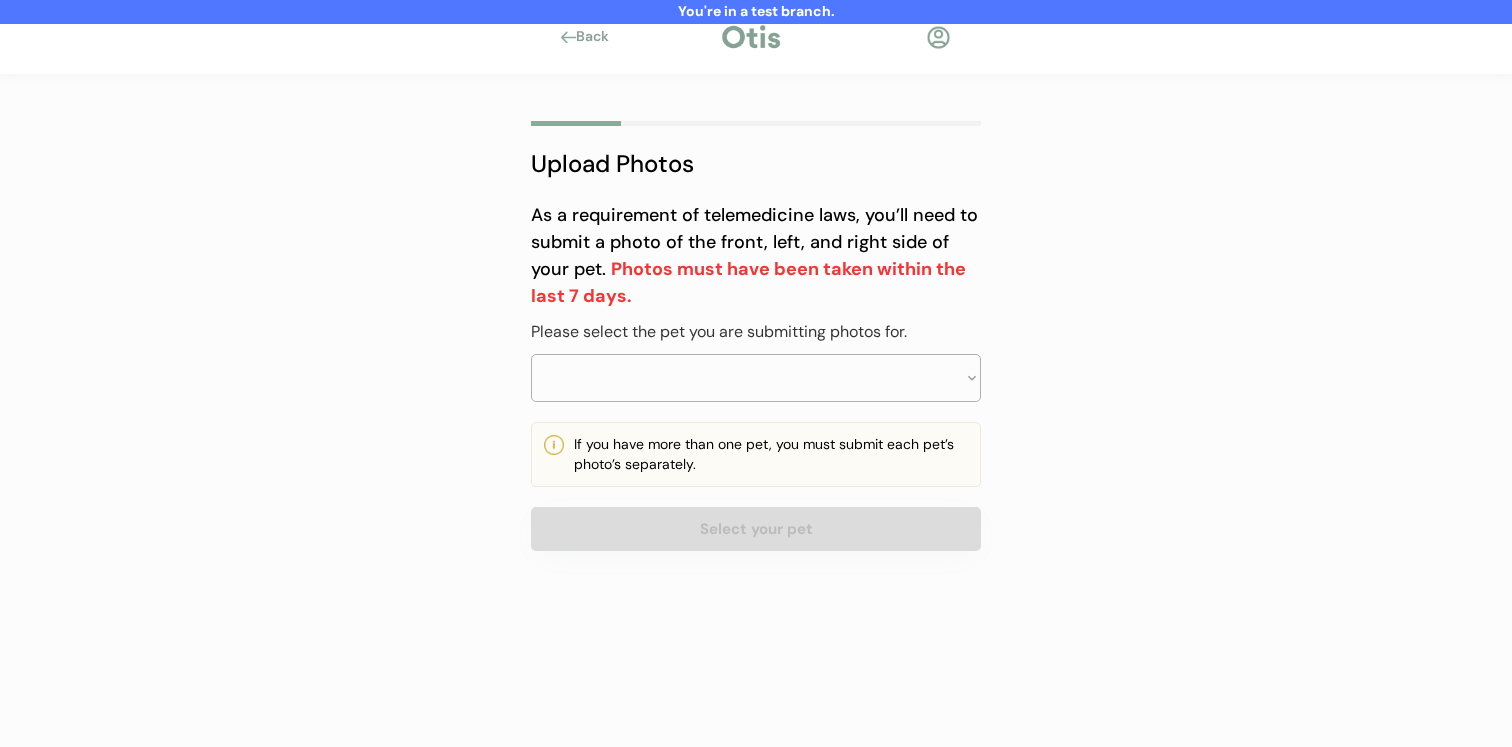 scroll, scrollTop: 0, scrollLeft: 0, axis: both 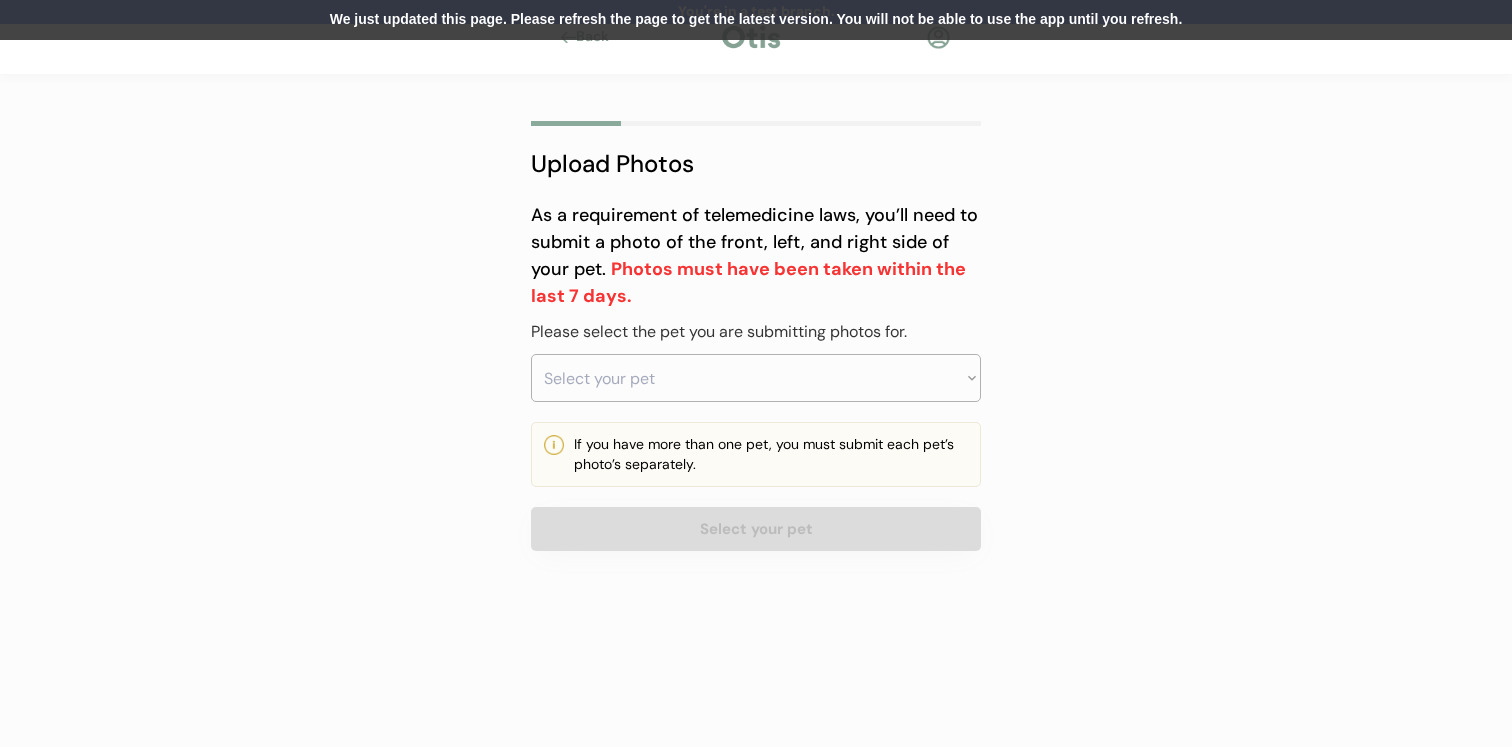 click on "We just updated this page.  Please refresh the page to get the latest version. You will not be able to use the app until you refresh." at bounding box center [756, 20] 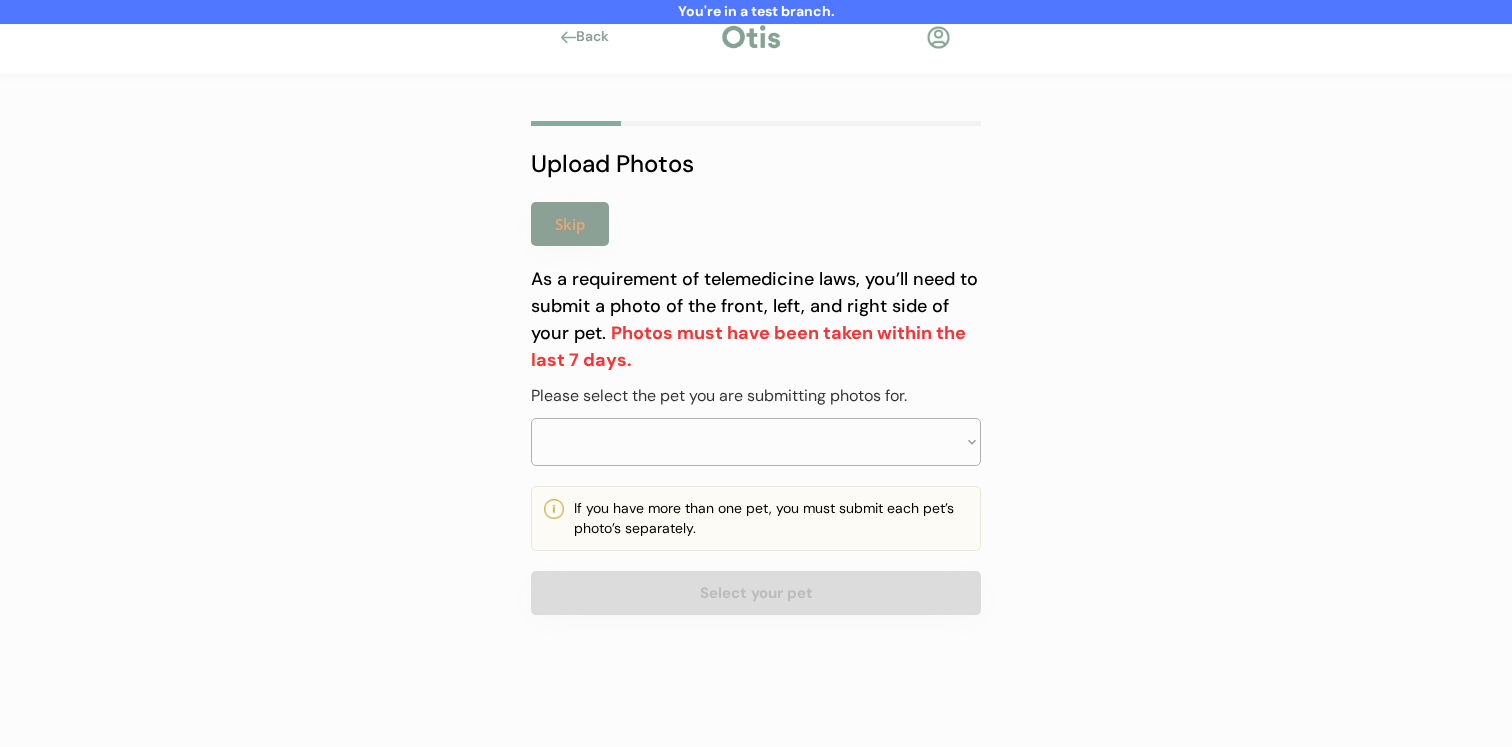 scroll, scrollTop: 0, scrollLeft: 0, axis: both 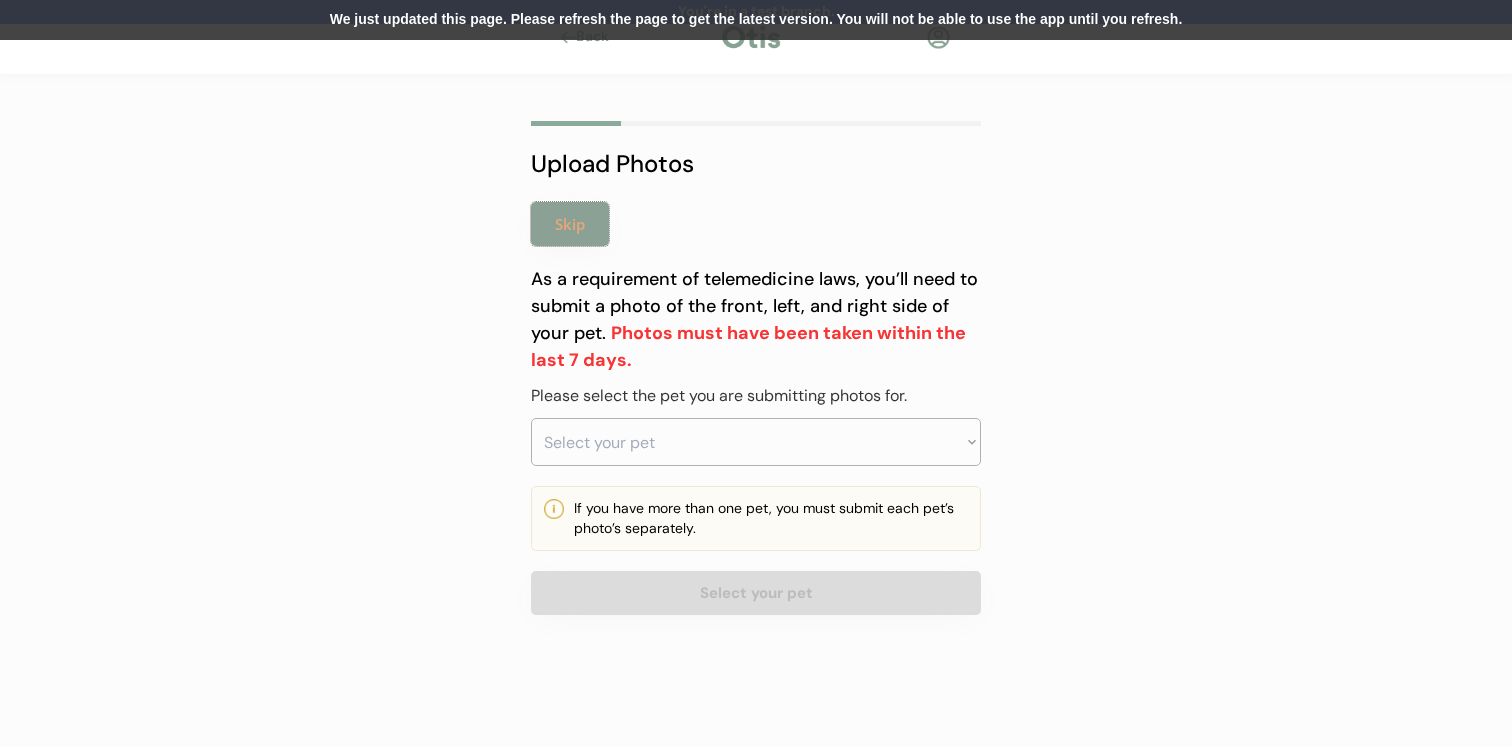 click on "We just updated this page.  Please refresh the page to get the latest version. You will not be able to use the app until you refresh." at bounding box center (756, 20) 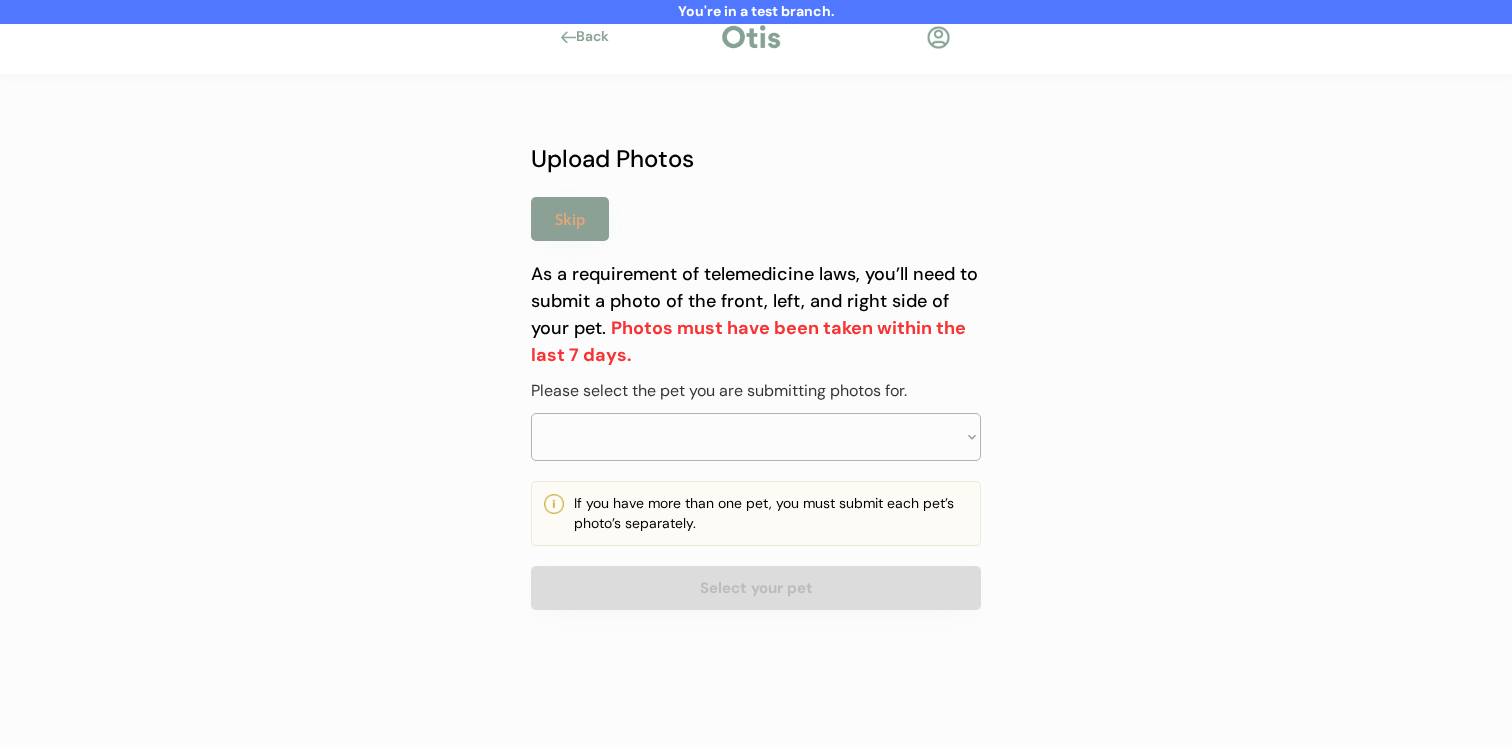 scroll, scrollTop: 0, scrollLeft: 0, axis: both 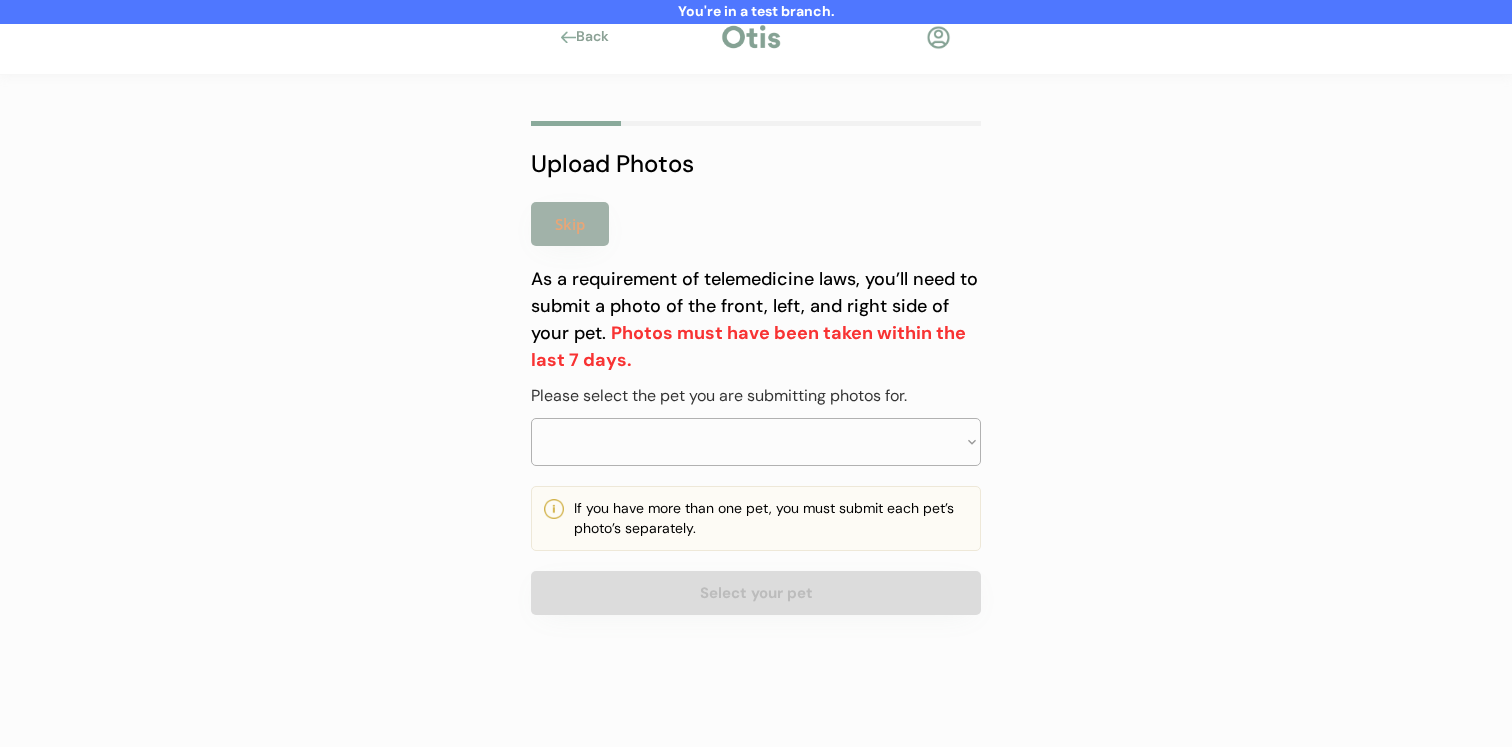 click on "Skip" at bounding box center [570, 224] 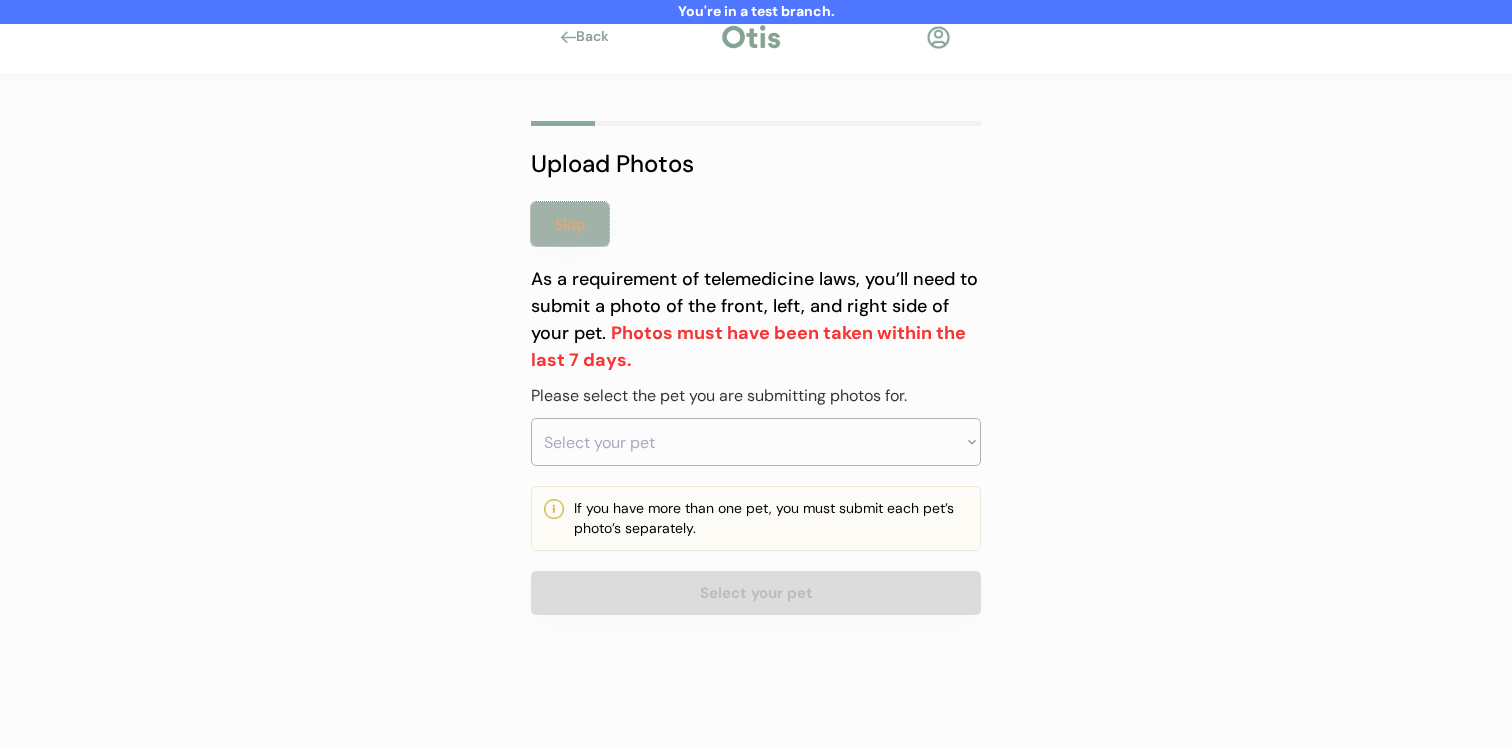 click on "Skip" at bounding box center [570, 224] 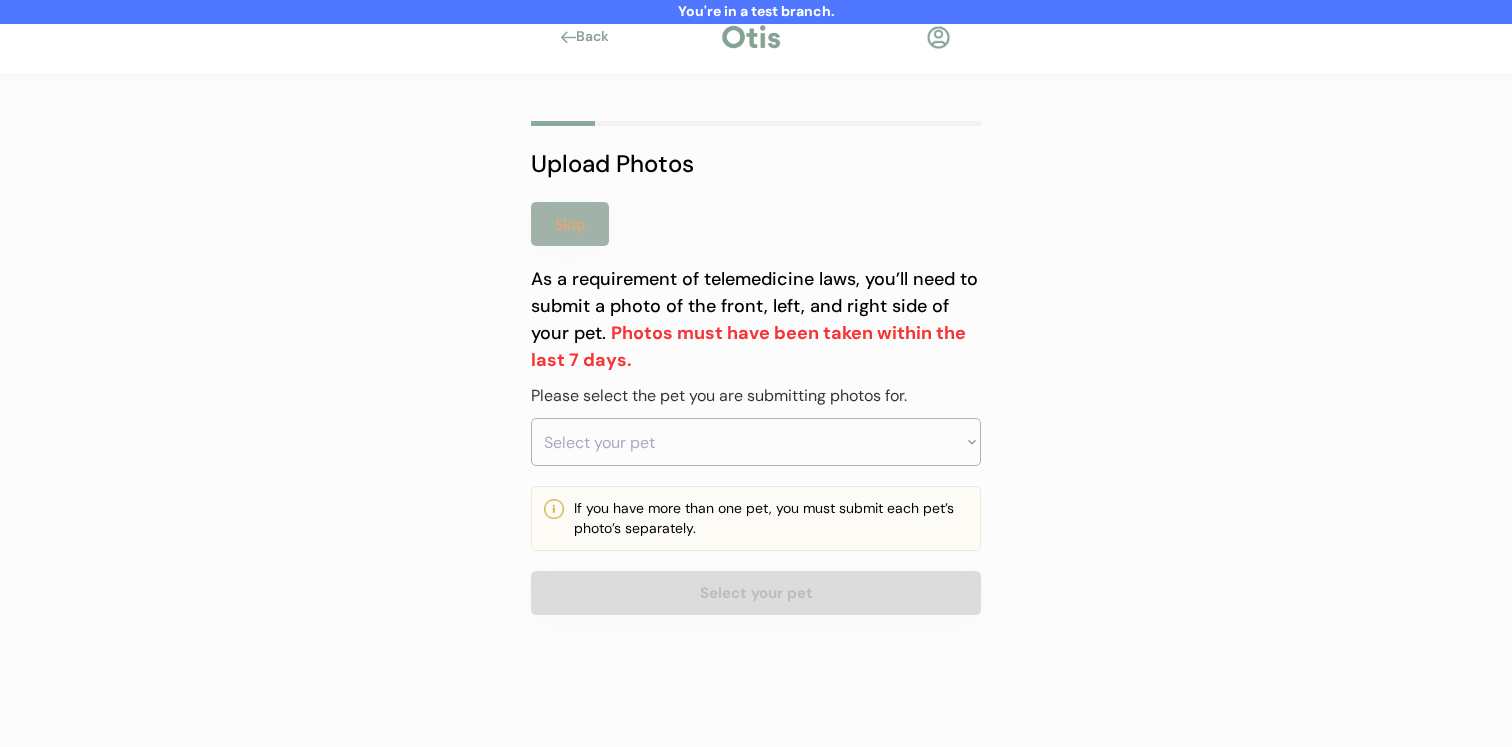 click on "Skip" at bounding box center (570, 224) 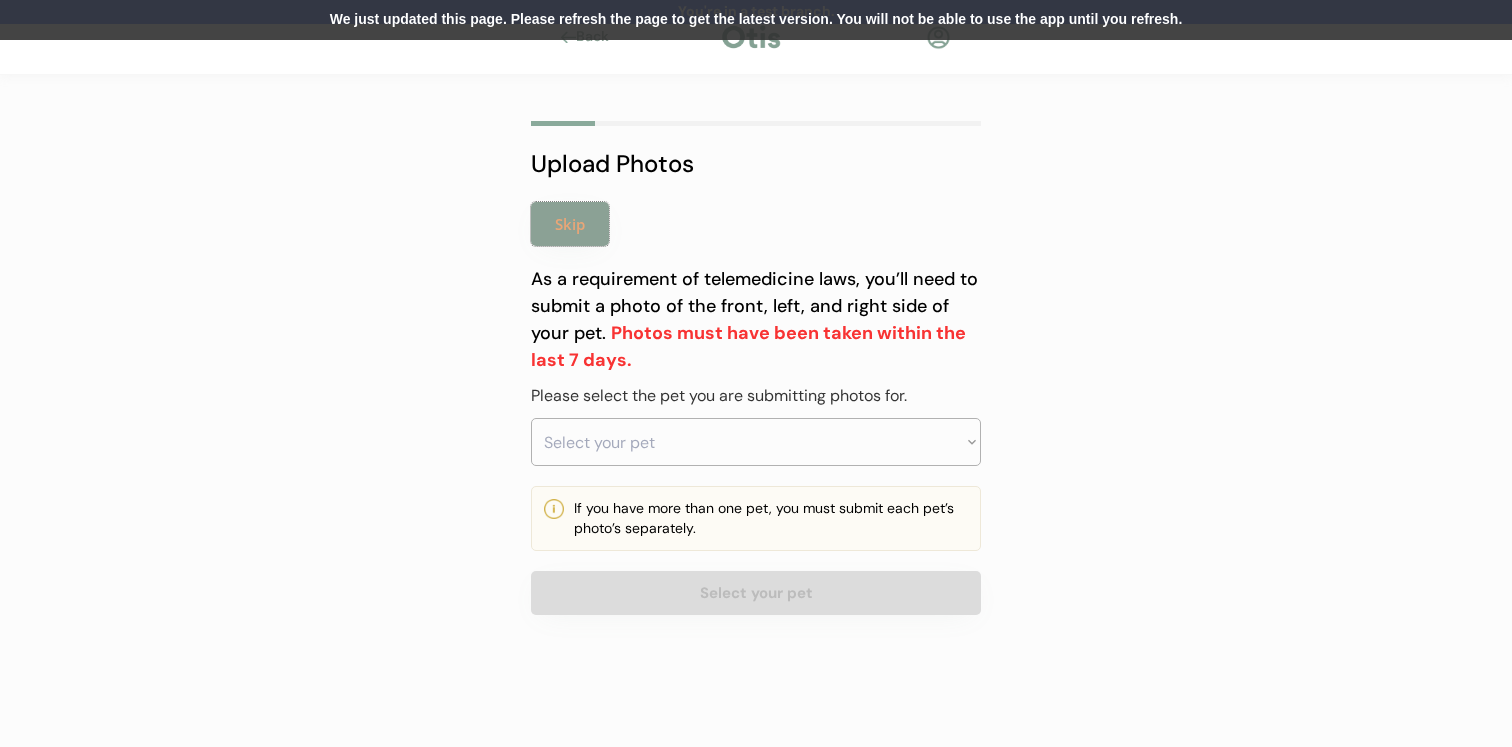 click on "We just updated this page.  Please refresh the page to get the latest version. You will not be able to use the app until you refresh." at bounding box center (756, 20) 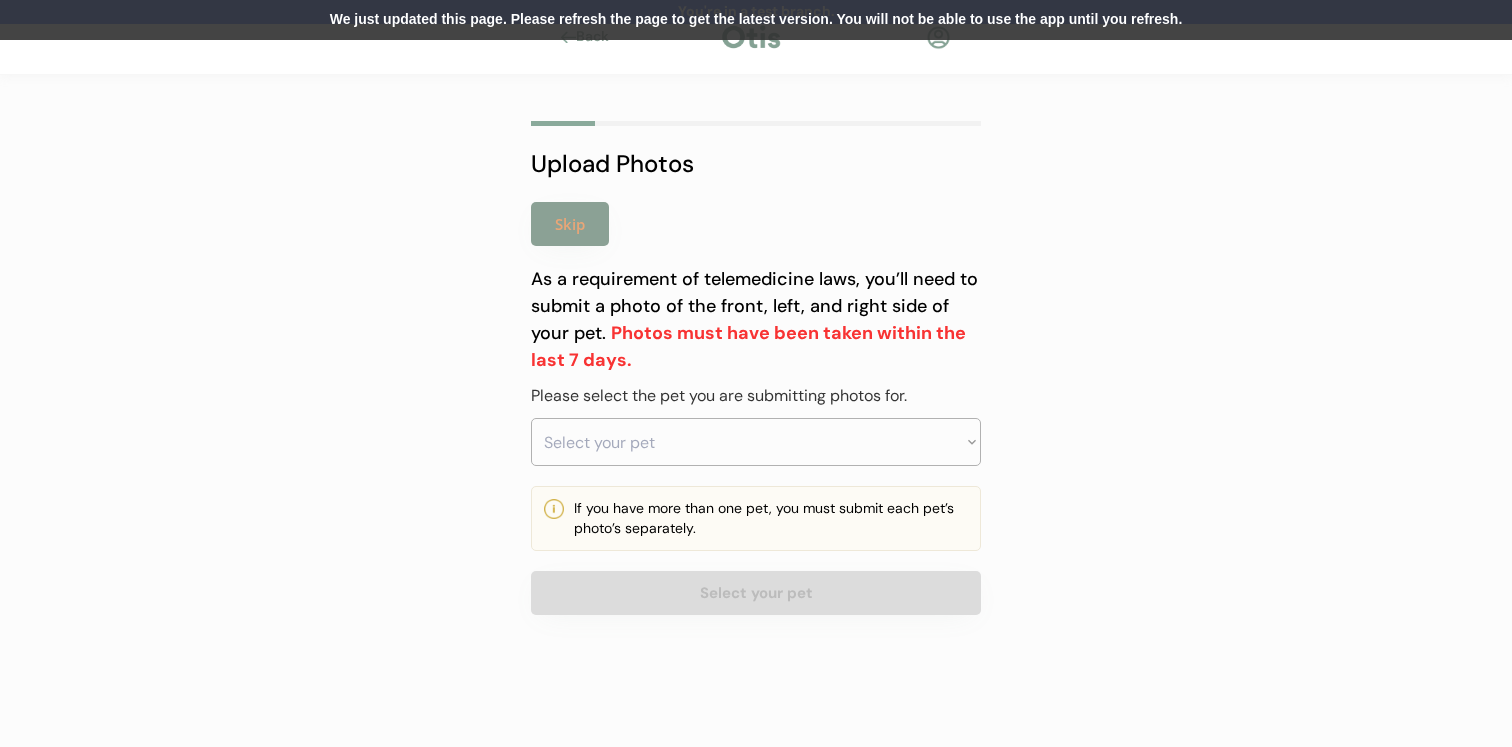 click on "We just updated this page.  Please refresh the page to get the latest version. You will not be able to use the app until you refresh." at bounding box center [756, 20] 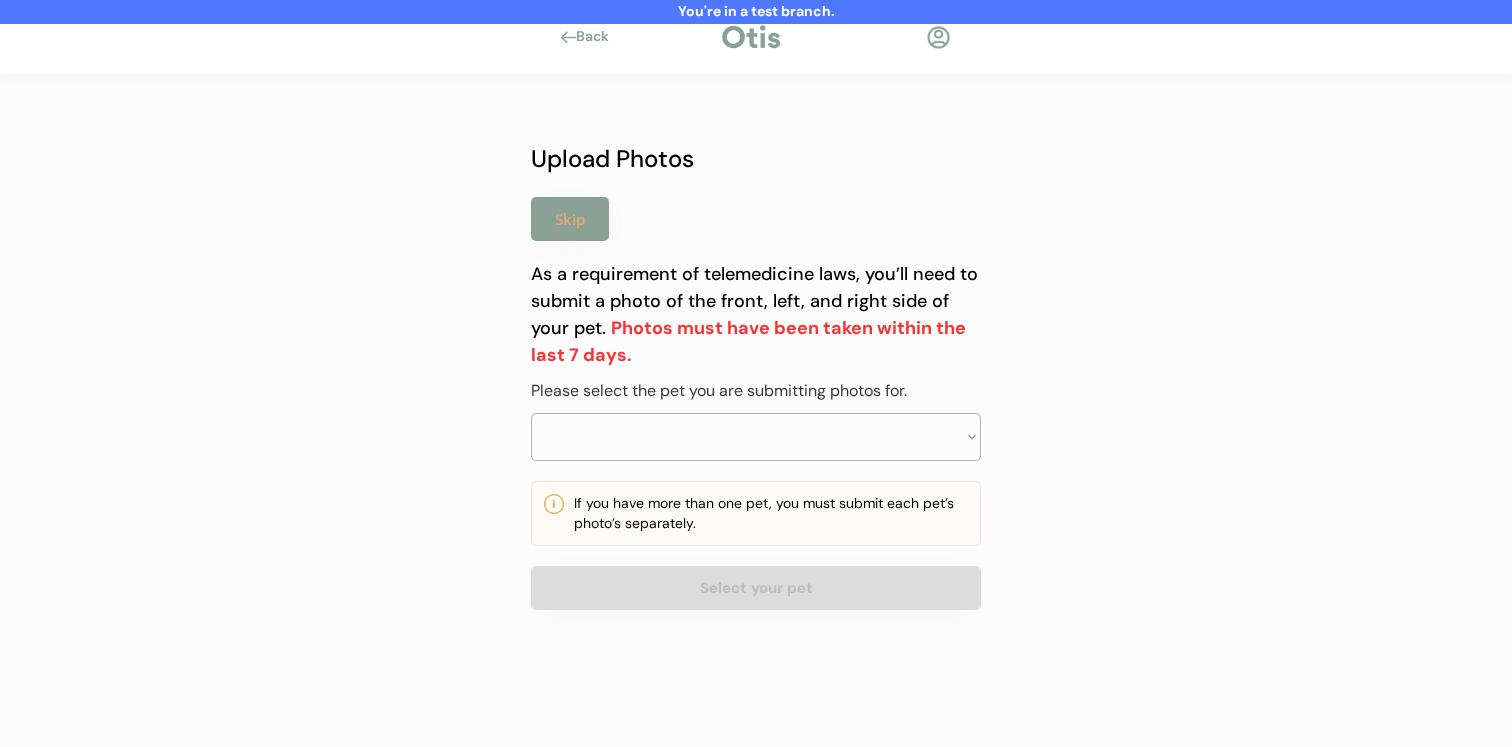 scroll, scrollTop: 0, scrollLeft: 0, axis: both 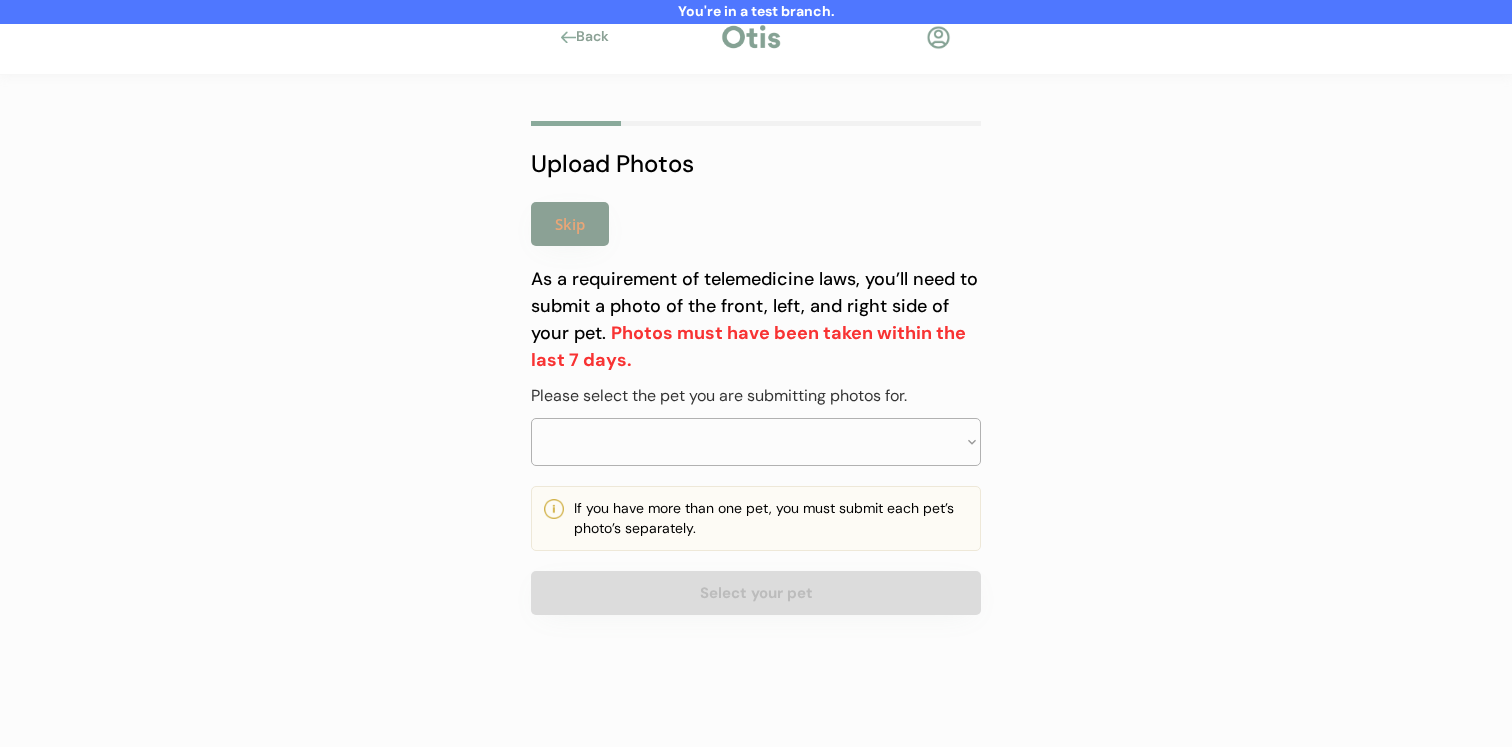 select on ""PLACEHOLDER_1427118222253"" 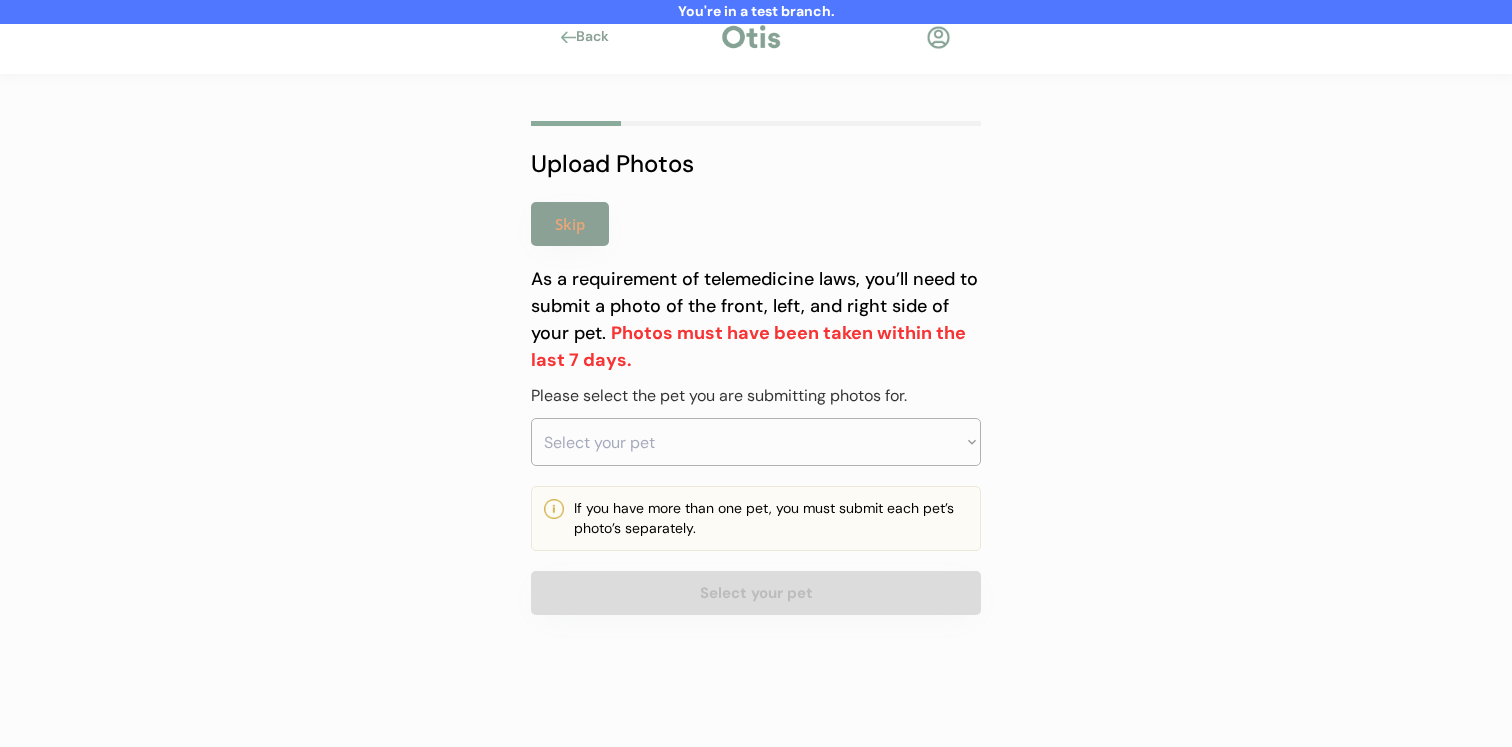 click on "Skip" at bounding box center (570, 224) 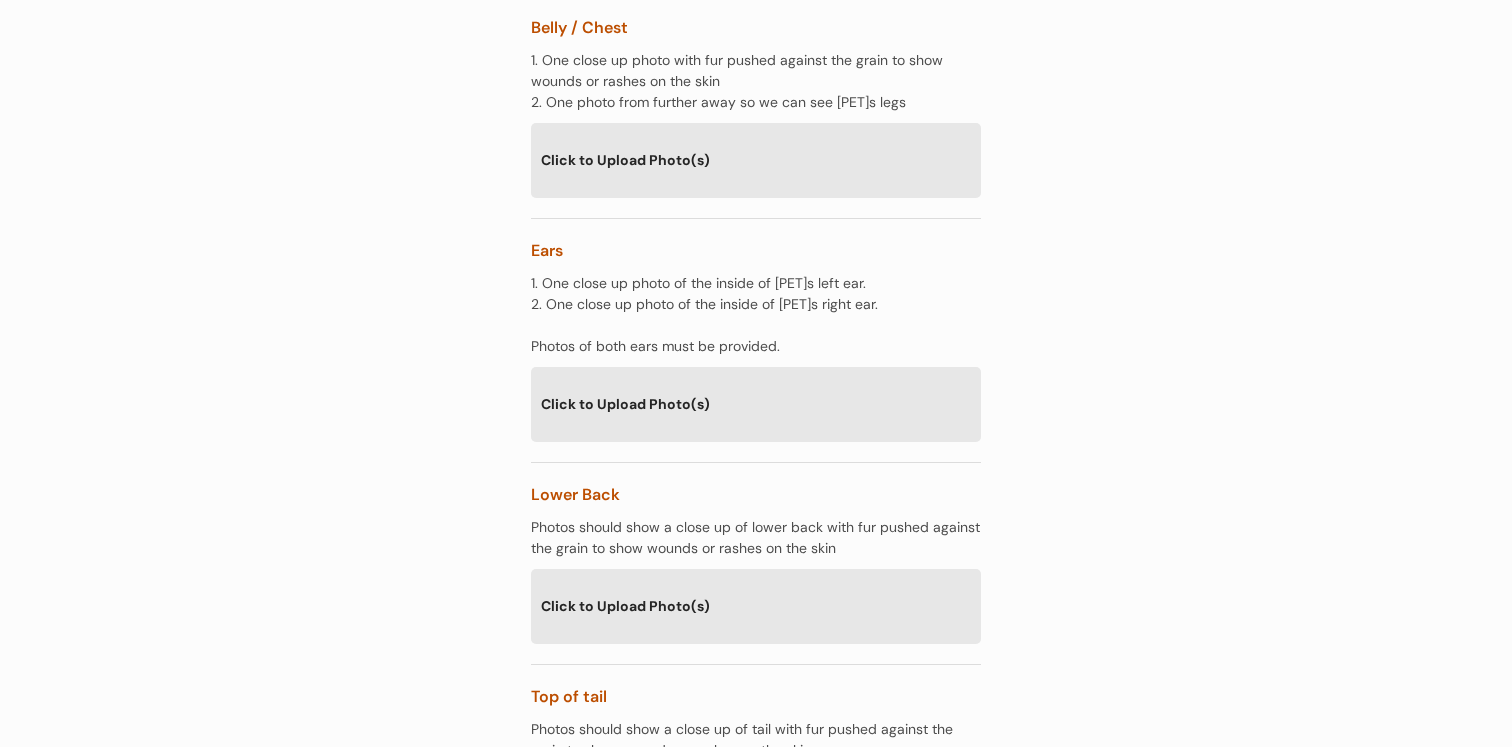 scroll, scrollTop: 524, scrollLeft: 0, axis: vertical 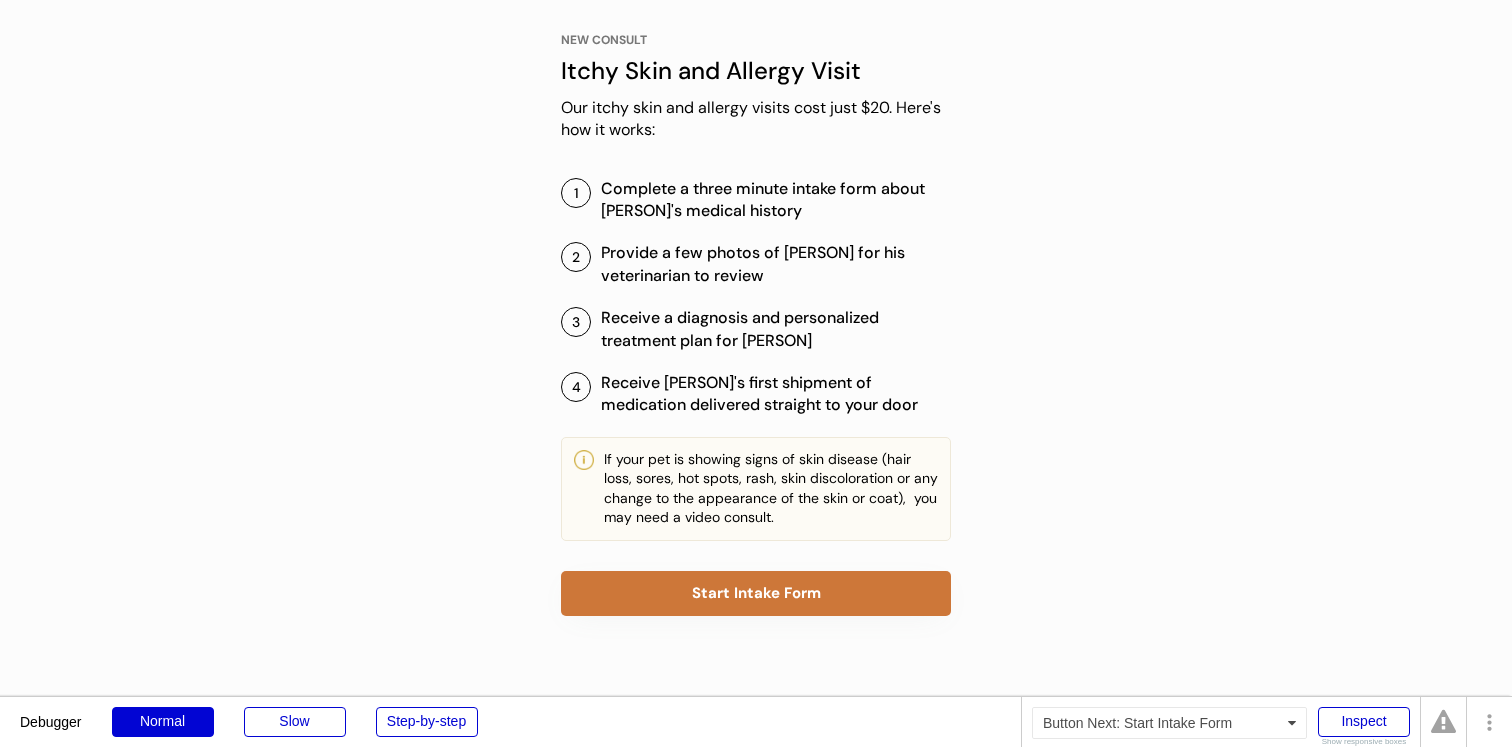 click on "Start Intake Form" at bounding box center [756, 593] 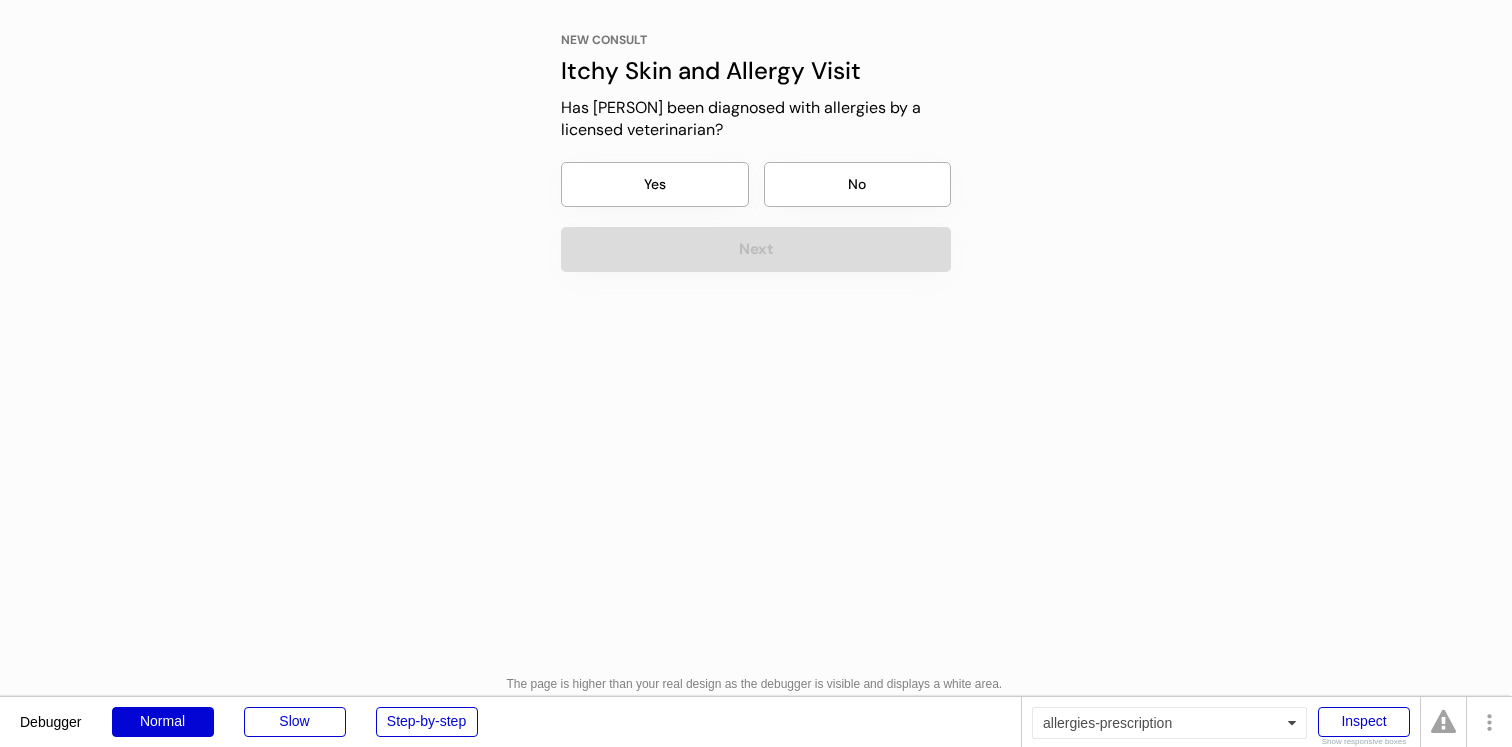 scroll, scrollTop: 0, scrollLeft: 0, axis: both 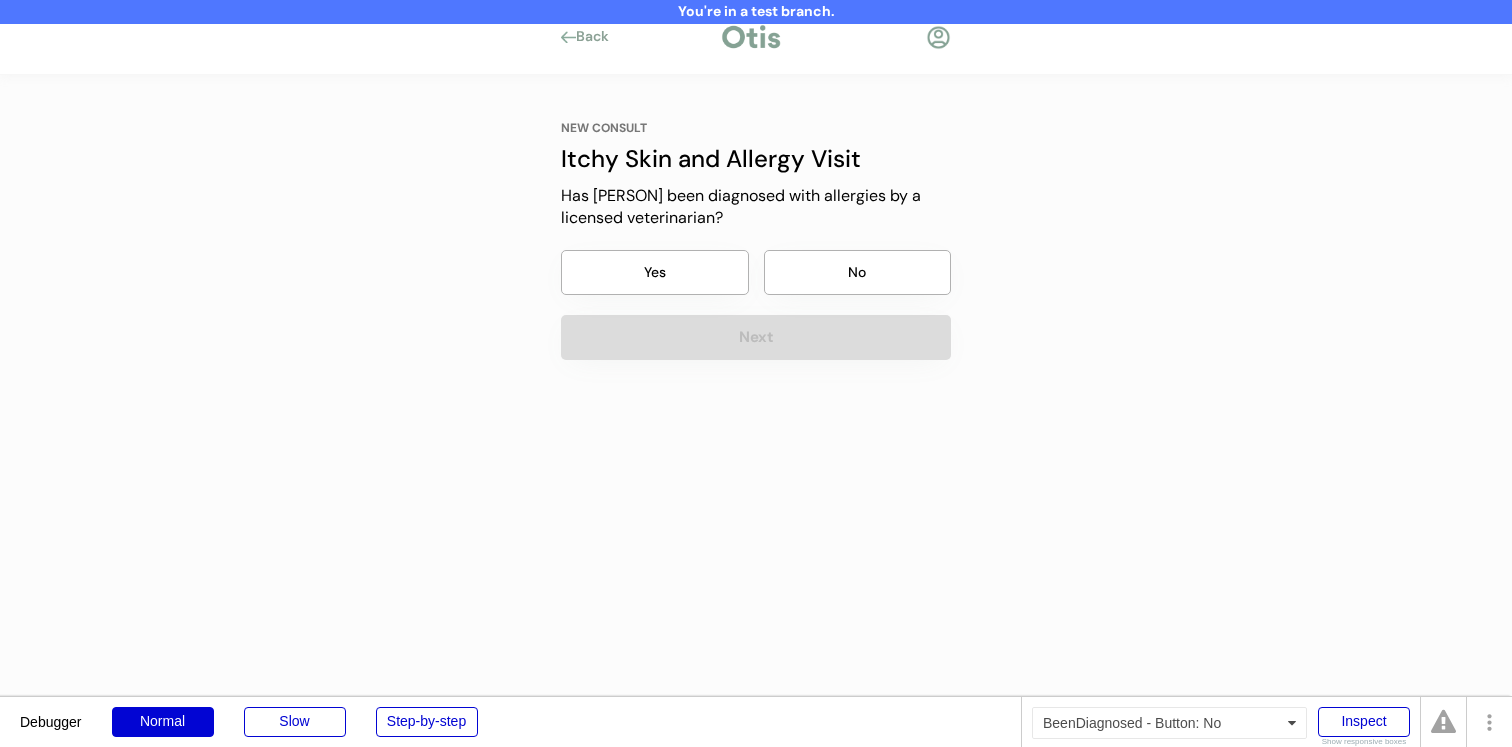 click on "No" at bounding box center [858, 272] 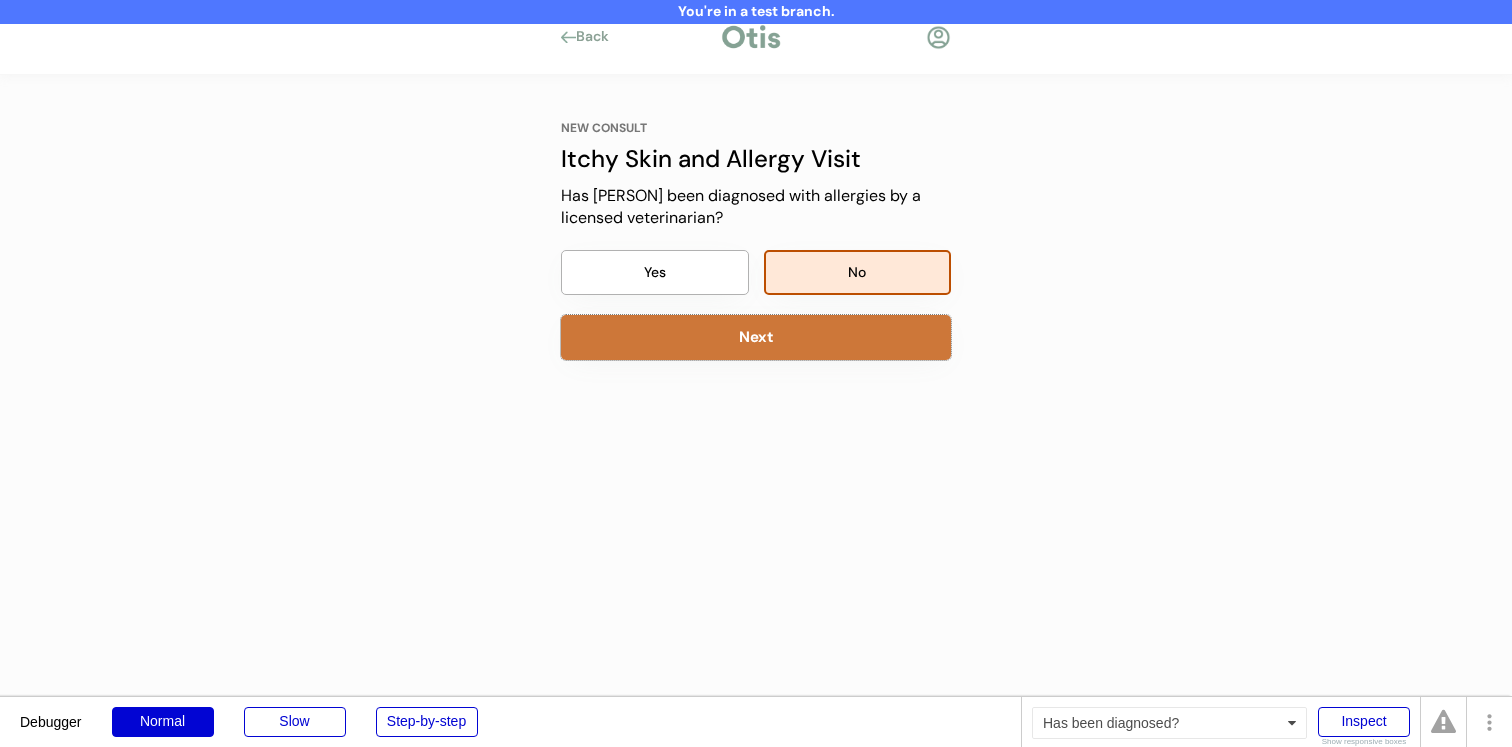click on "Next" at bounding box center (756, 337) 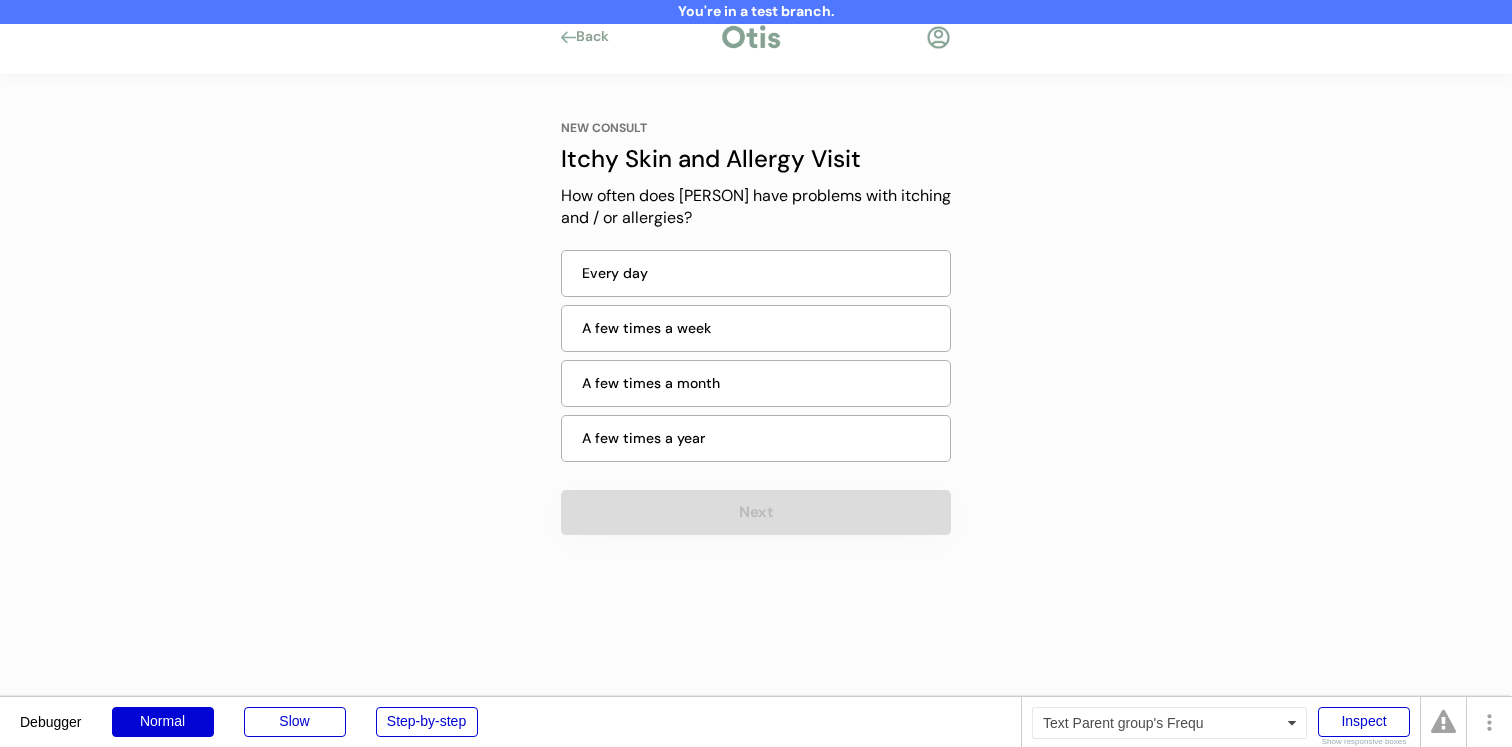 click on "A few times a week" at bounding box center [760, 328] 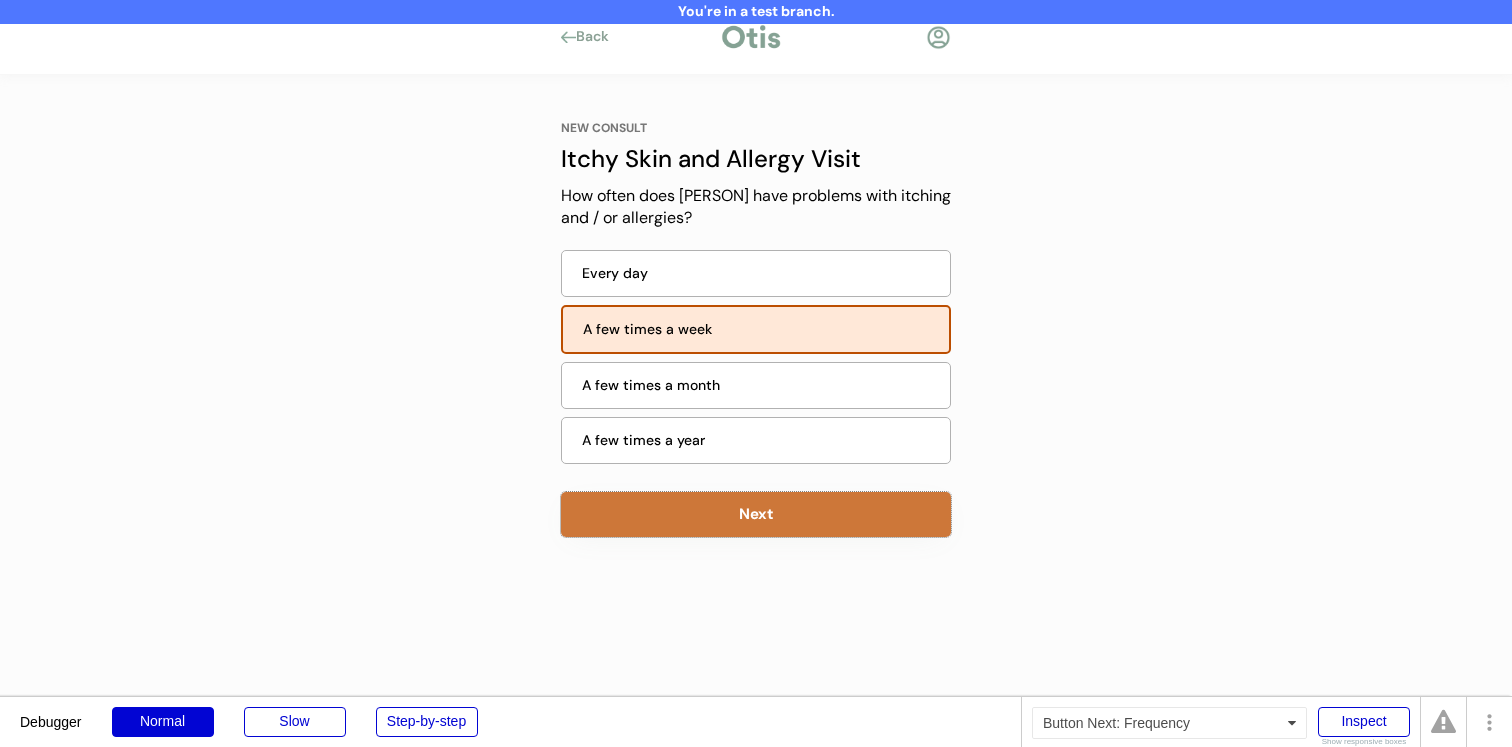 click on "Next" at bounding box center (756, 514) 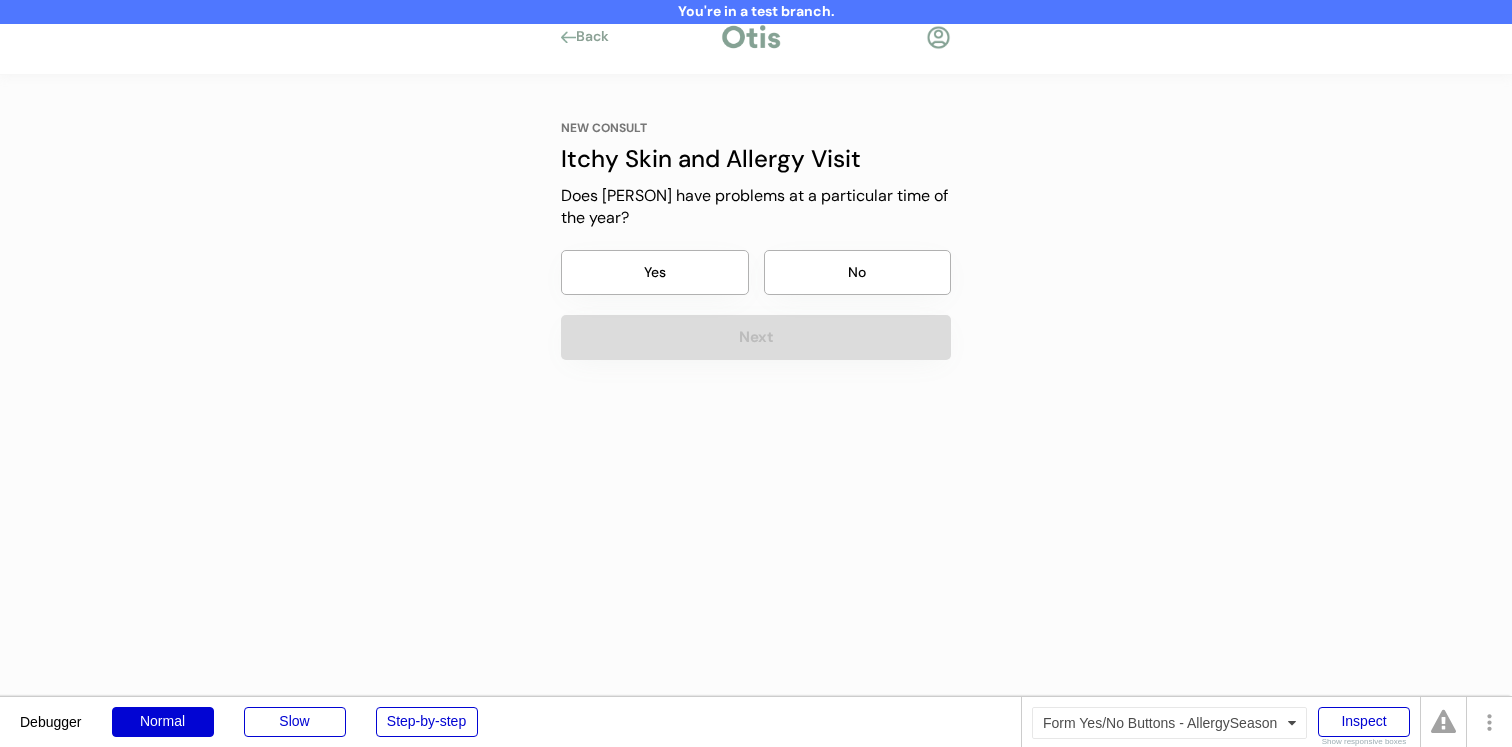click on "No" at bounding box center [858, 272] 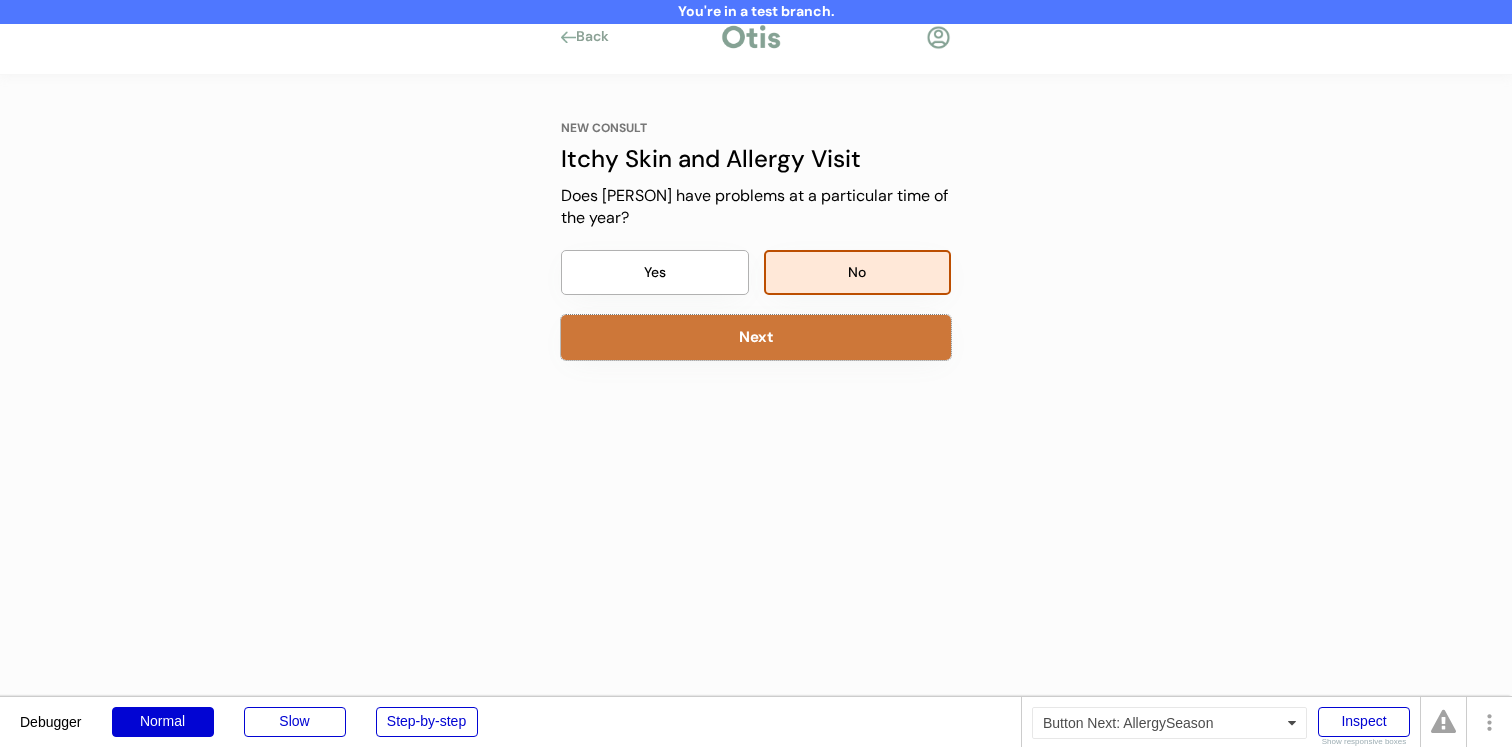 click on "Next" at bounding box center [756, 337] 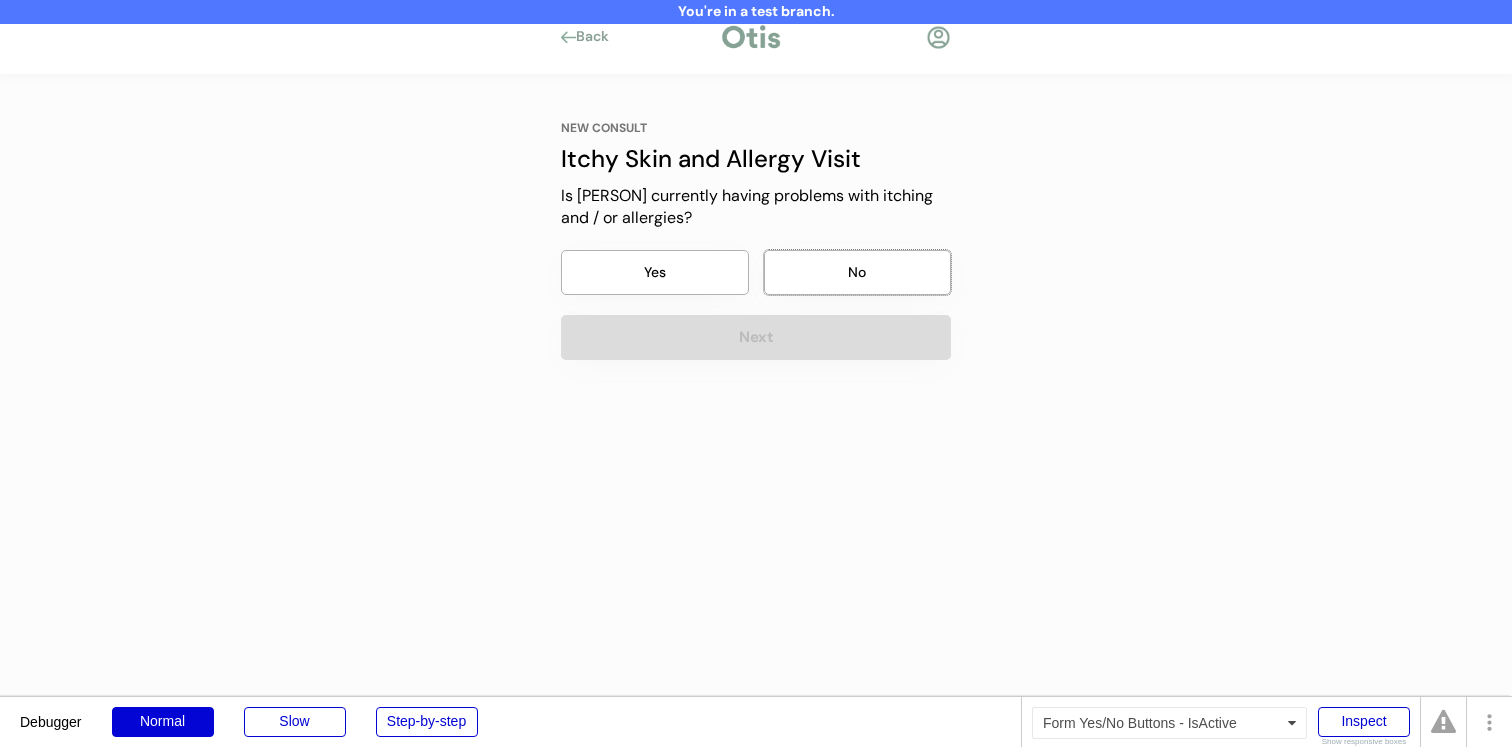 click on "No" at bounding box center [858, 272] 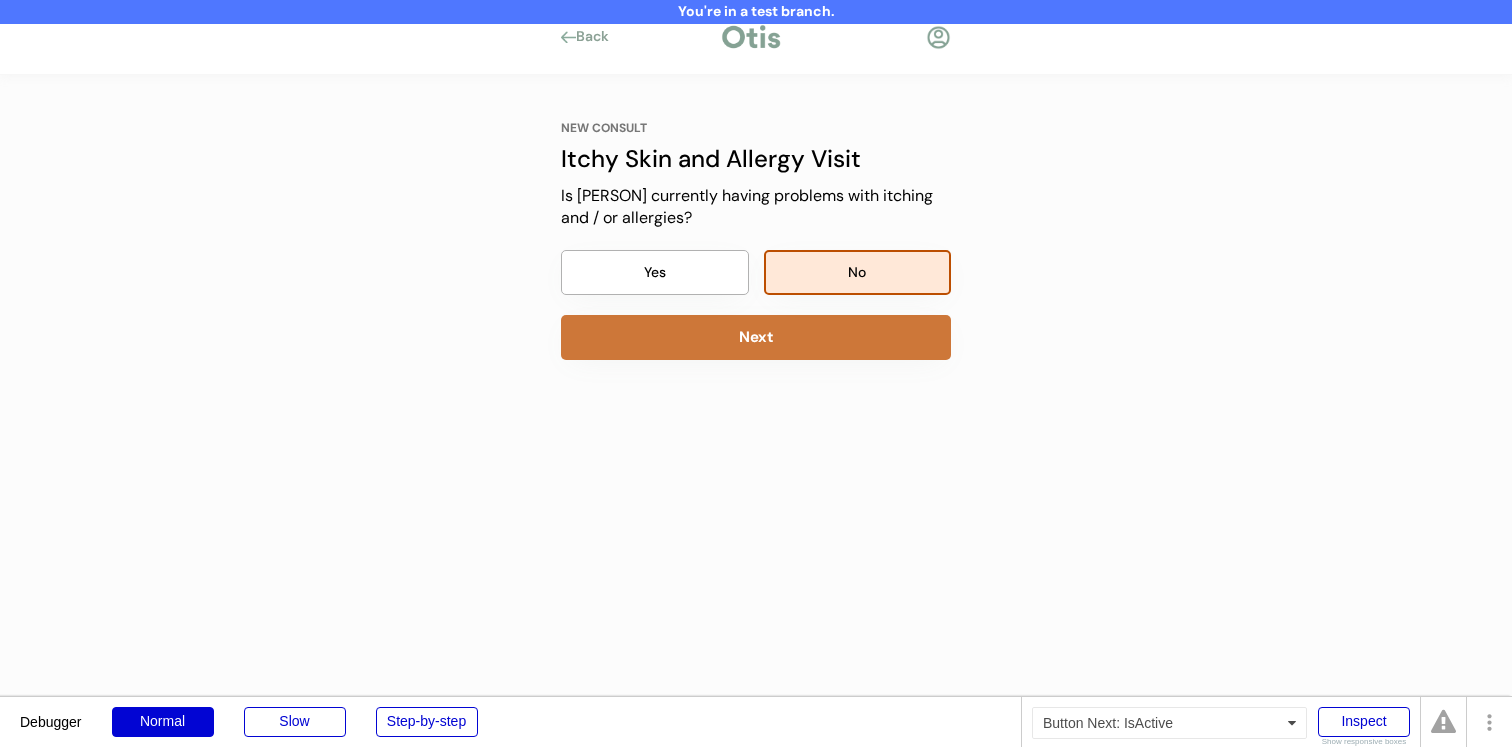 click on "Next" at bounding box center (756, 337) 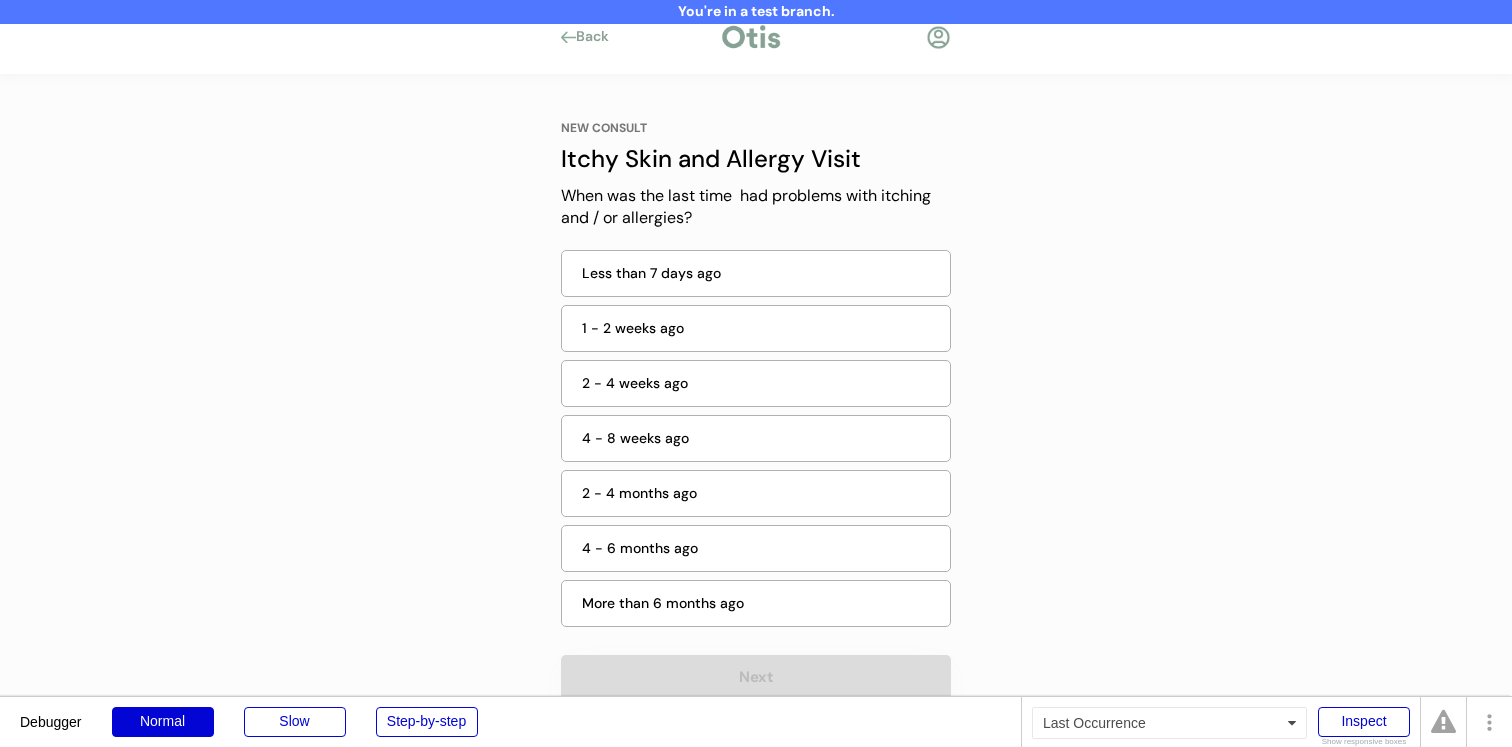 click on "1 - 2 weeks ago" at bounding box center [756, 328] 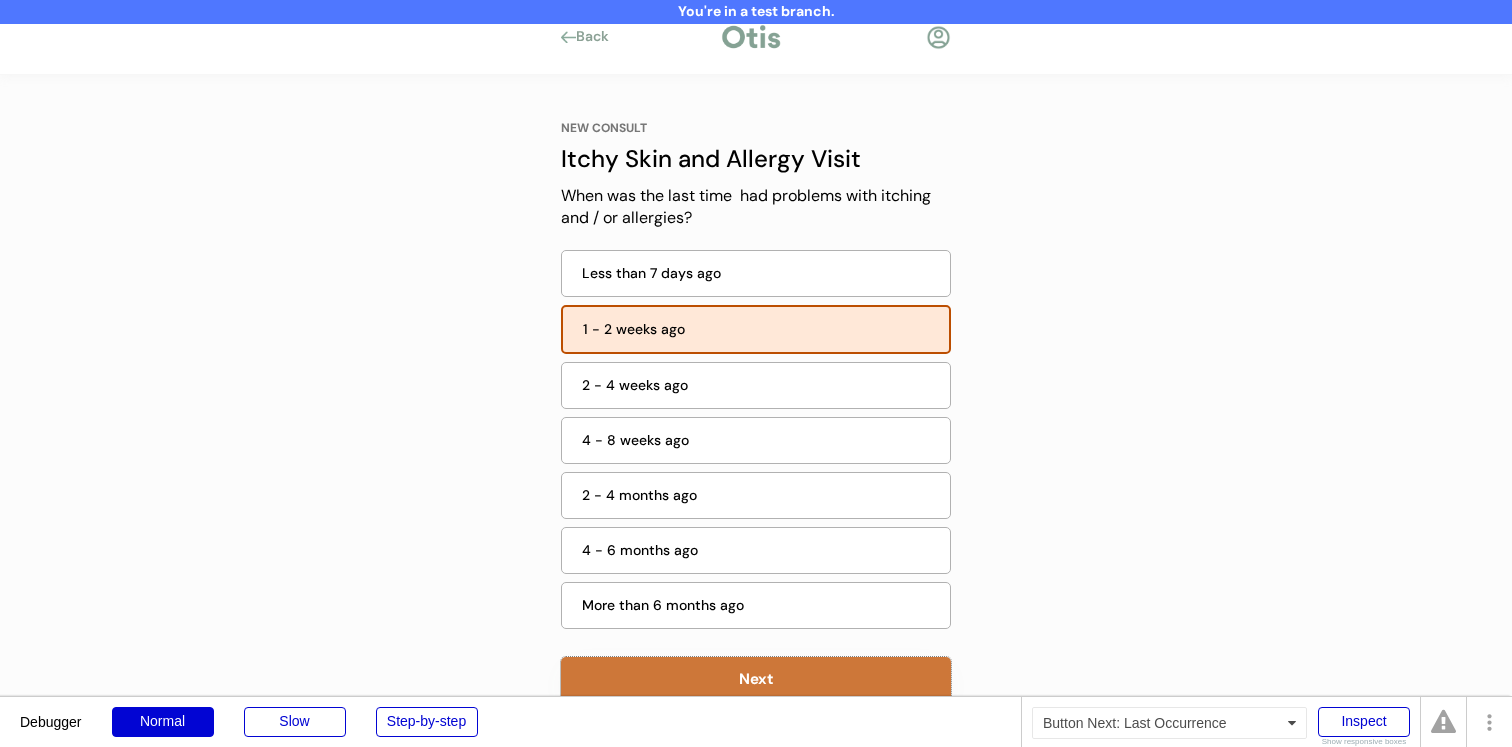 click on "Next" at bounding box center (756, 679) 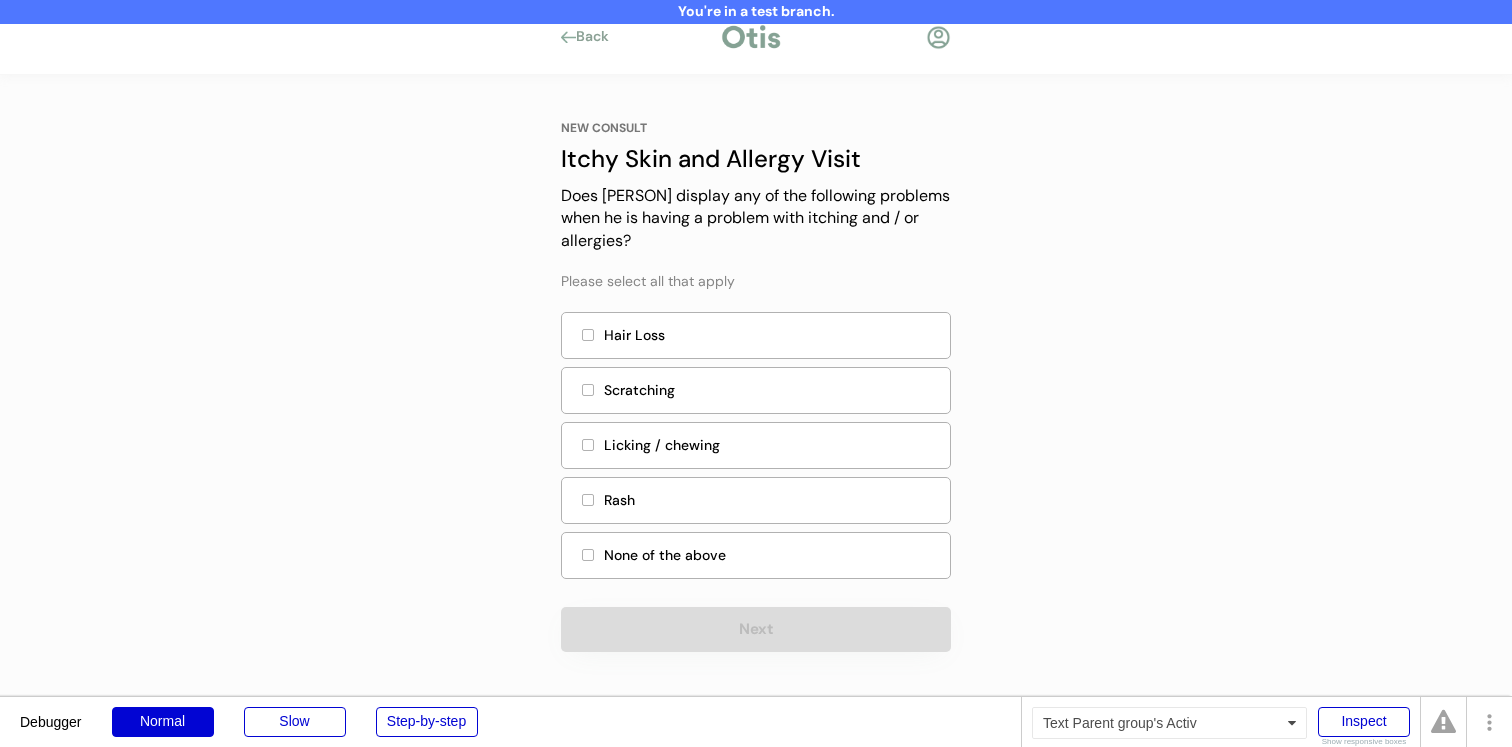 click on "Scratching" at bounding box center (771, 390) 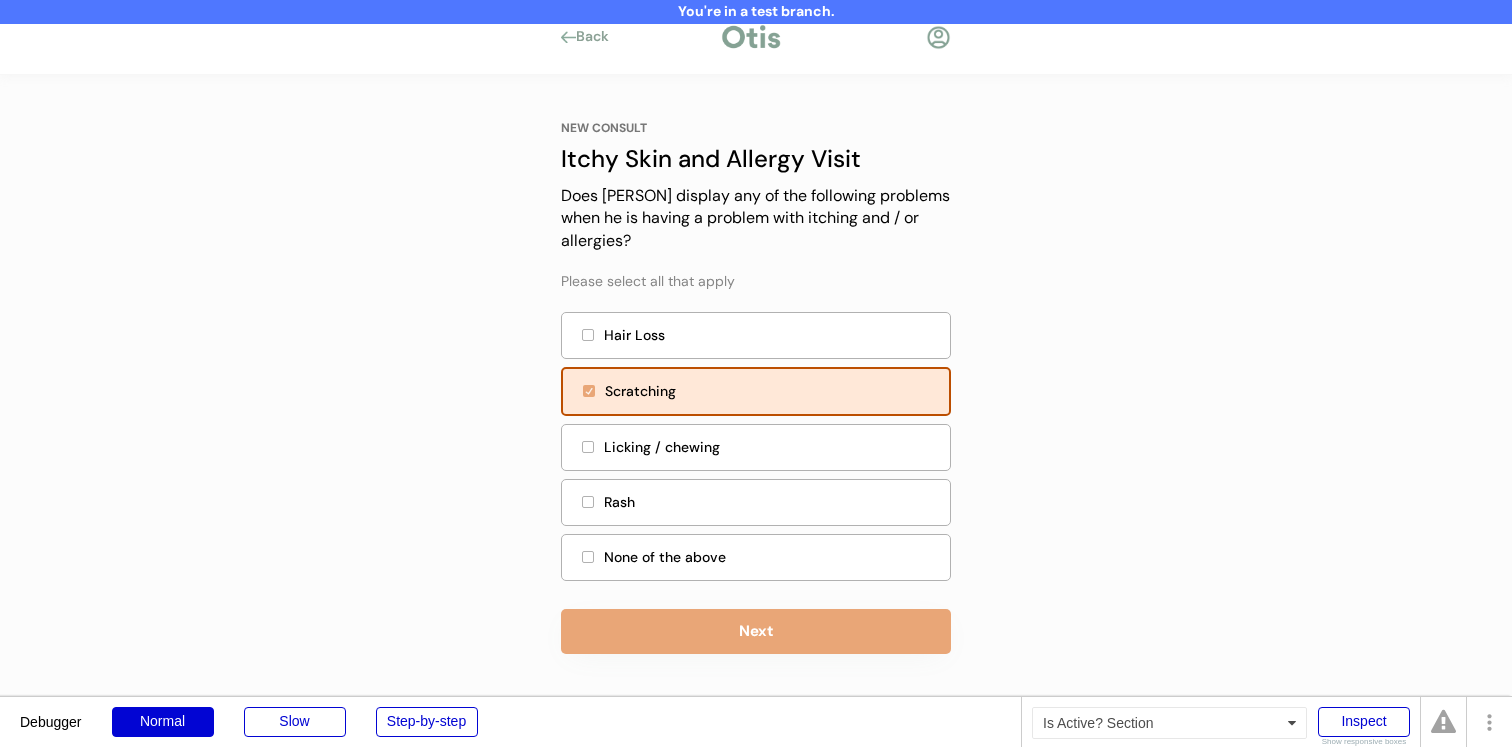 click on "Next" at bounding box center (756, 631) 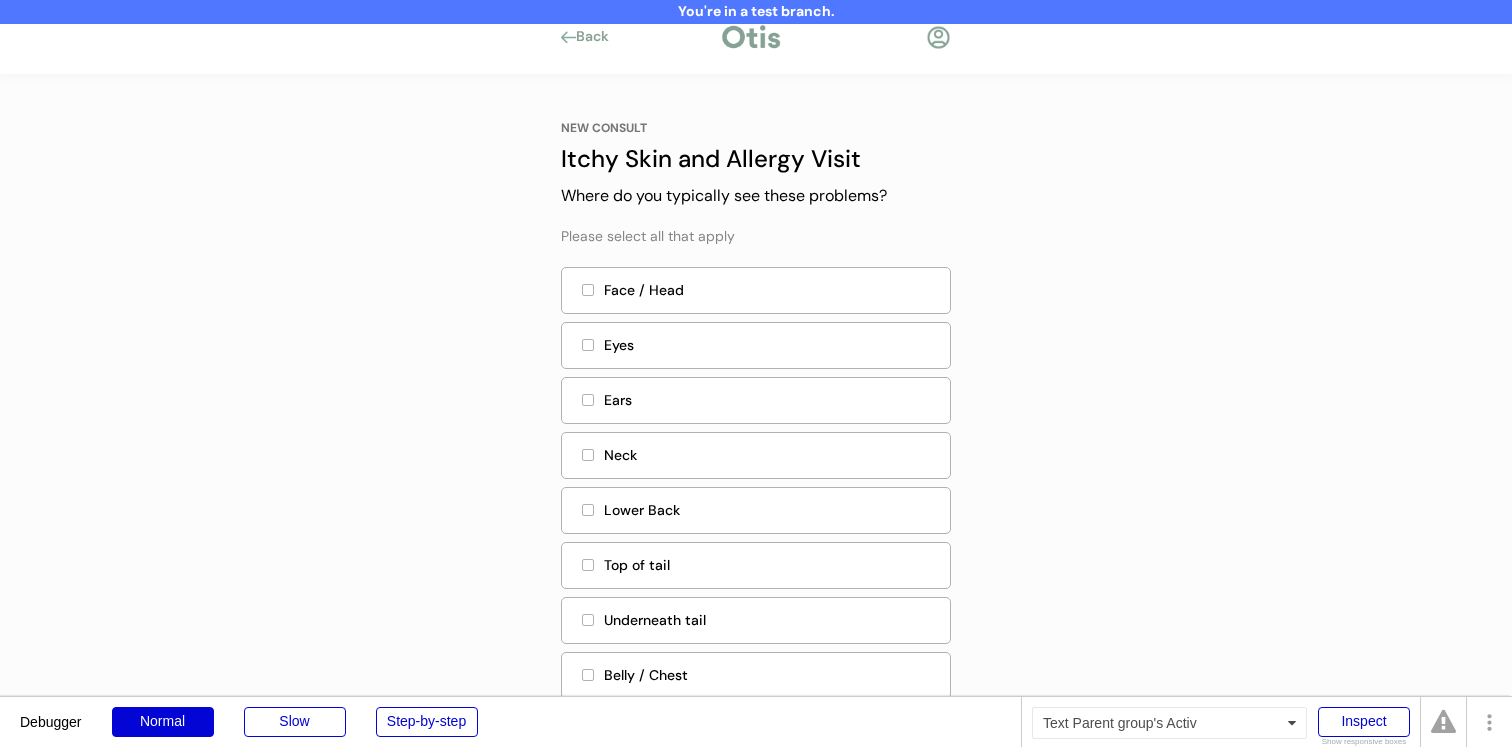 click on "Ears" at bounding box center (771, 400) 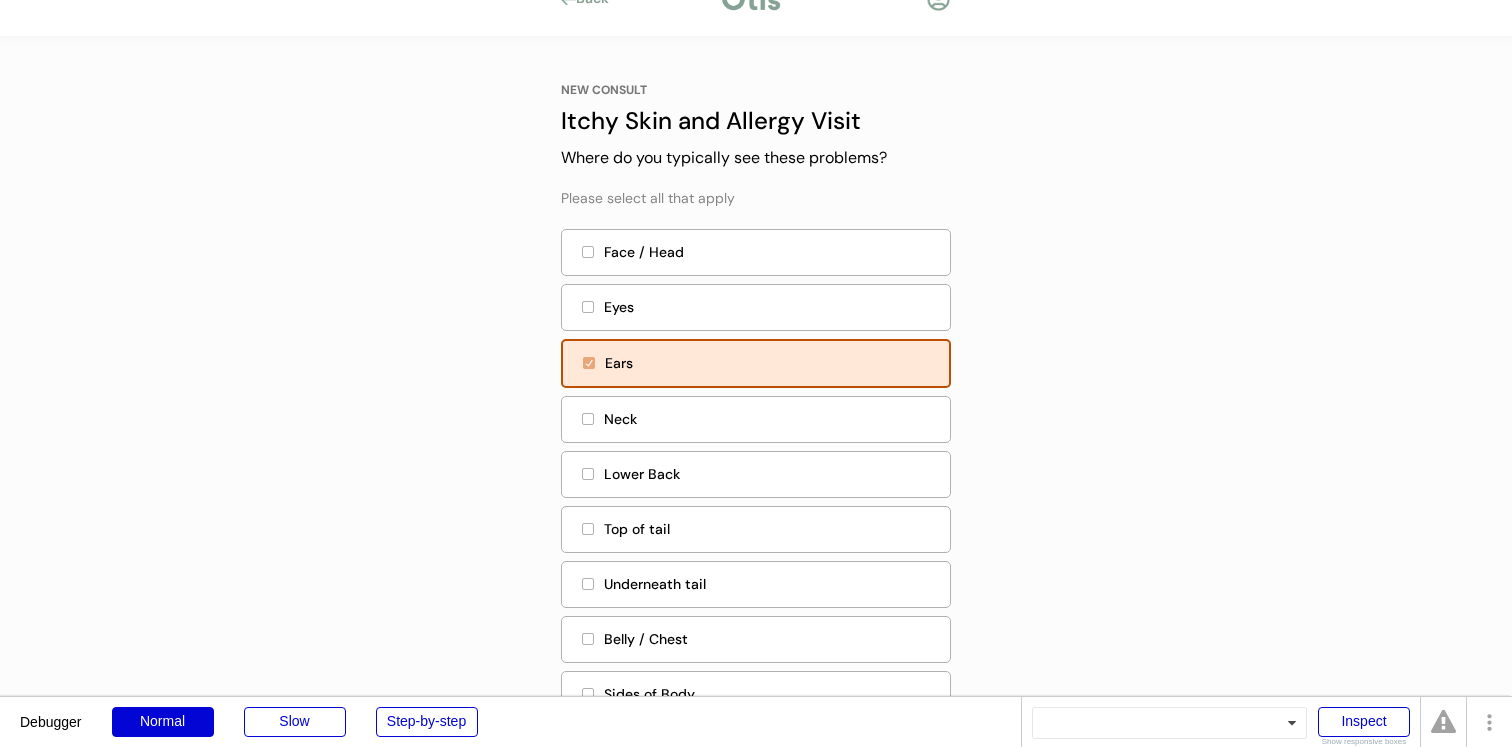 scroll, scrollTop: 247, scrollLeft: 0, axis: vertical 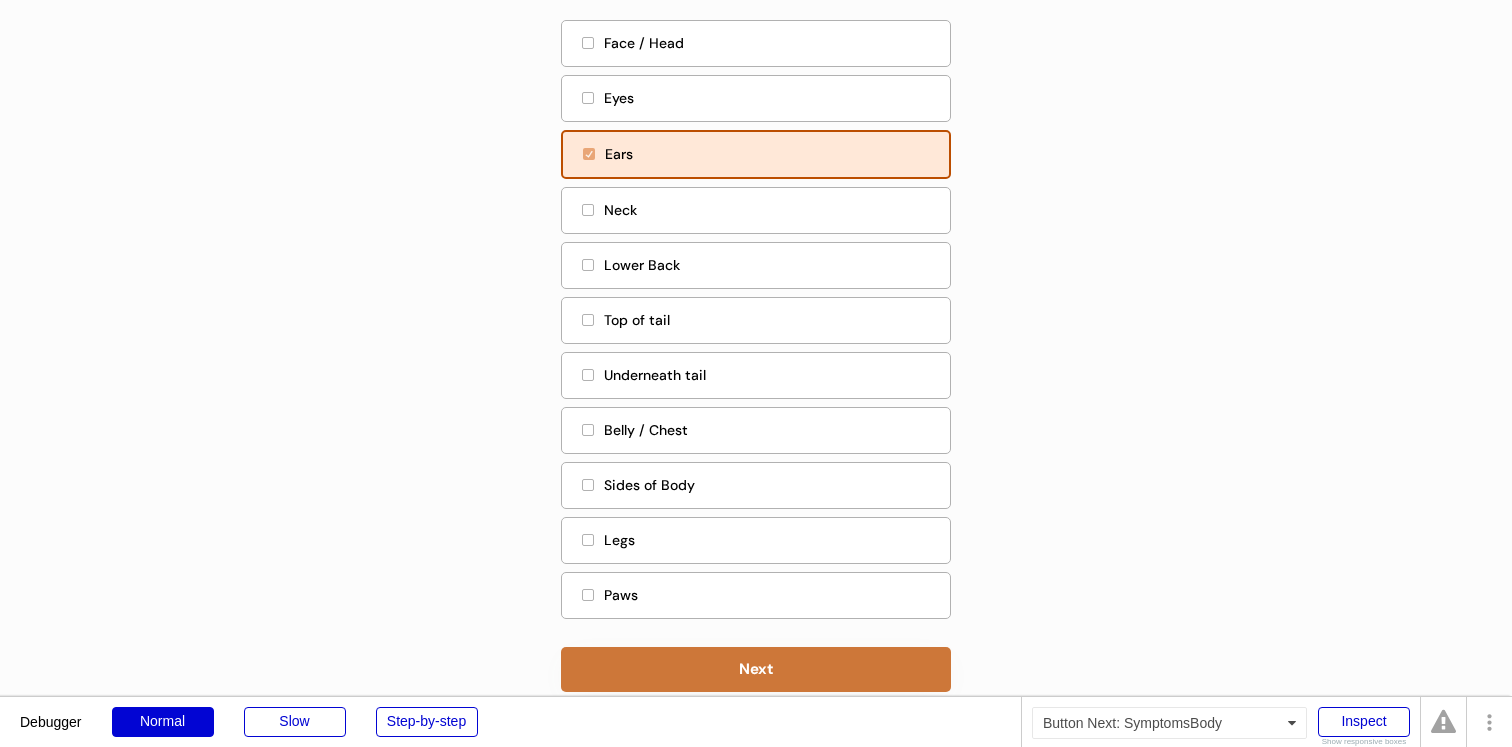 click on "Next" at bounding box center (756, 669) 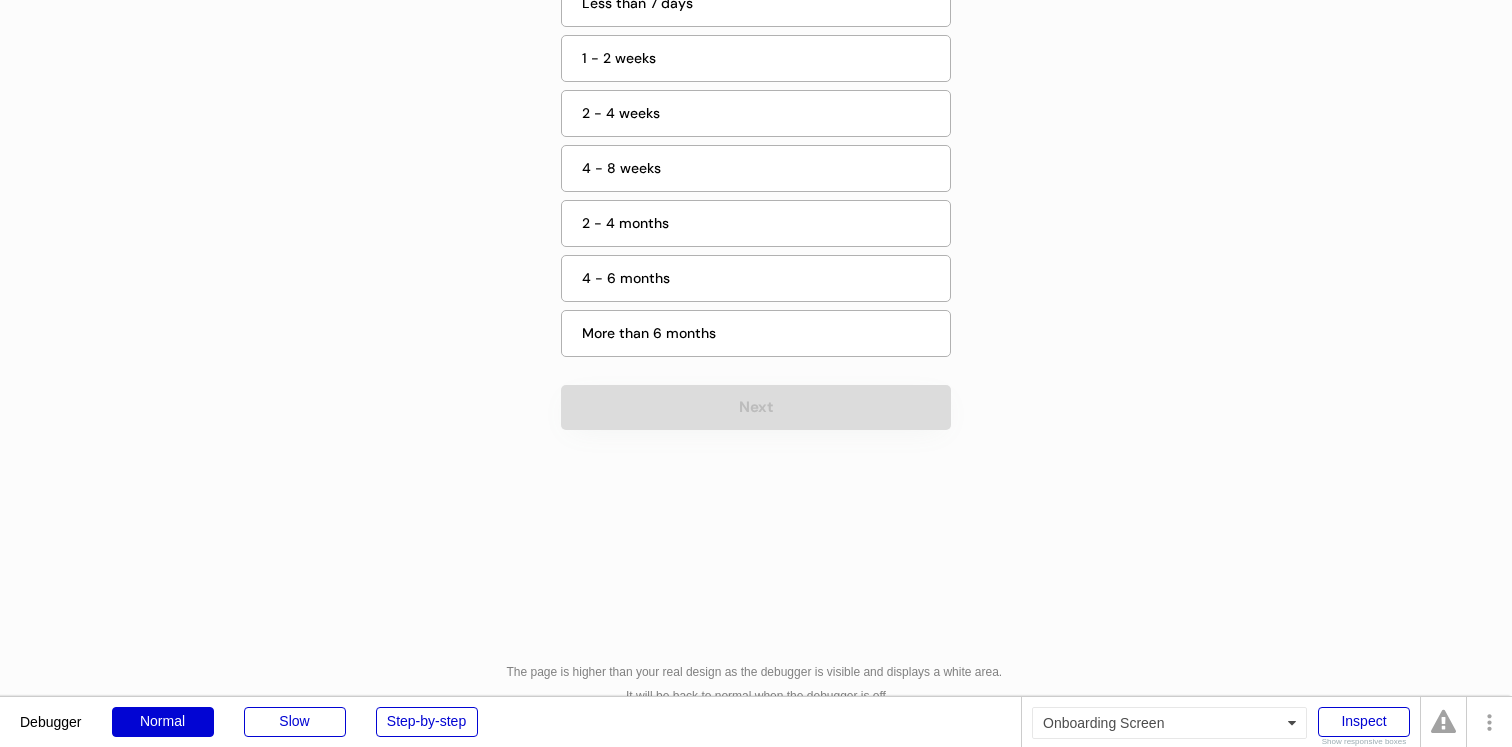 scroll, scrollTop: 0, scrollLeft: 0, axis: both 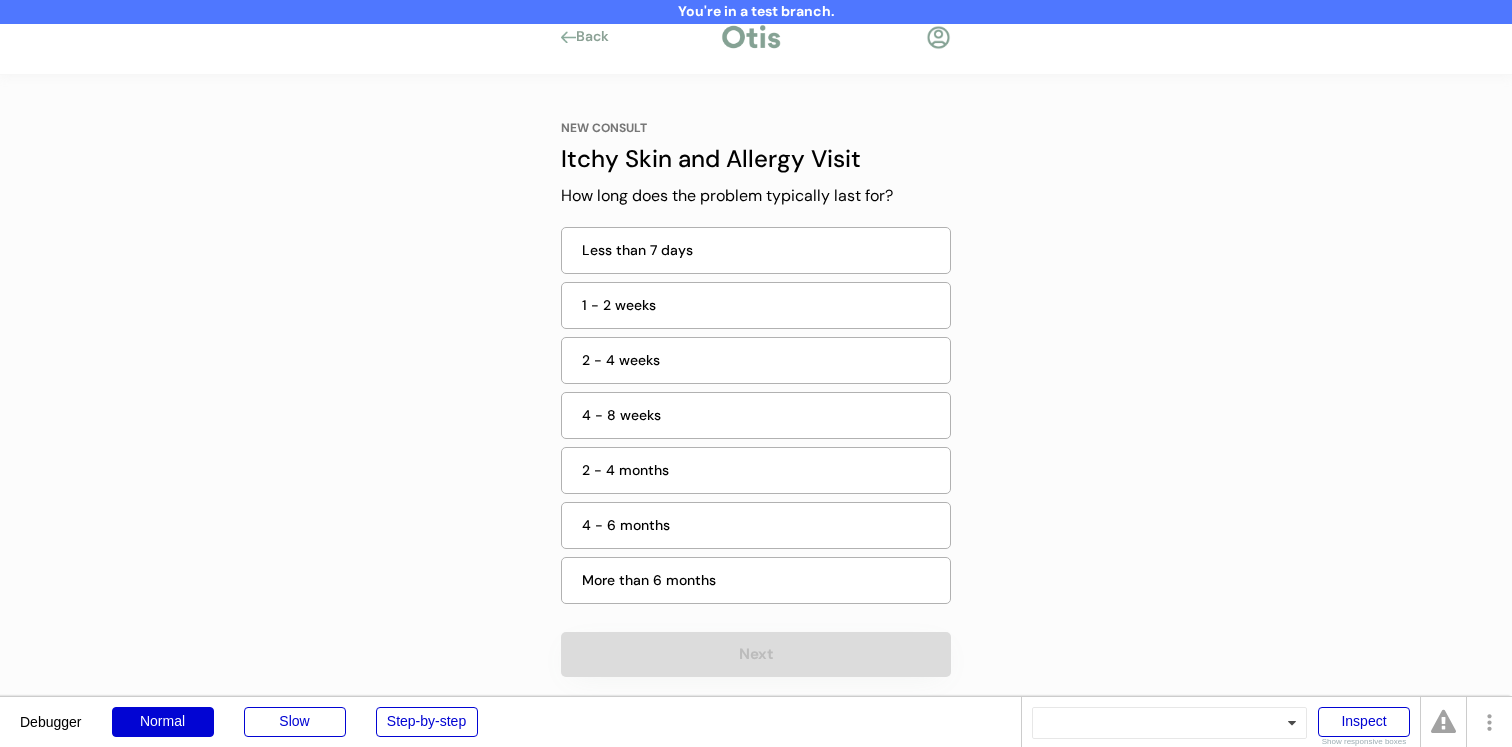 click on "1 - 2 weeks" at bounding box center (756, 309) 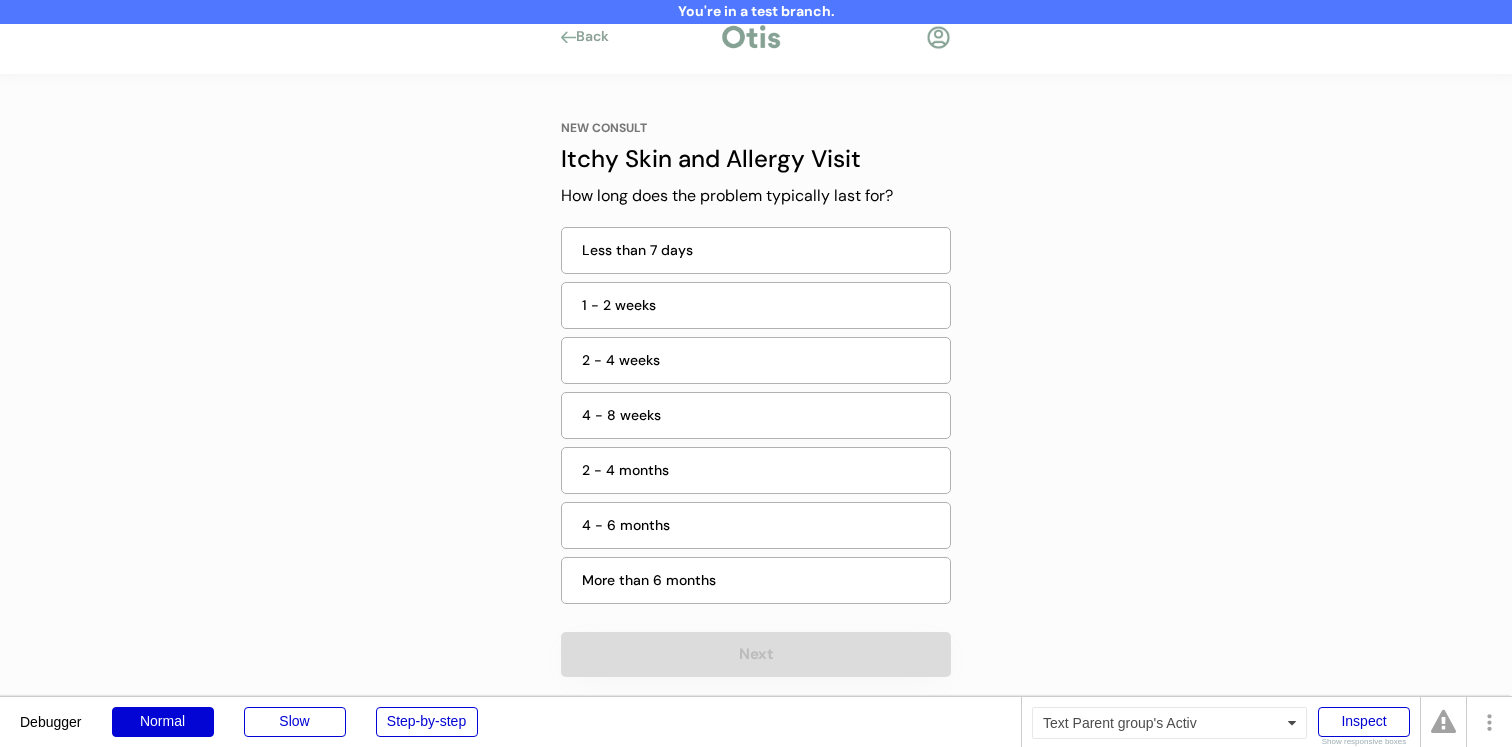 click on "2 - 4 weeks" at bounding box center (760, 360) 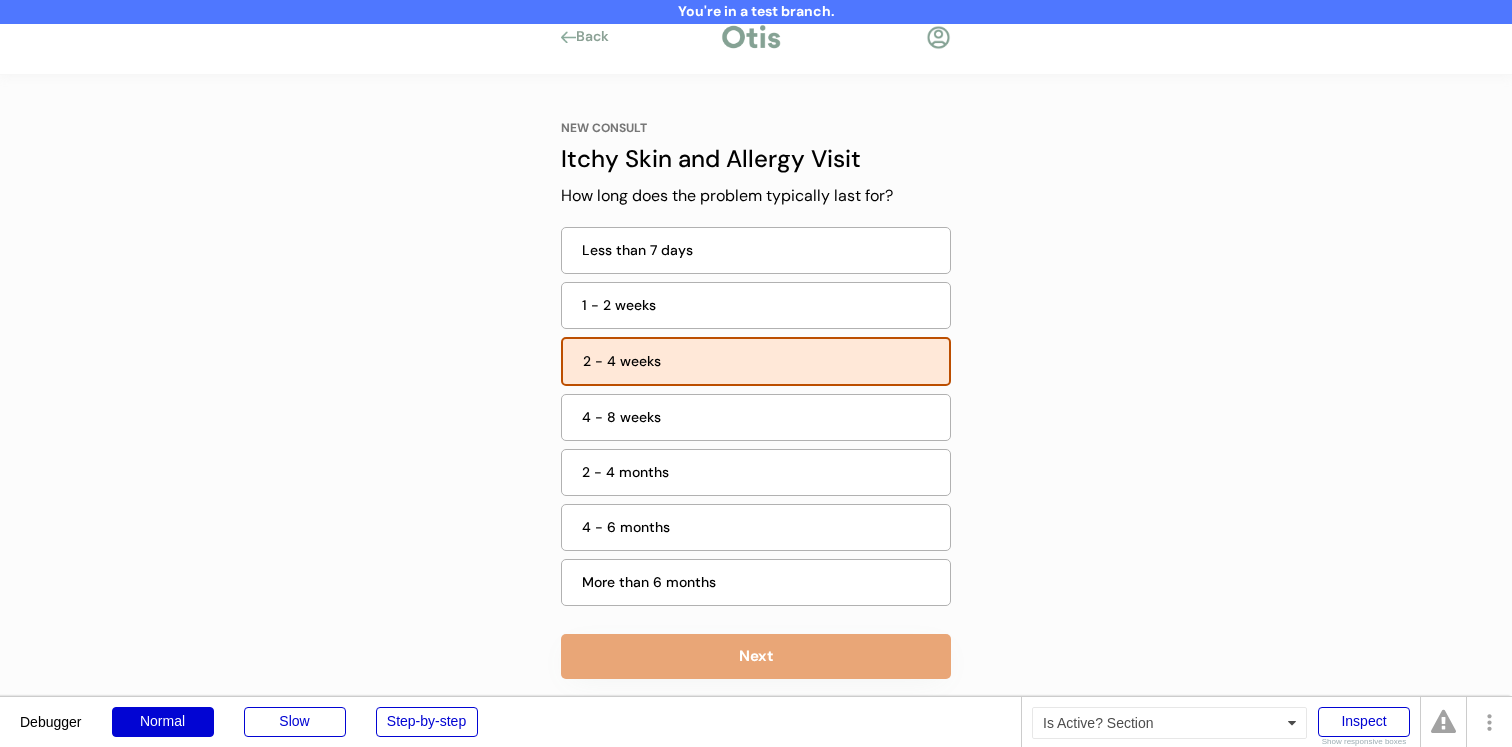 click on "NEW CONSULT Itchy Skin and Allergy Visit How long does the problem typically last for? Less than 7 days 1 - 2 weeks 2 - 4 weeks 4 - 8 weeks 2 - 4 months 4 - 6 months More than 6 months Next" at bounding box center (756, 399) 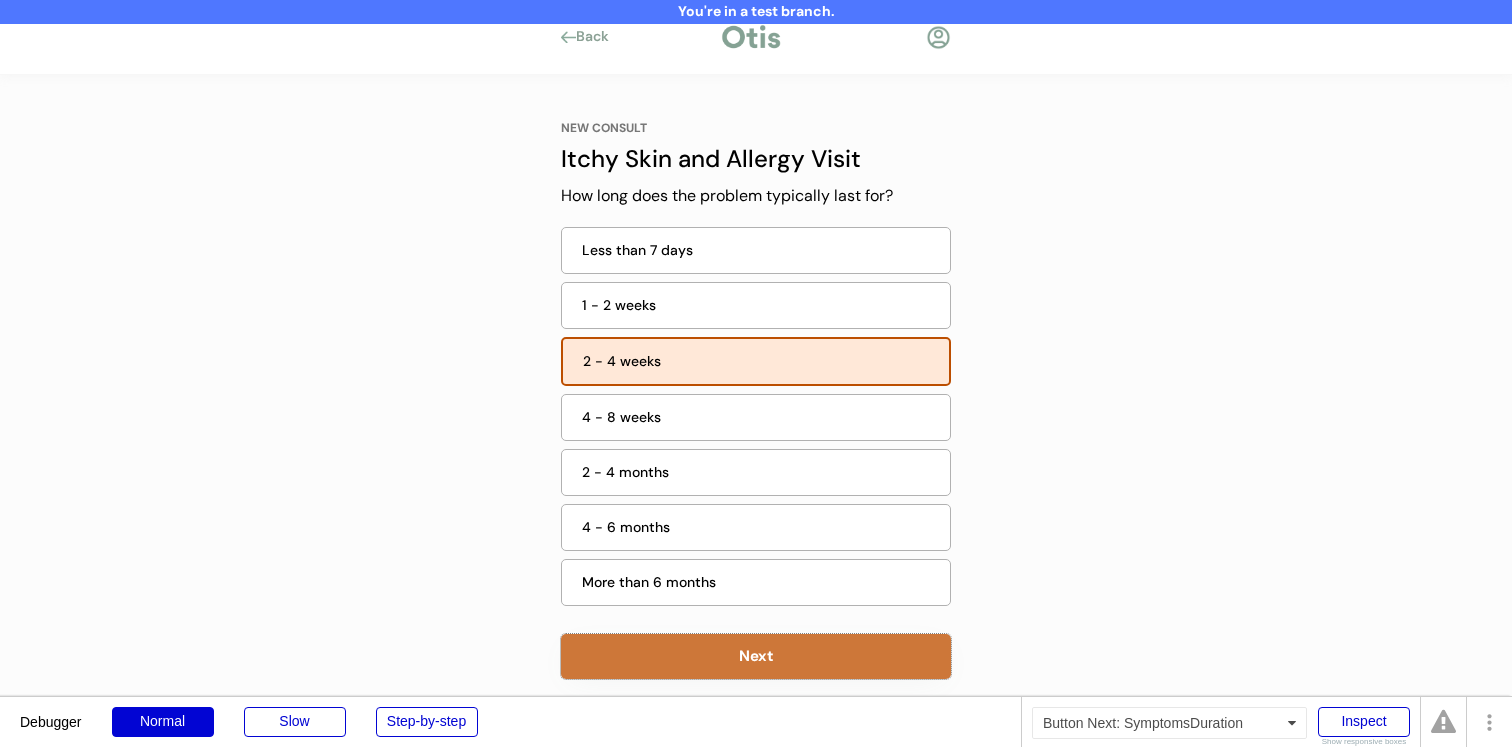 click on "Next" at bounding box center [756, 656] 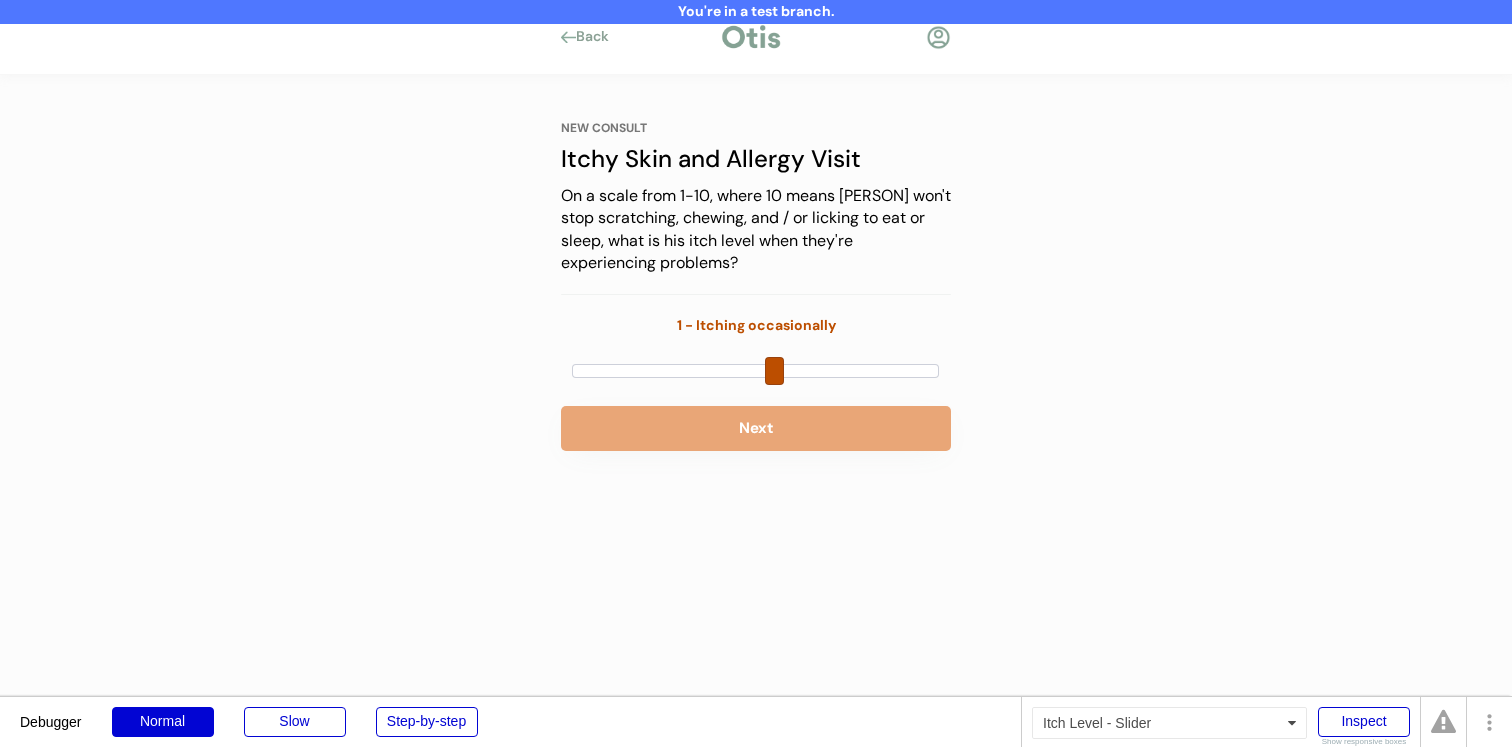 click at bounding box center (755, 371) 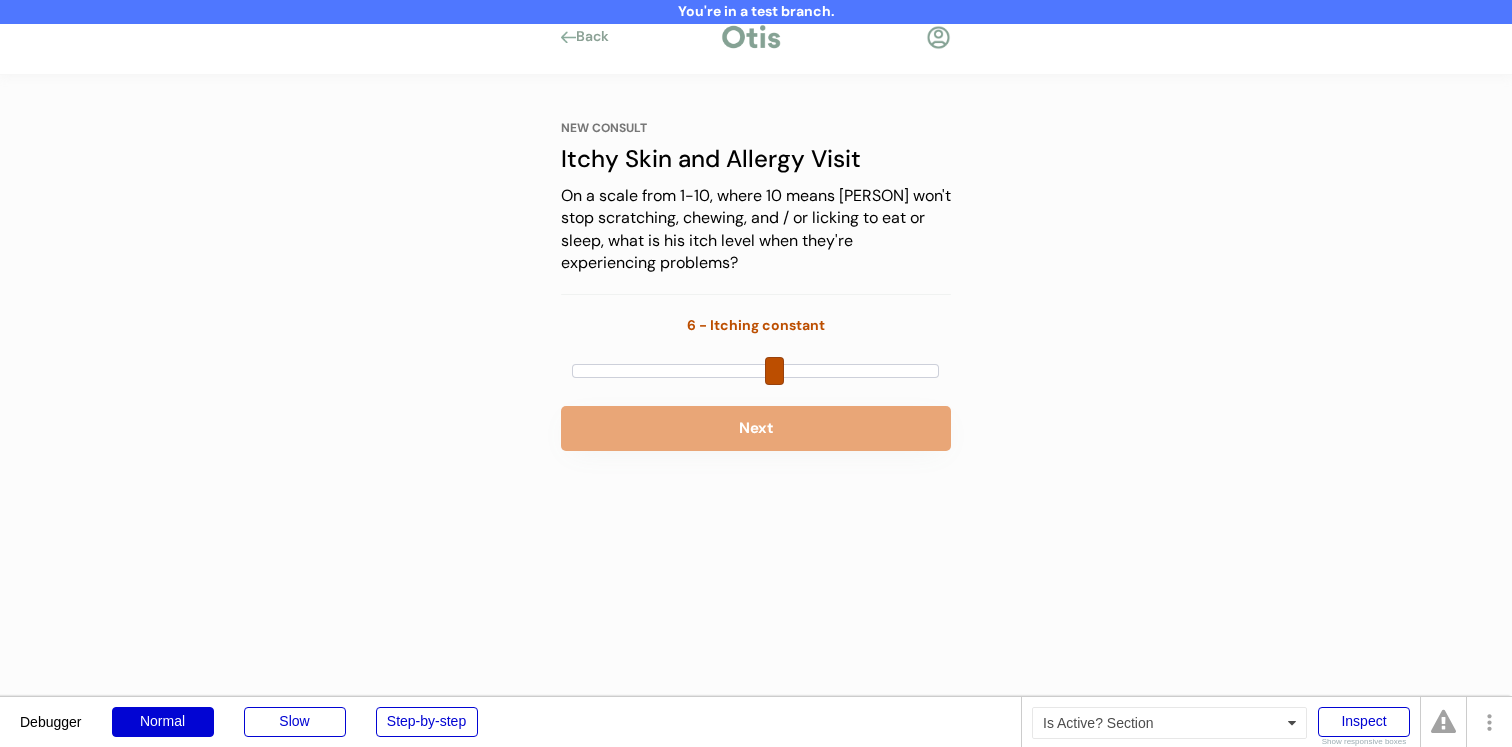 click on "Next" at bounding box center [756, 428] 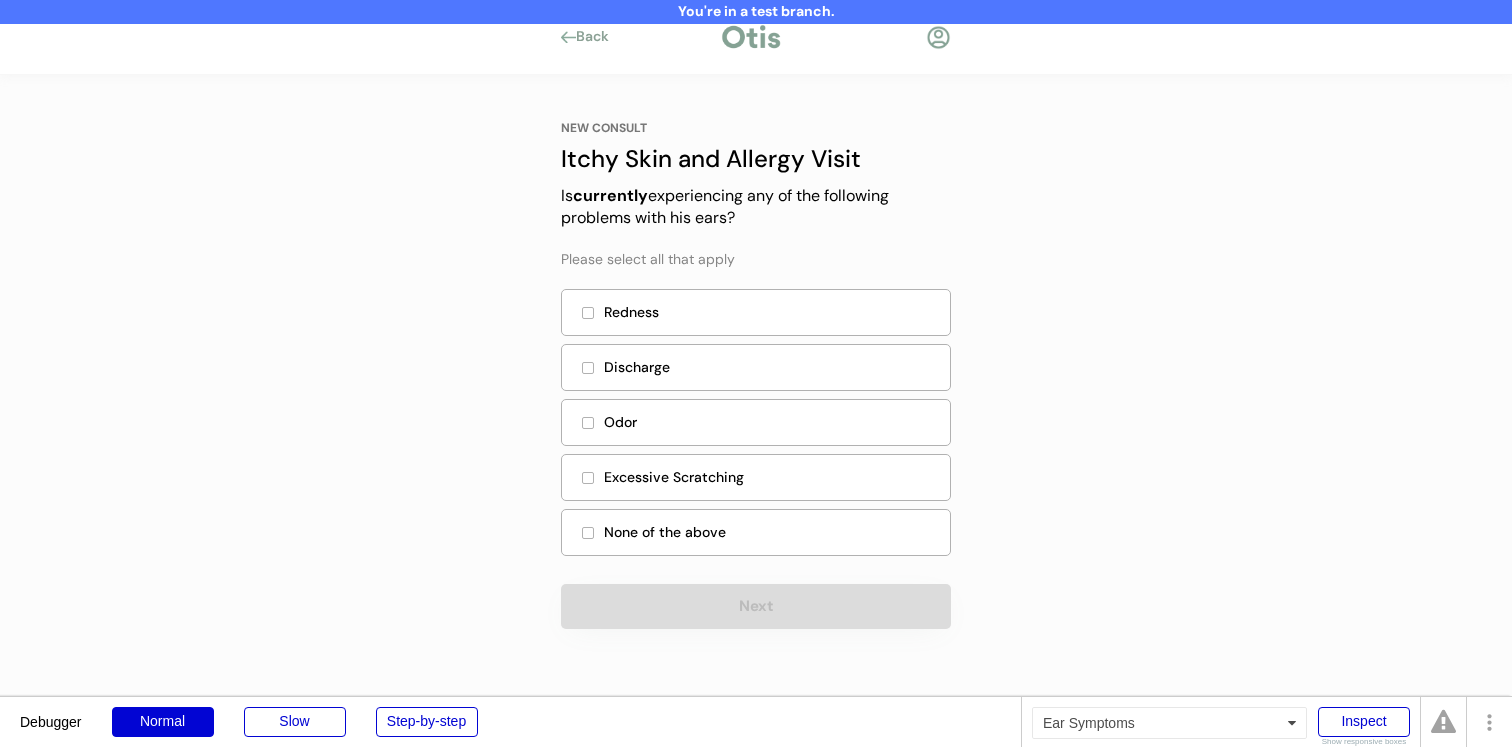 click on "Odor" at bounding box center [756, 422] 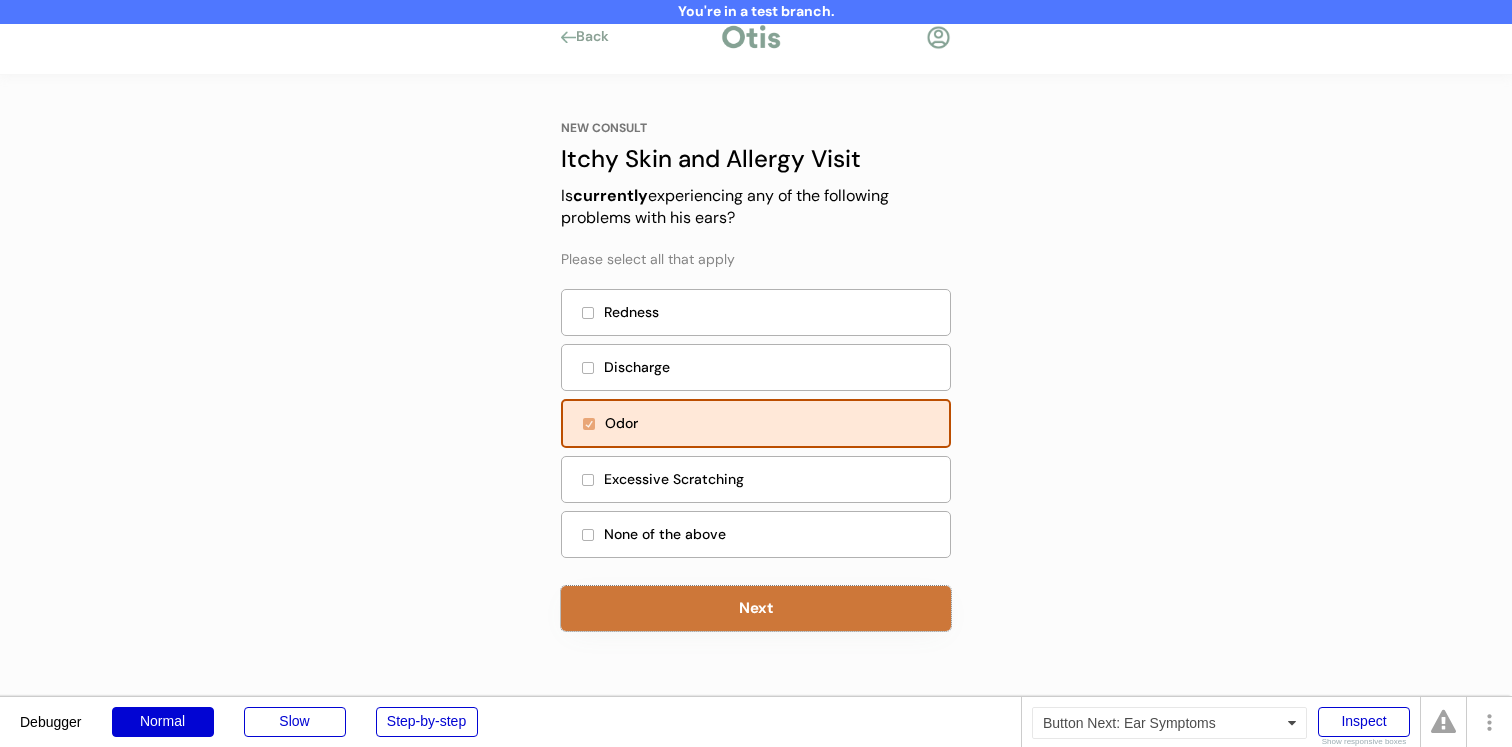 click on "Next" at bounding box center [756, 608] 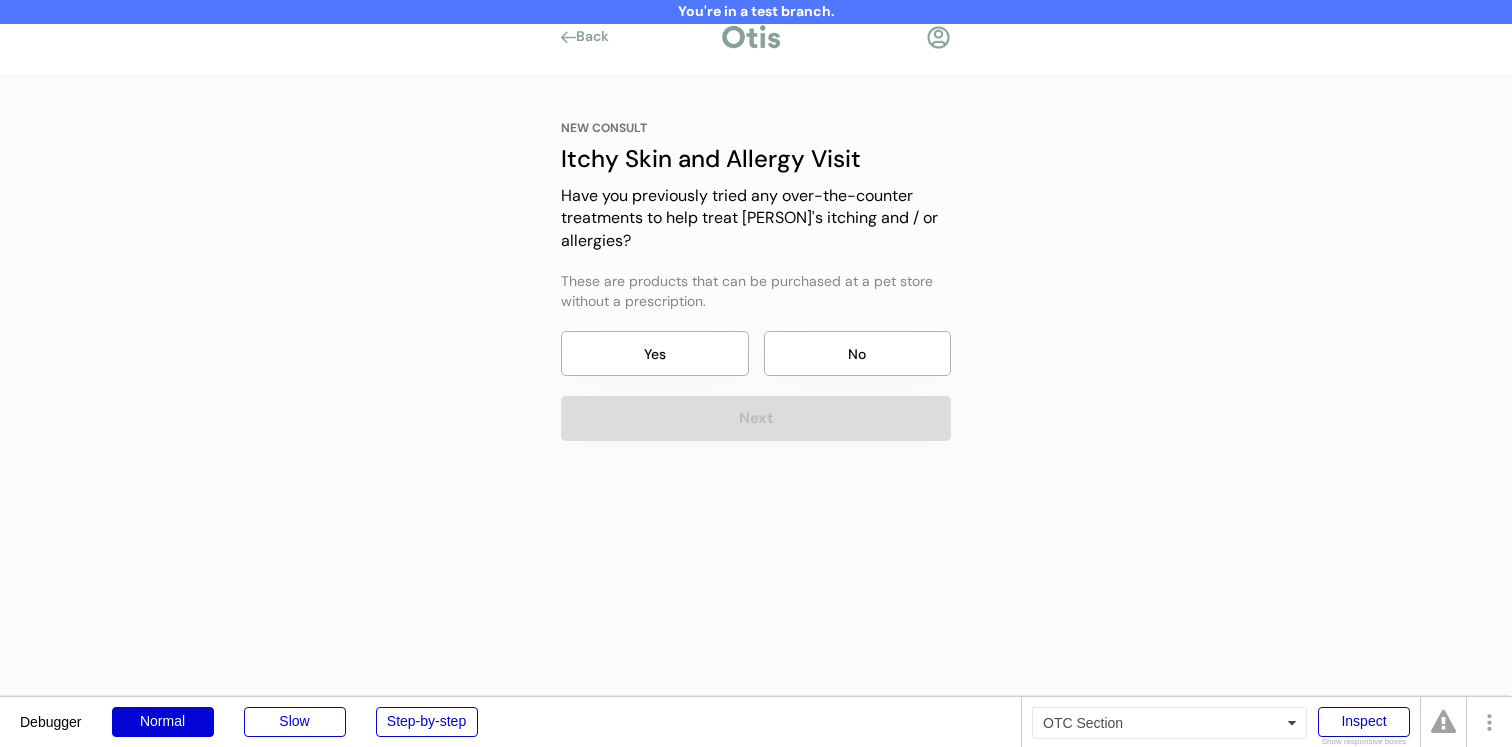 click on "Yes" at bounding box center [655, 353] 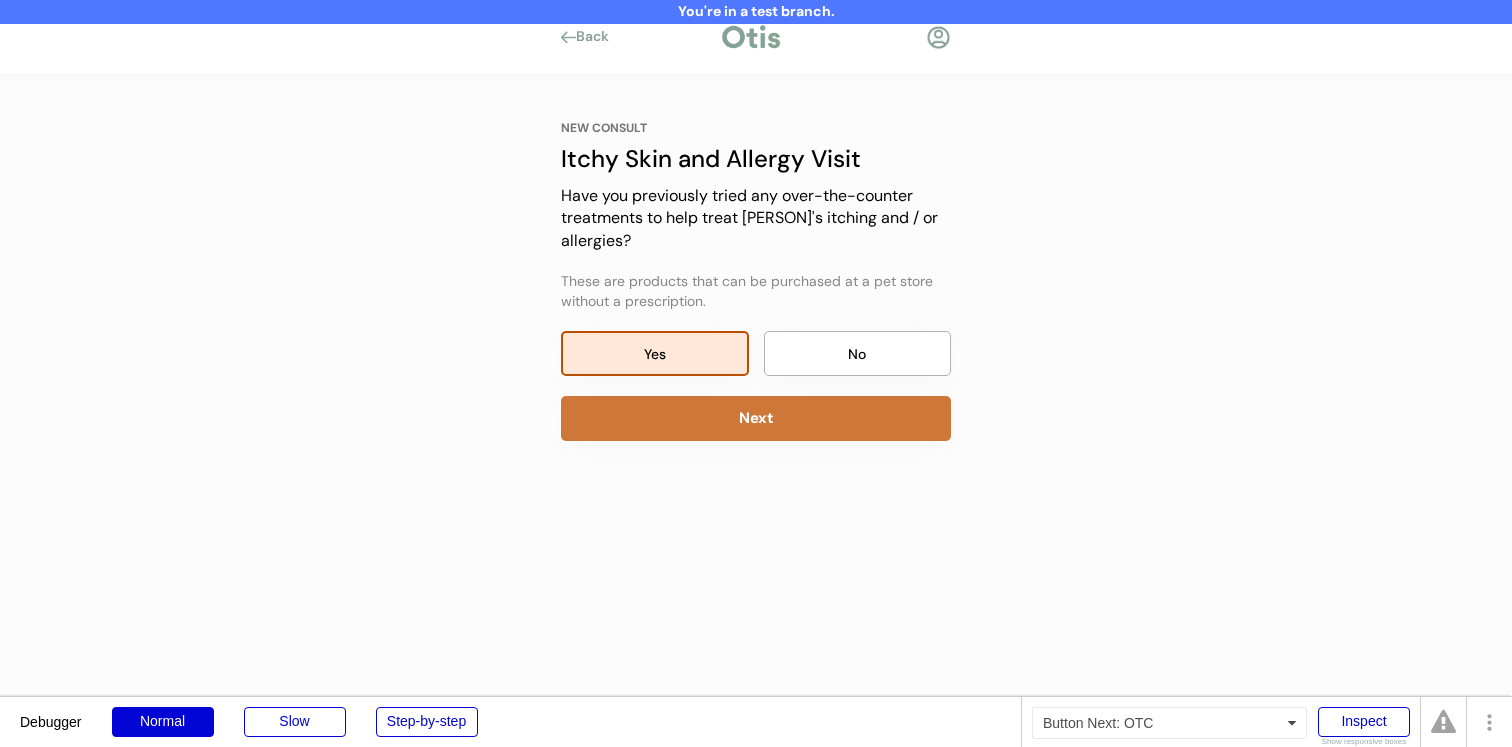click on "Next" at bounding box center (756, 418) 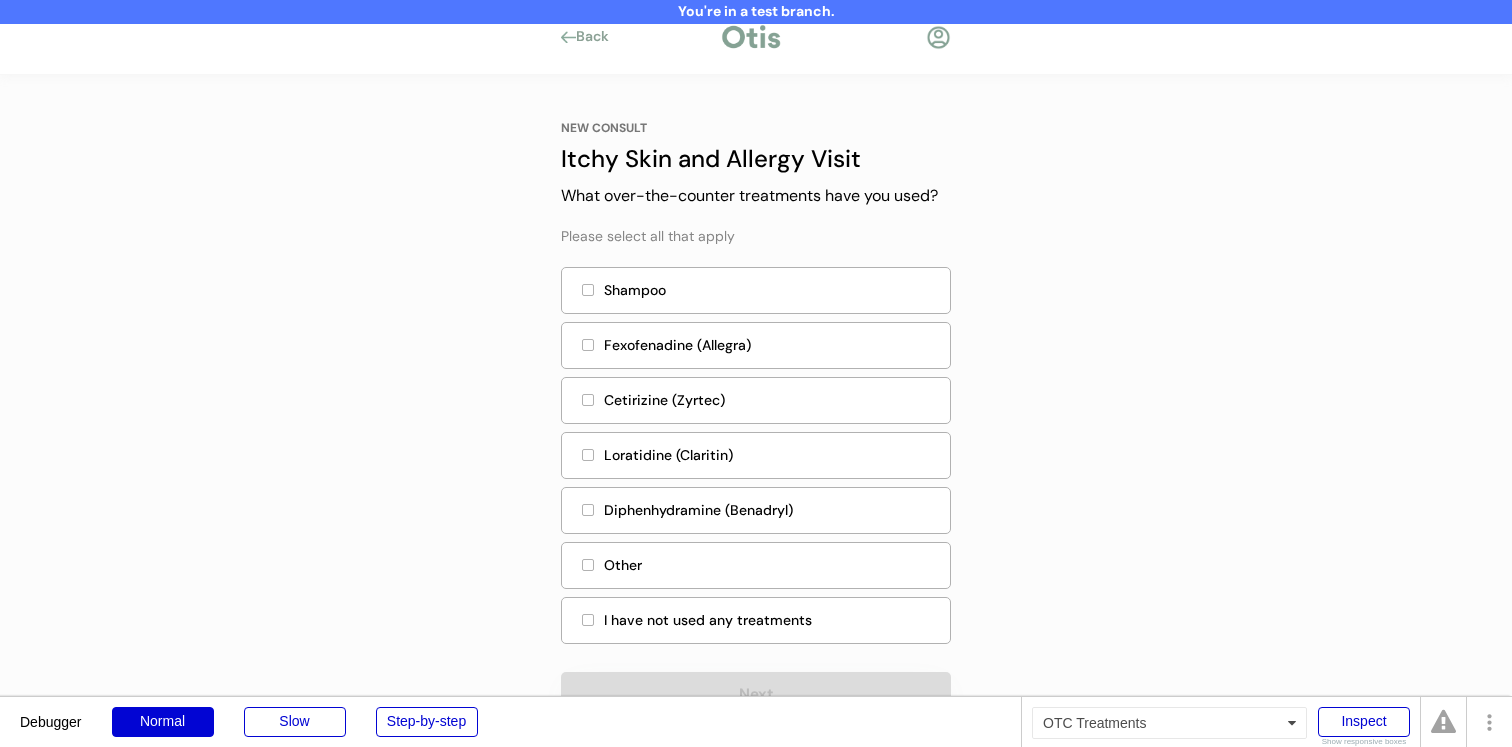 click on "Cetirizine (Zyrtec)" at bounding box center (771, 400) 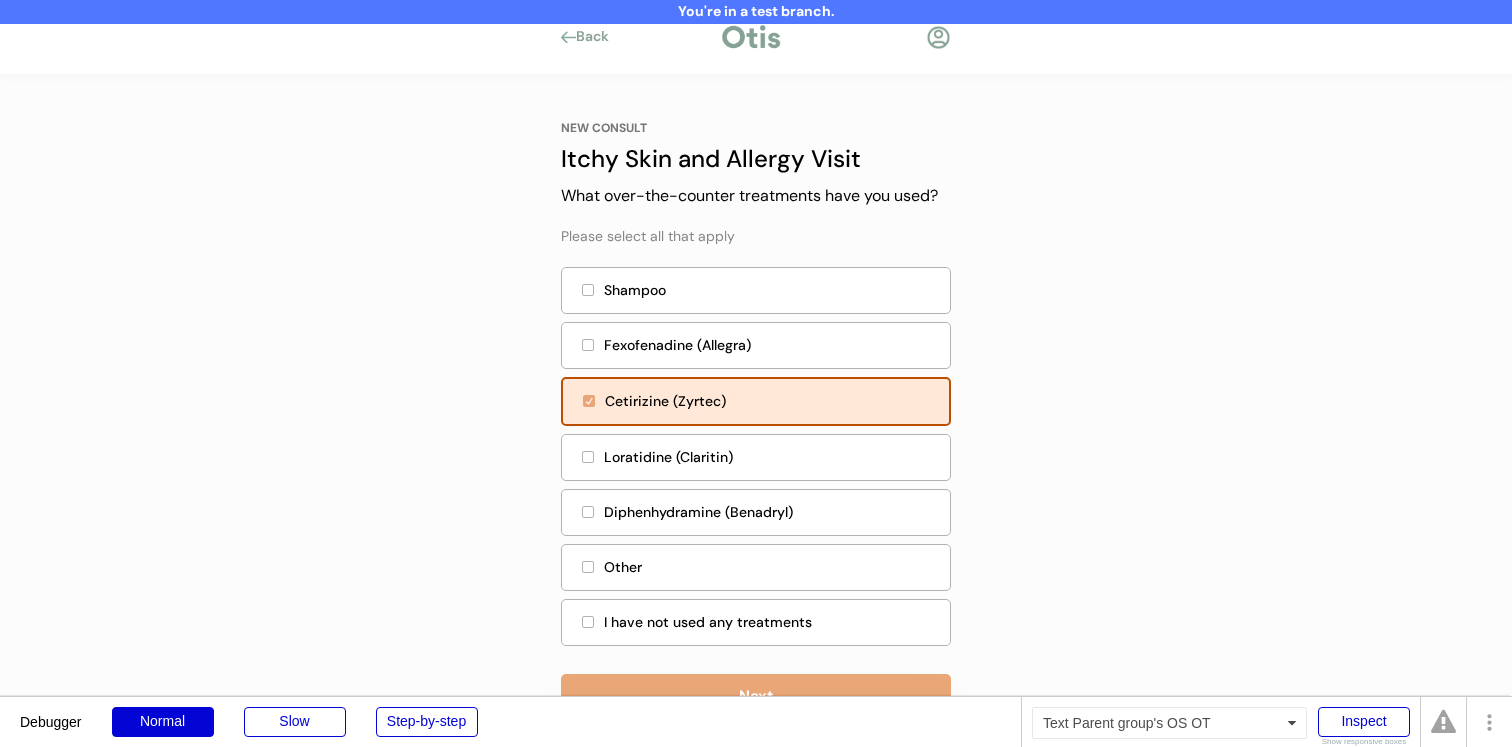 click on "Loratidine (Claritin)" at bounding box center [771, 457] 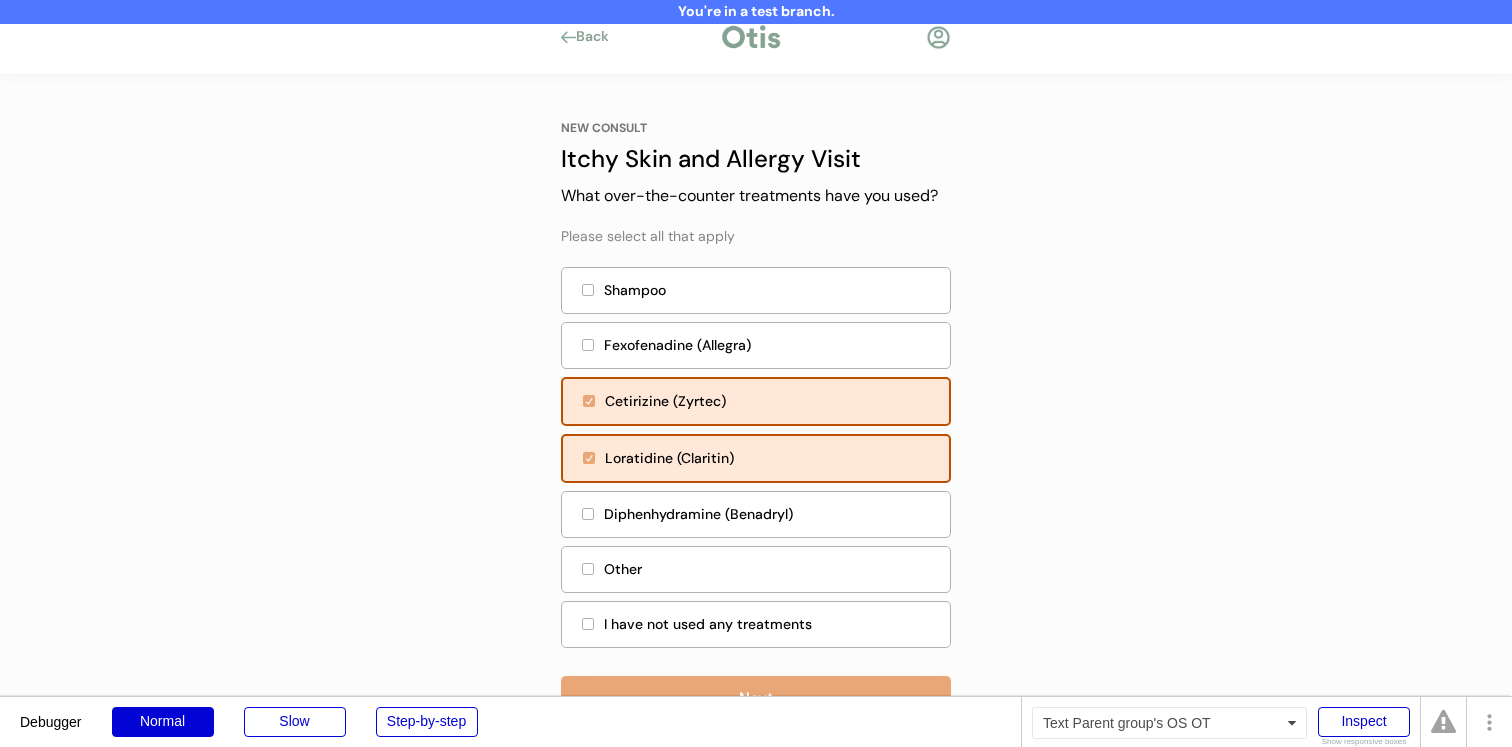 click on "Diphenhydramine (Benadryl)" at bounding box center (771, 514) 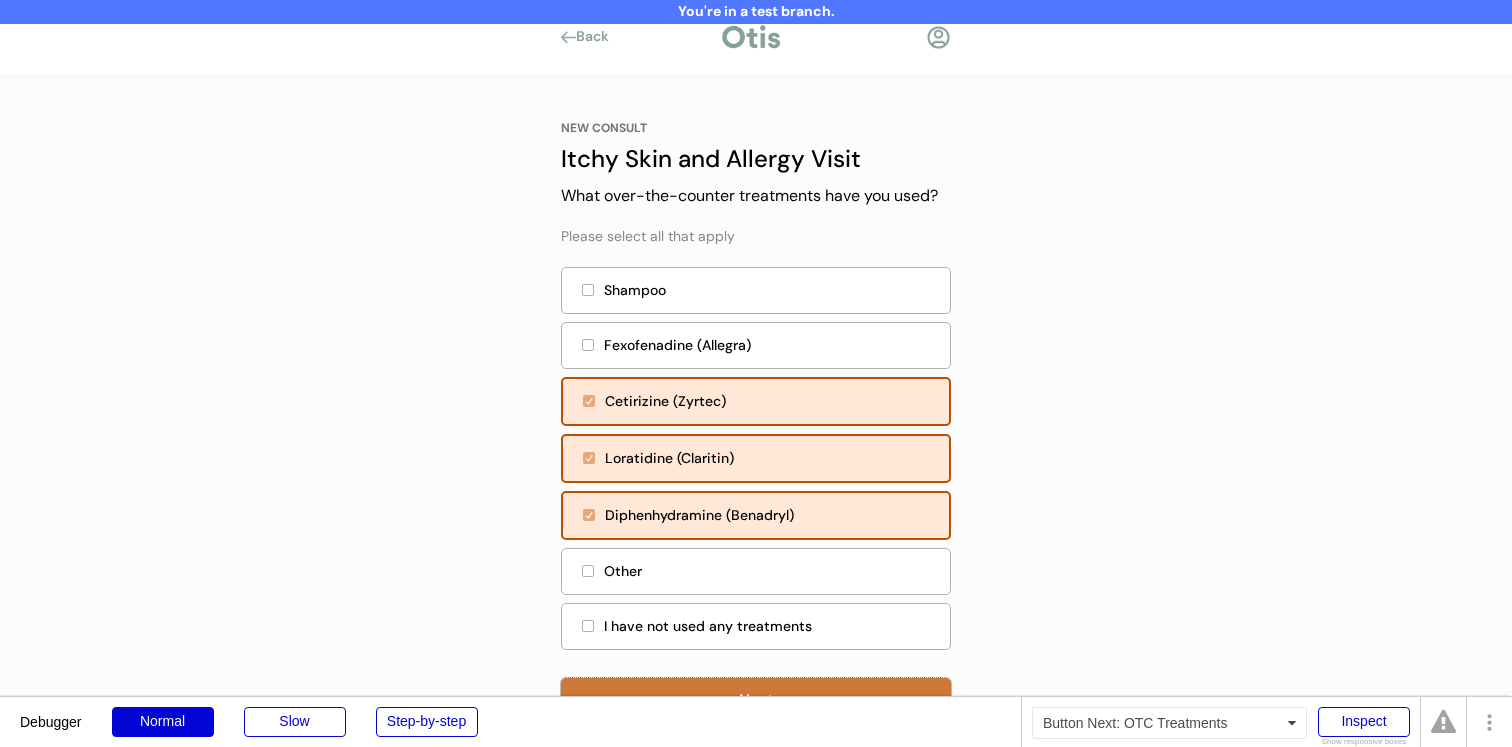 click on "Next" at bounding box center (756, 700) 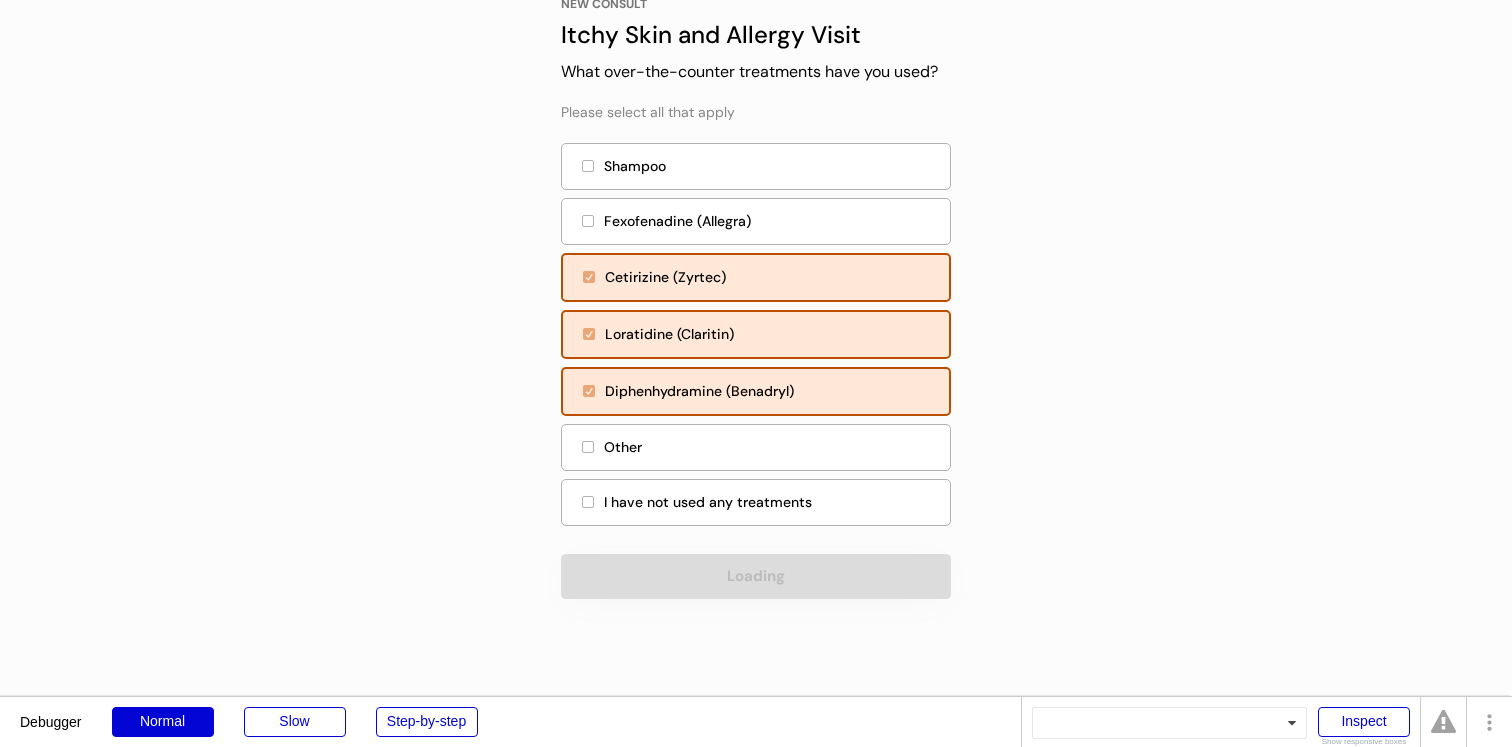 scroll, scrollTop: 146, scrollLeft: 0, axis: vertical 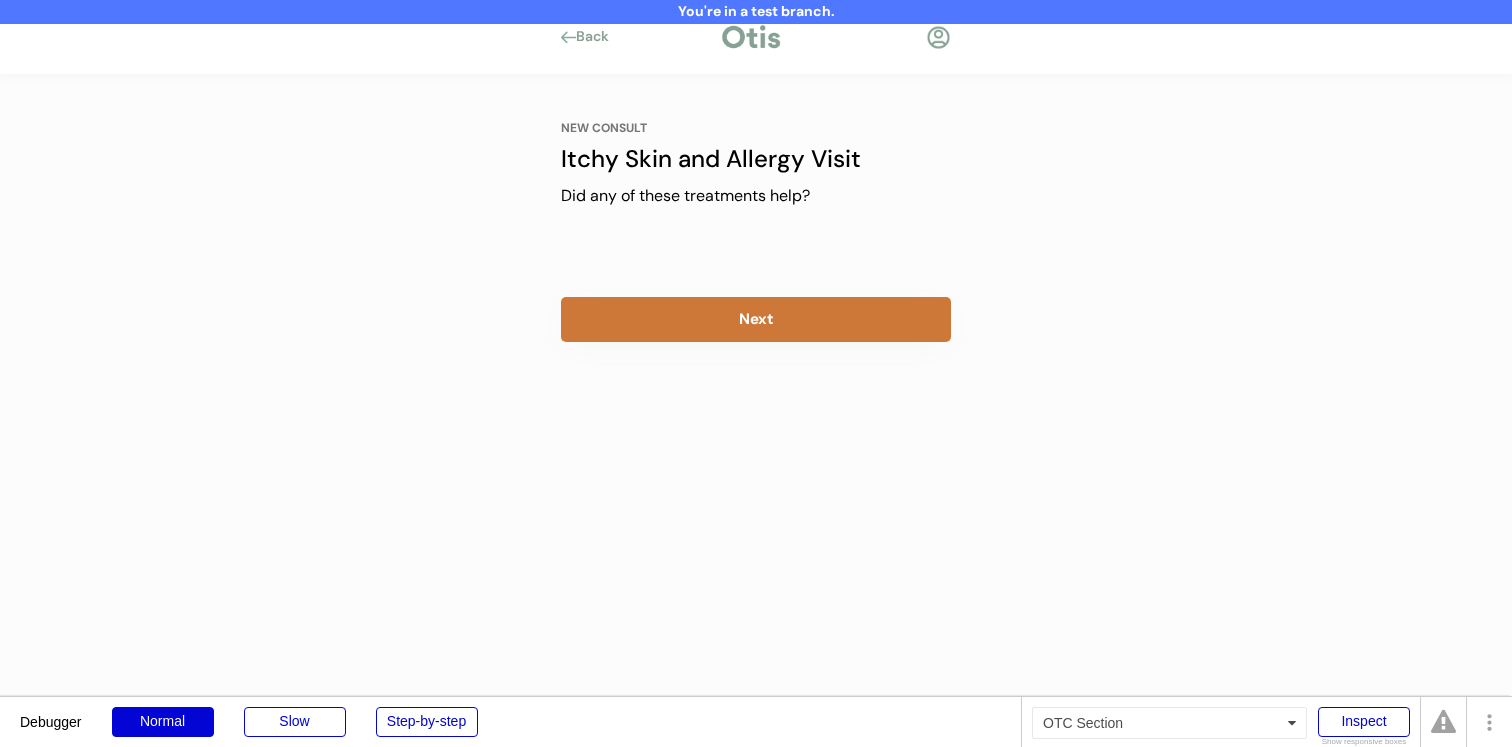 click on "Next" at bounding box center (756, 319) 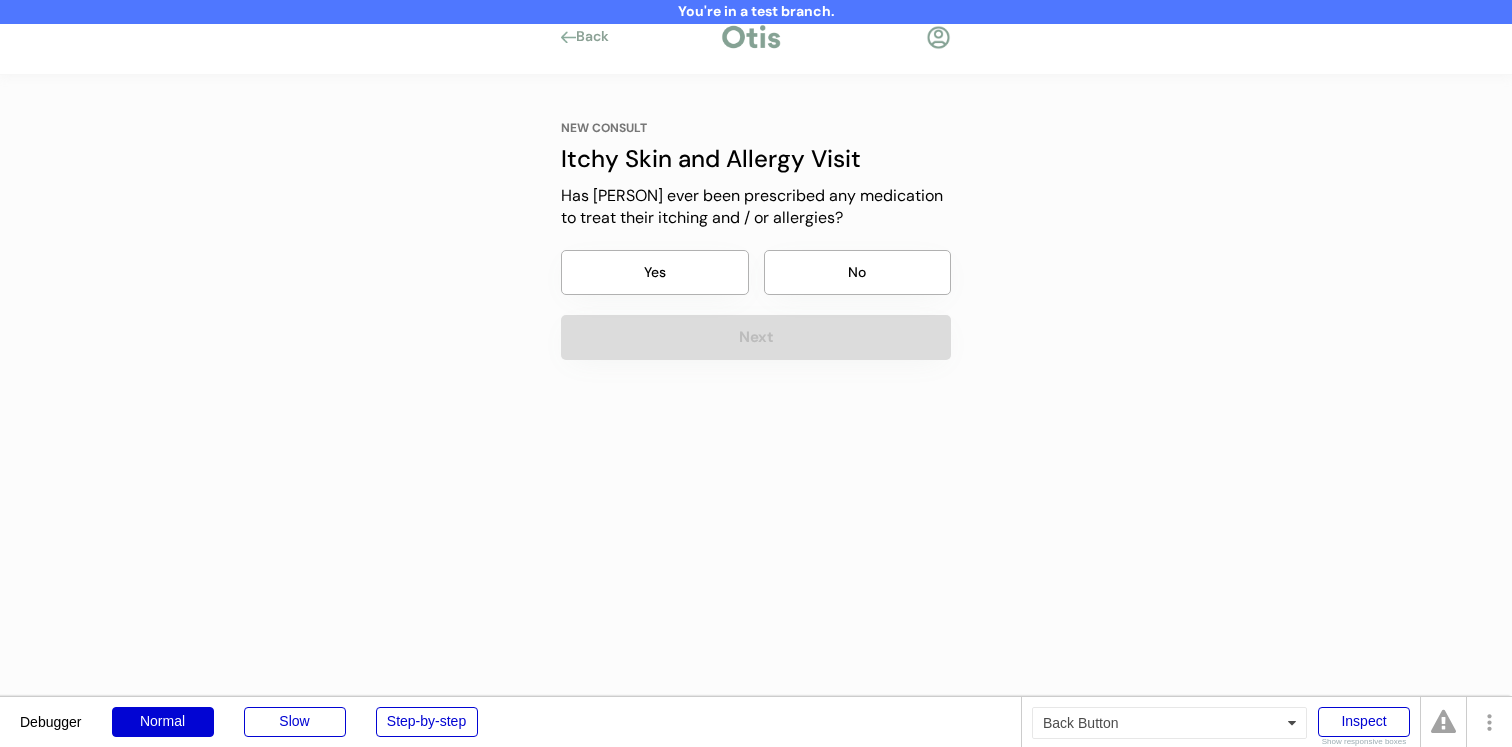 click on "Back" at bounding box center [598, 37] 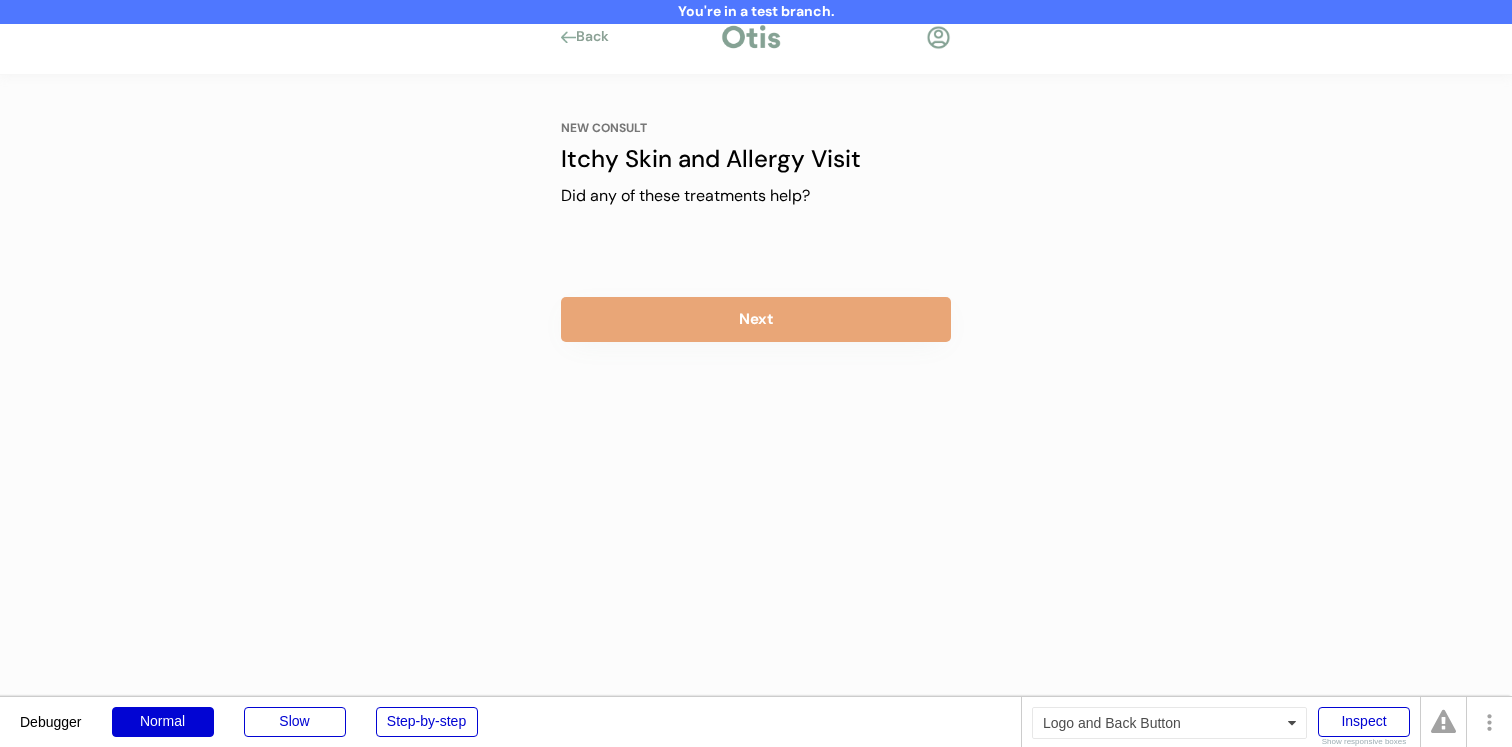 click on "Back" at bounding box center [756, 37] 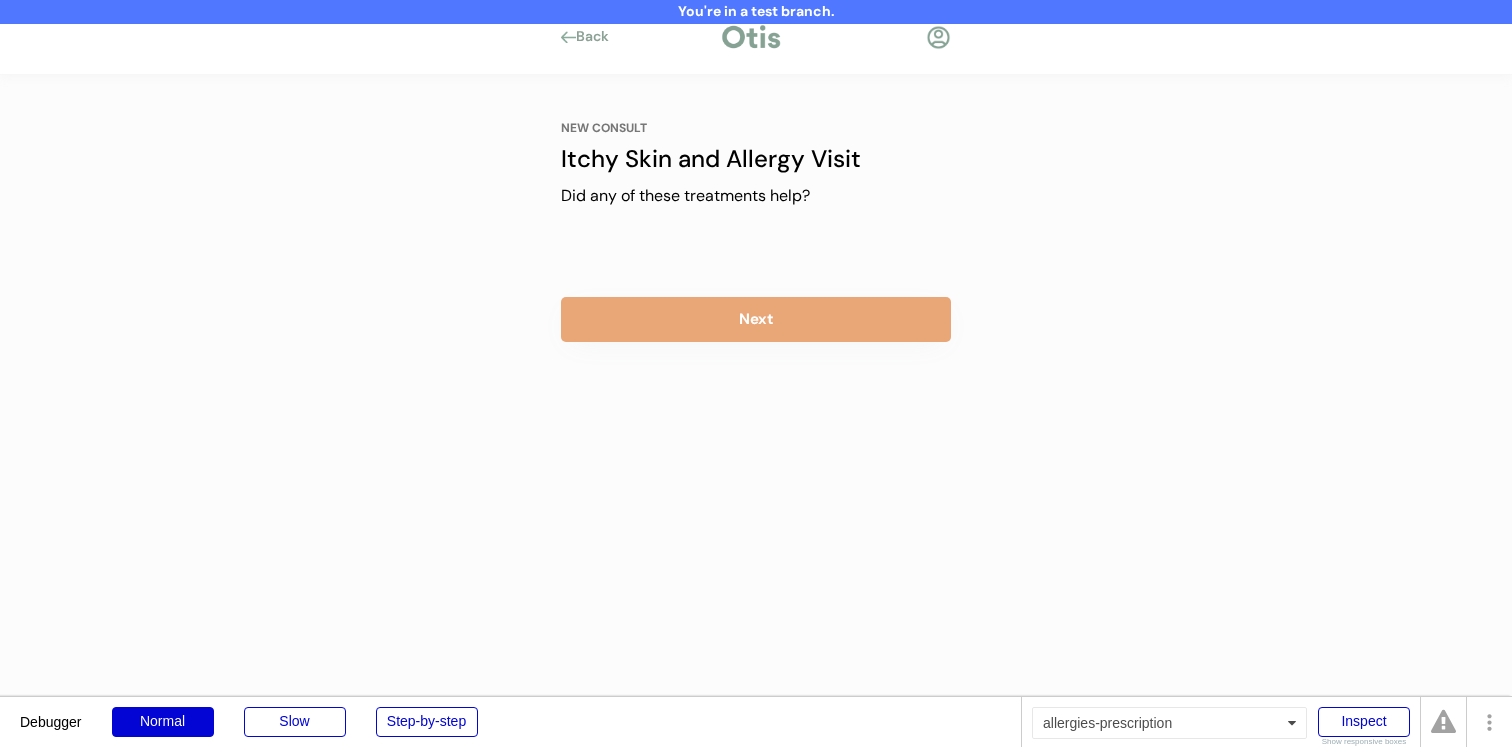 click on "Back" at bounding box center [598, 37] 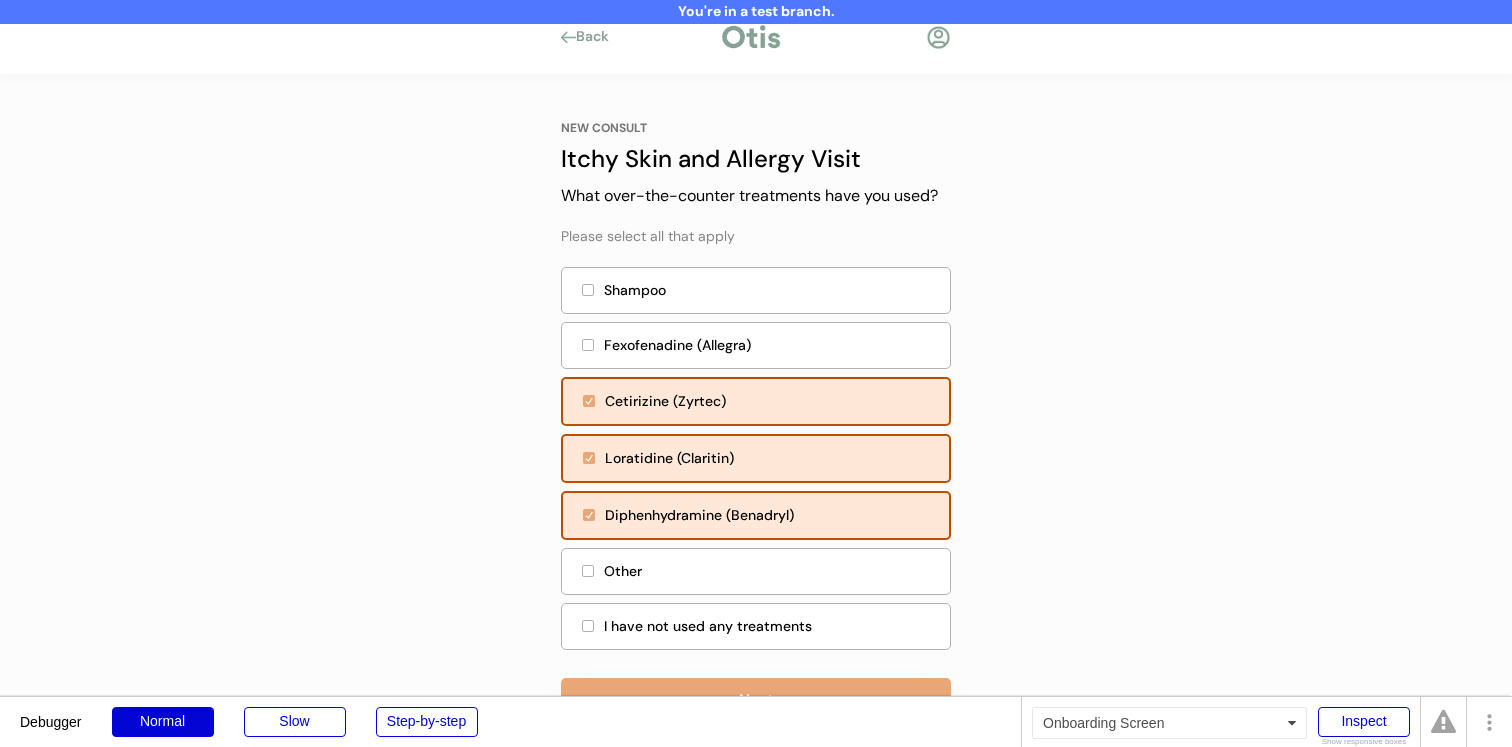 scroll, scrollTop: 146, scrollLeft: 0, axis: vertical 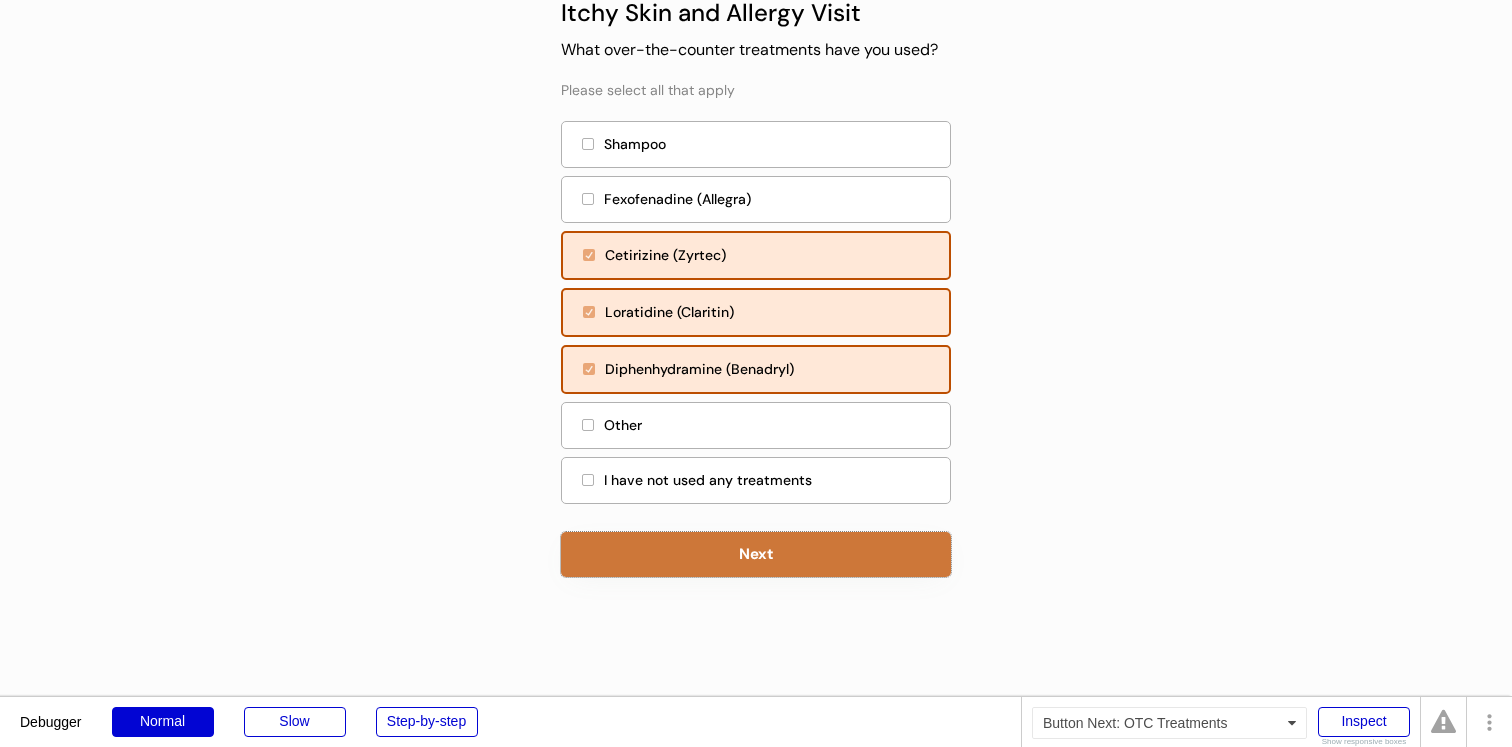 click on "Next" at bounding box center (756, 554) 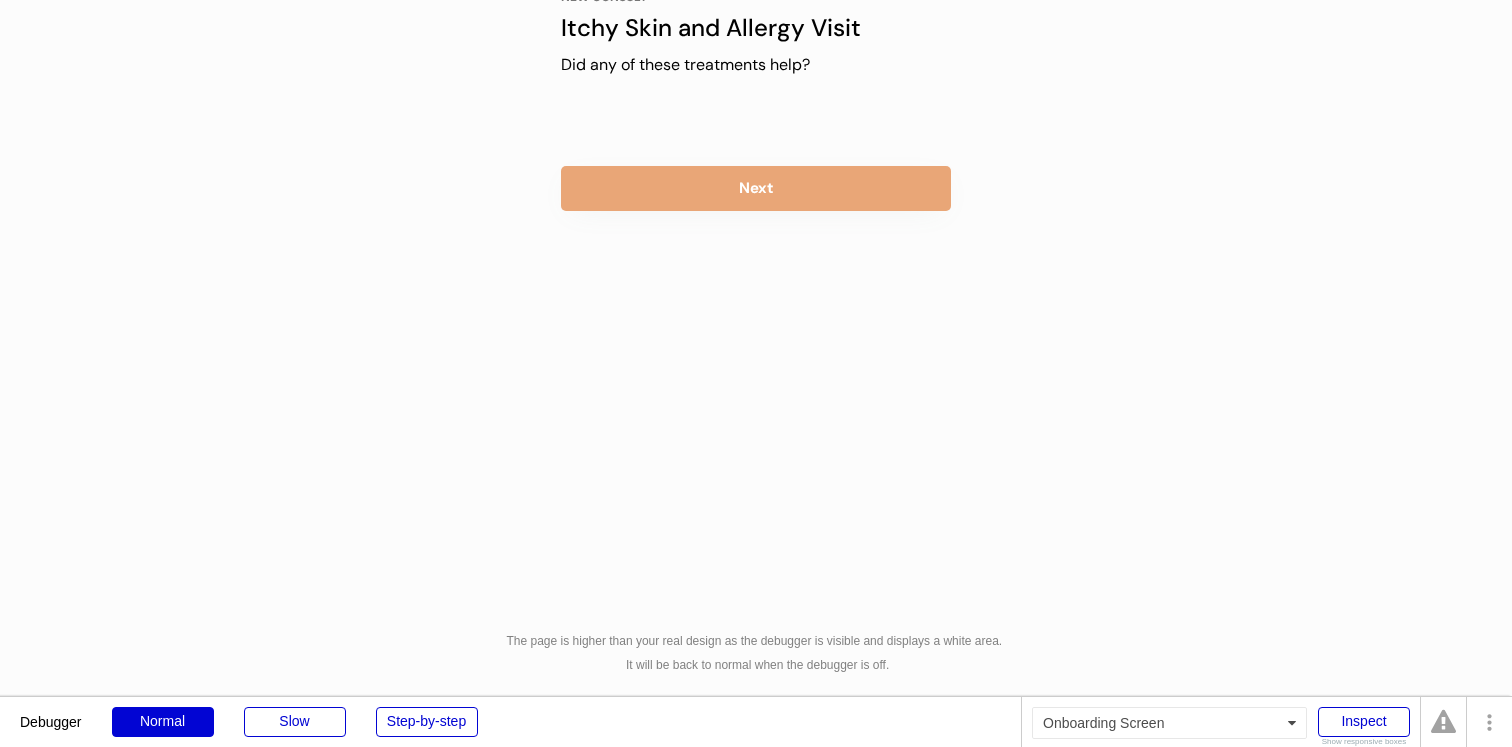 scroll, scrollTop: 0, scrollLeft: 0, axis: both 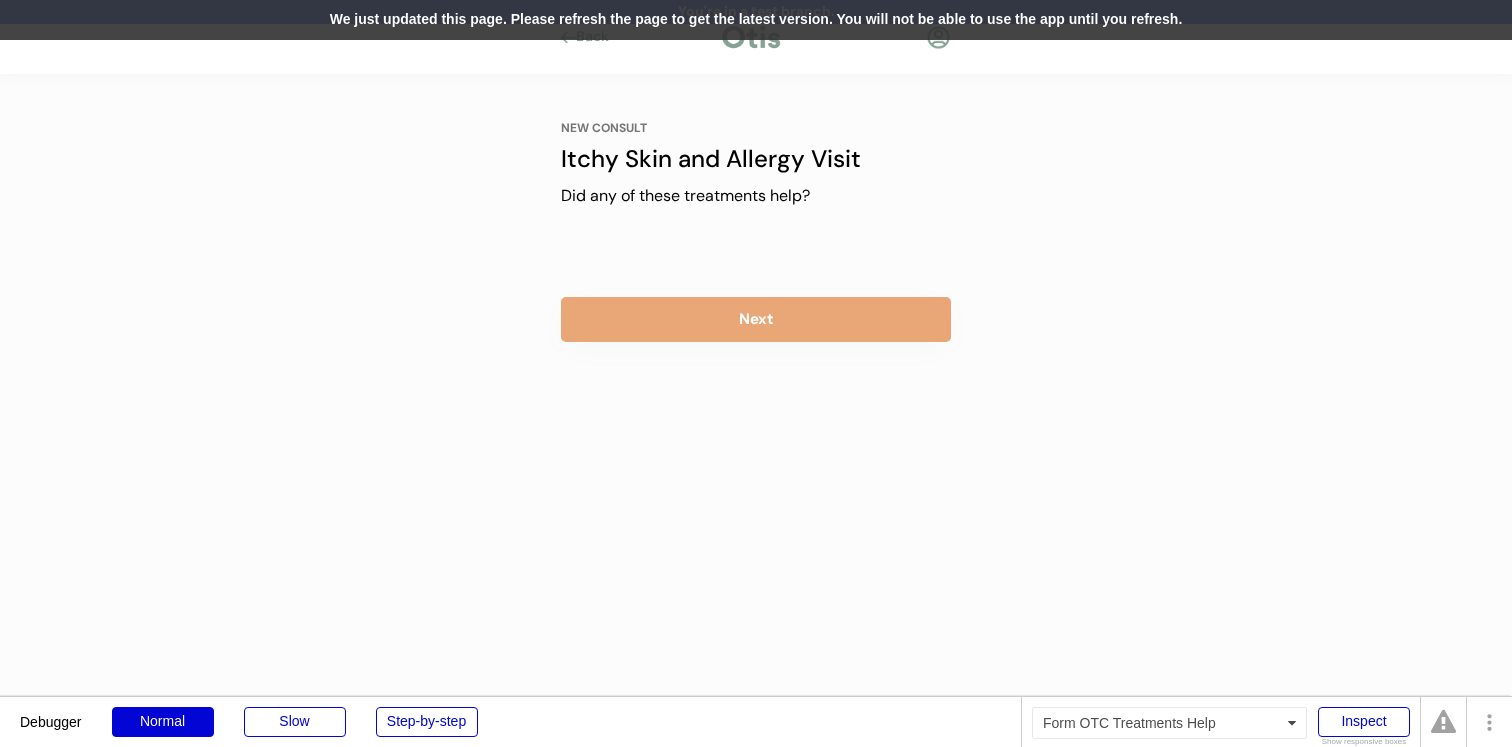 click on "Yes No I'm not sure" at bounding box center (756, 252) 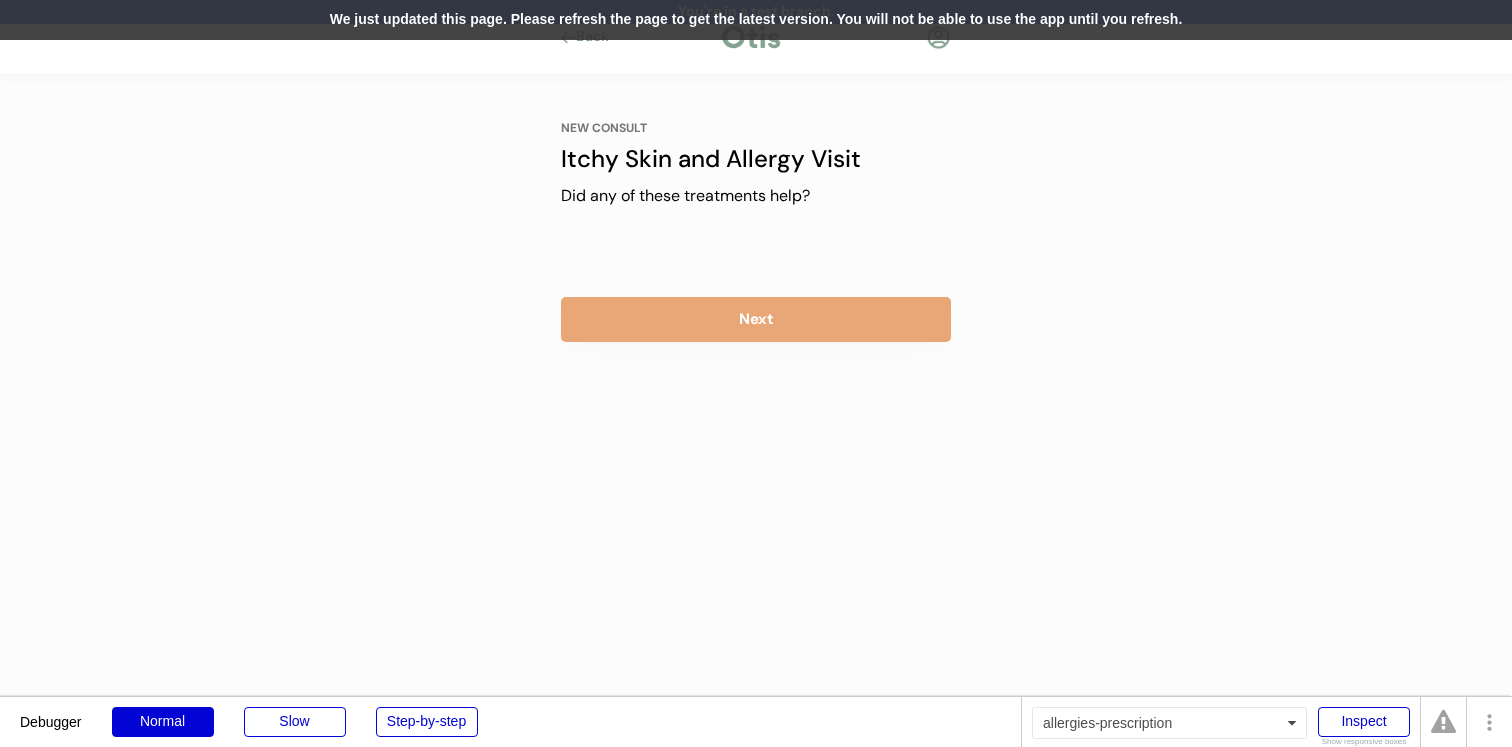 click on "We just updated this page.  Please refresh the page to get the latest version. You will not be able to use the app until you refresh." at bounding box center [756, 20] 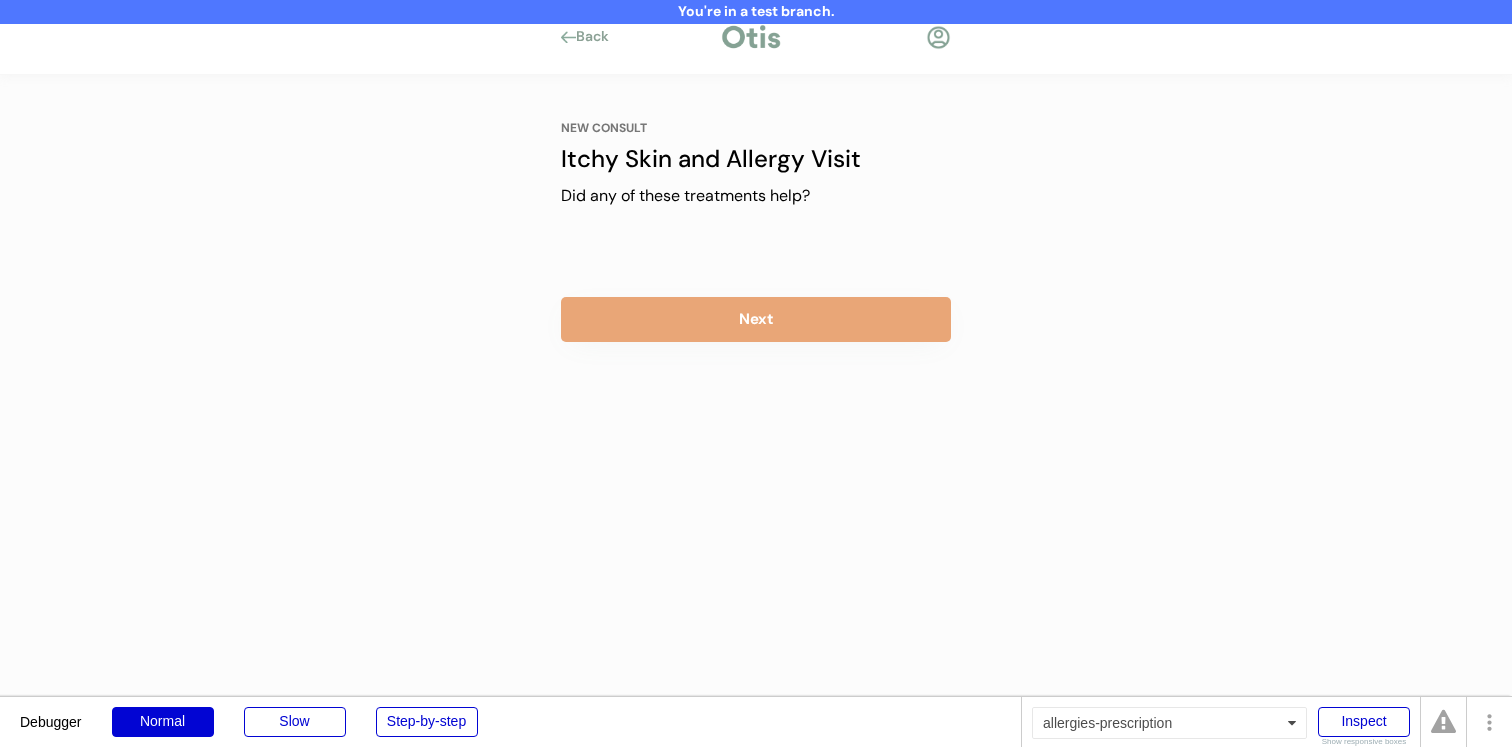 scroll, scrollTop: 0, scrollLeft: 0, axis: both 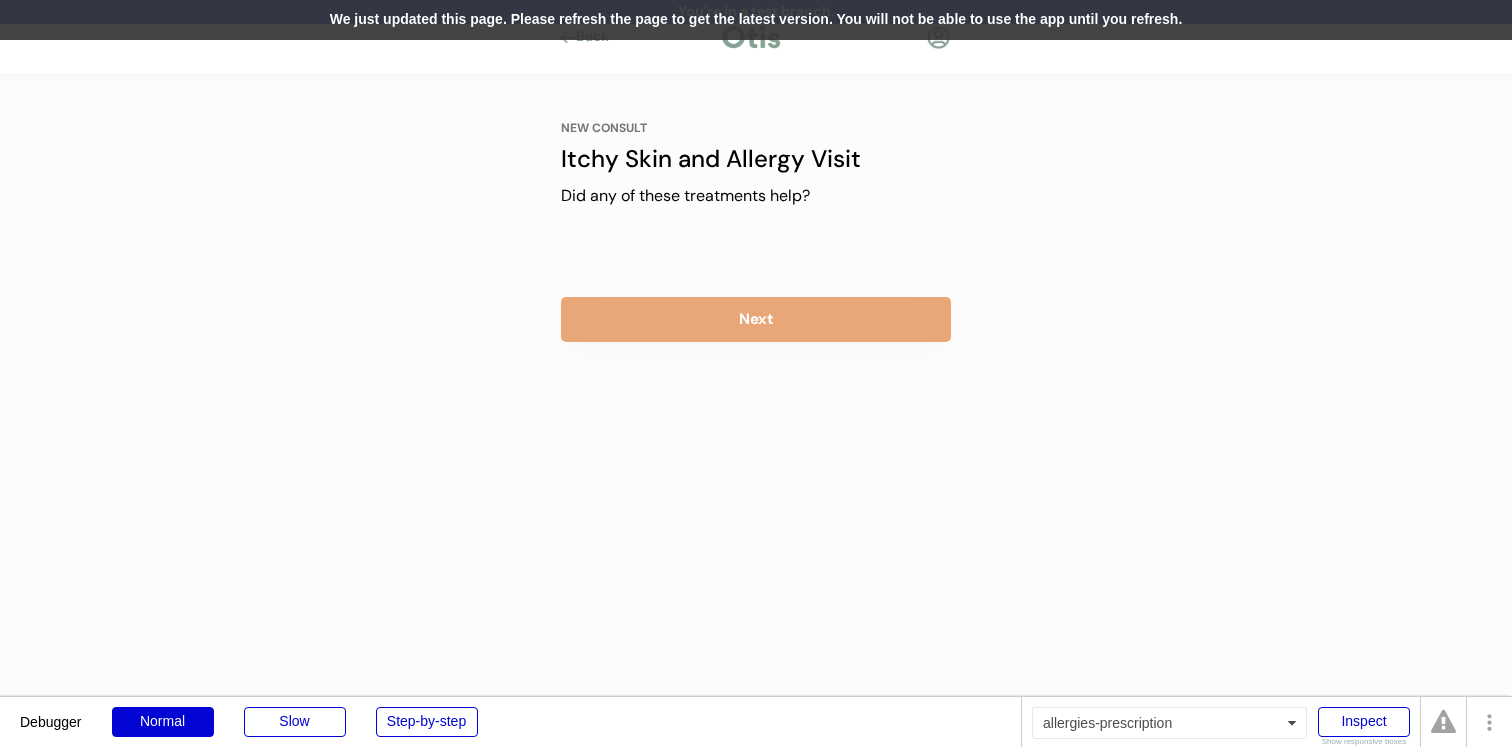 click on "We just updated this page.  Please refresh the page to get the latest version. You will not be able to use the app until you refresh." at bounding box center [756, 20] 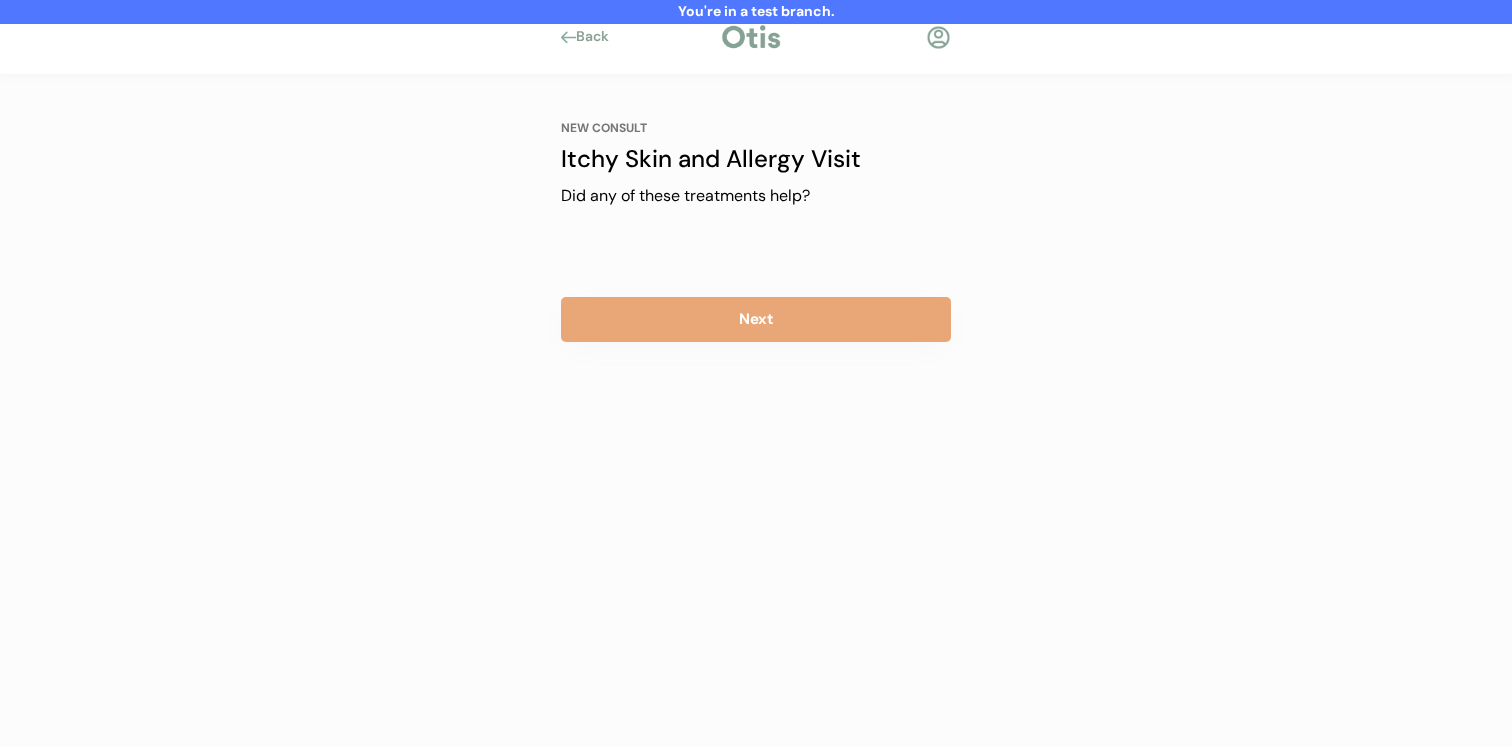 scroll, scrollTop: 0, scrollLeft: 0, axis: both 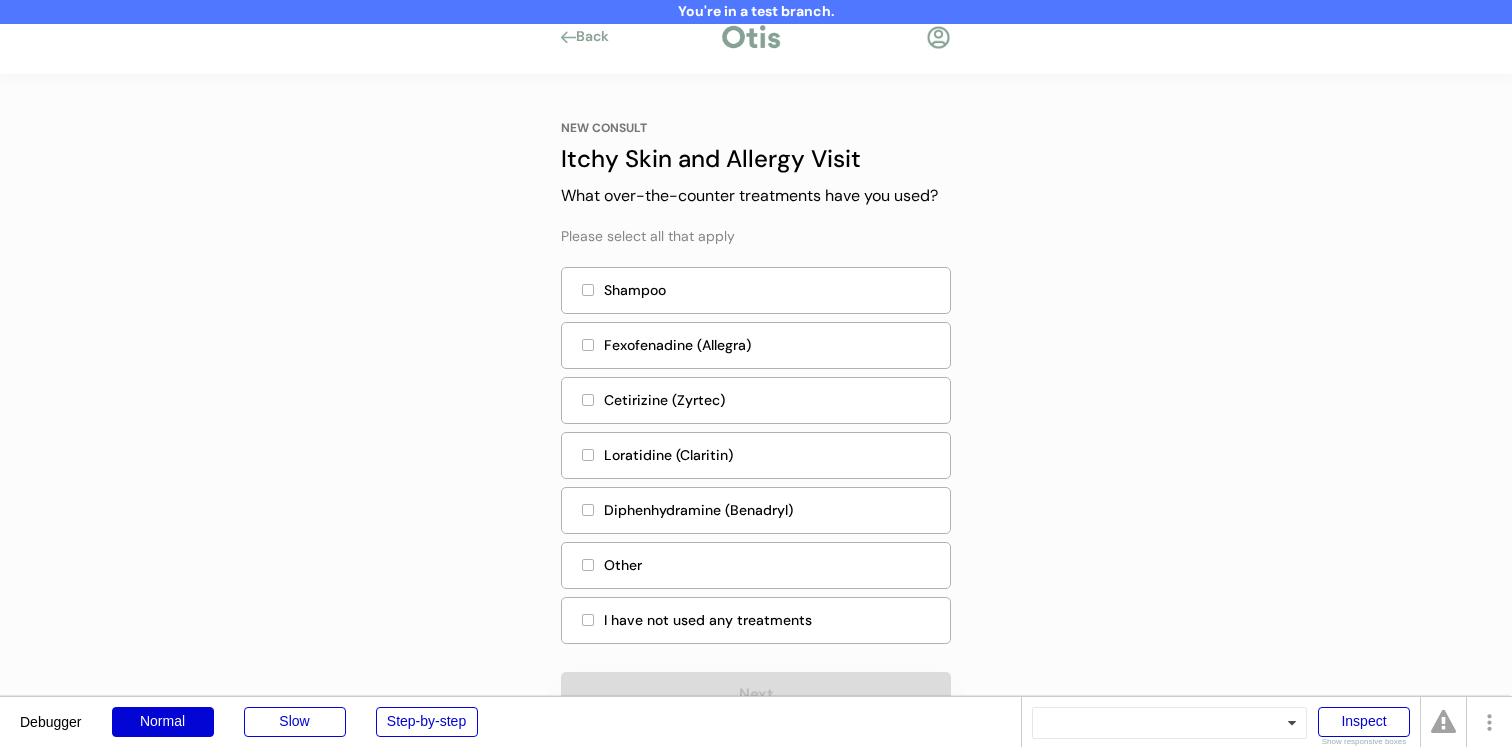 click on "Cetirizine (Zyrtec)" at bounding box center (756, 400) 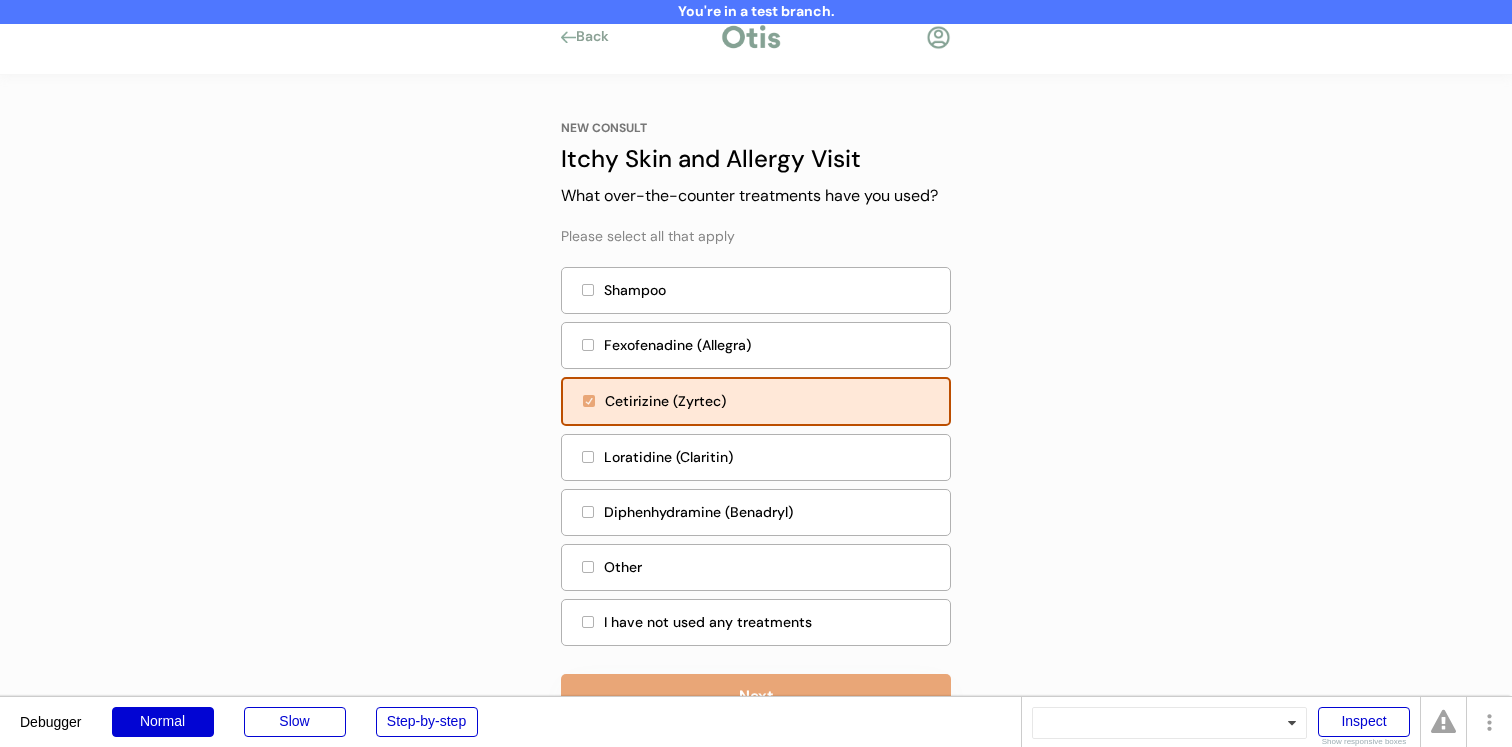 click on "Loratidine (Claritin)" at bounding box center (771, 457) 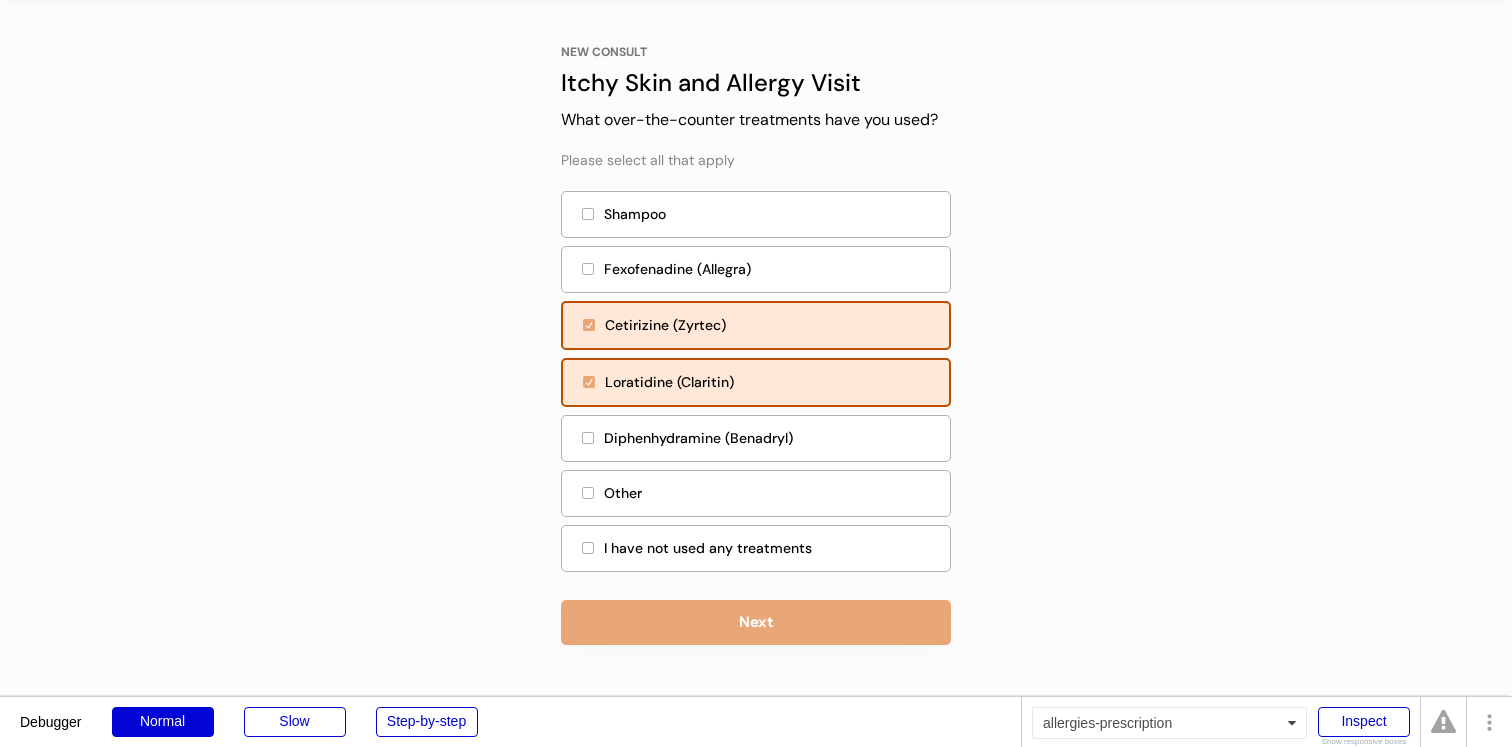 scroll, scrollTop: 80, scrollLeft: 0, axis: vertical 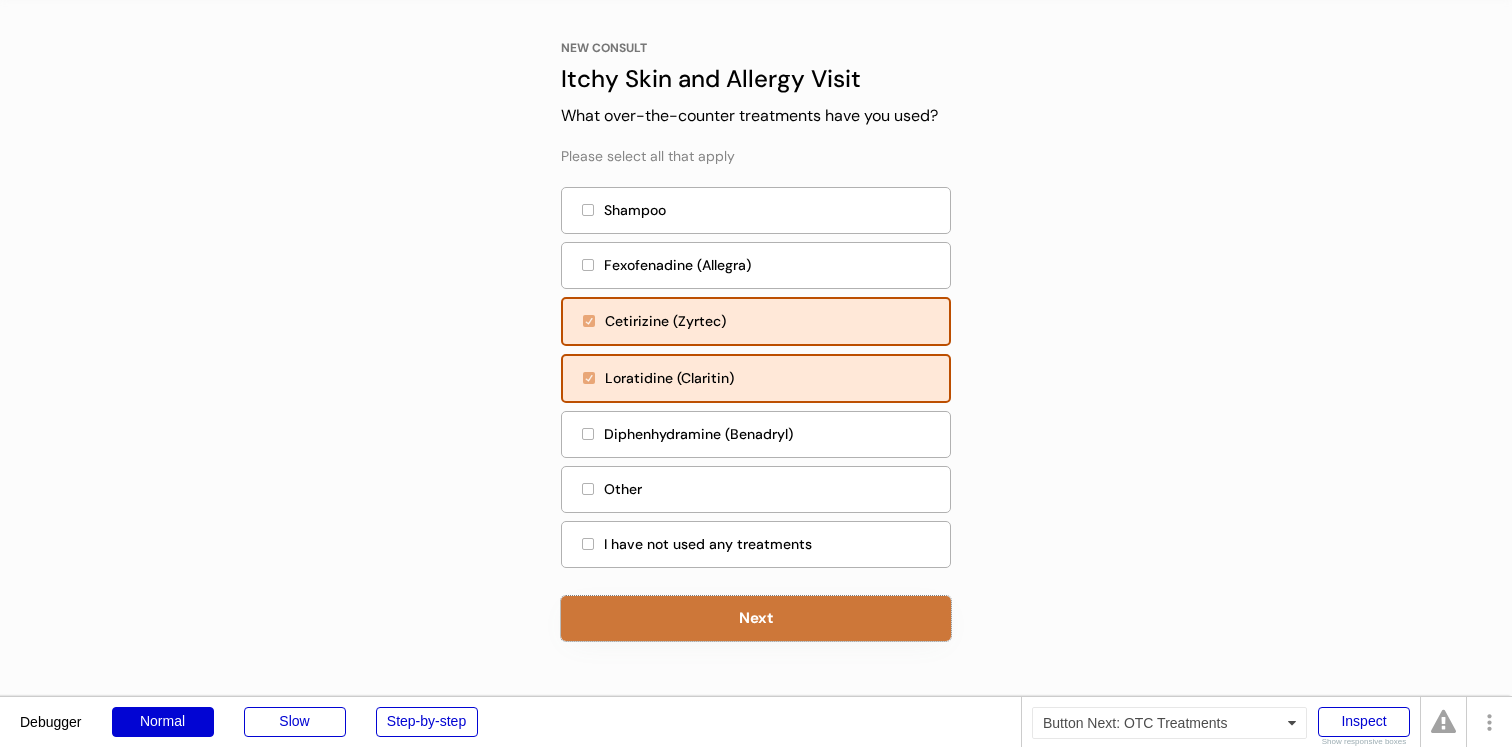 click on "Next" at bounding box center [756, 618] 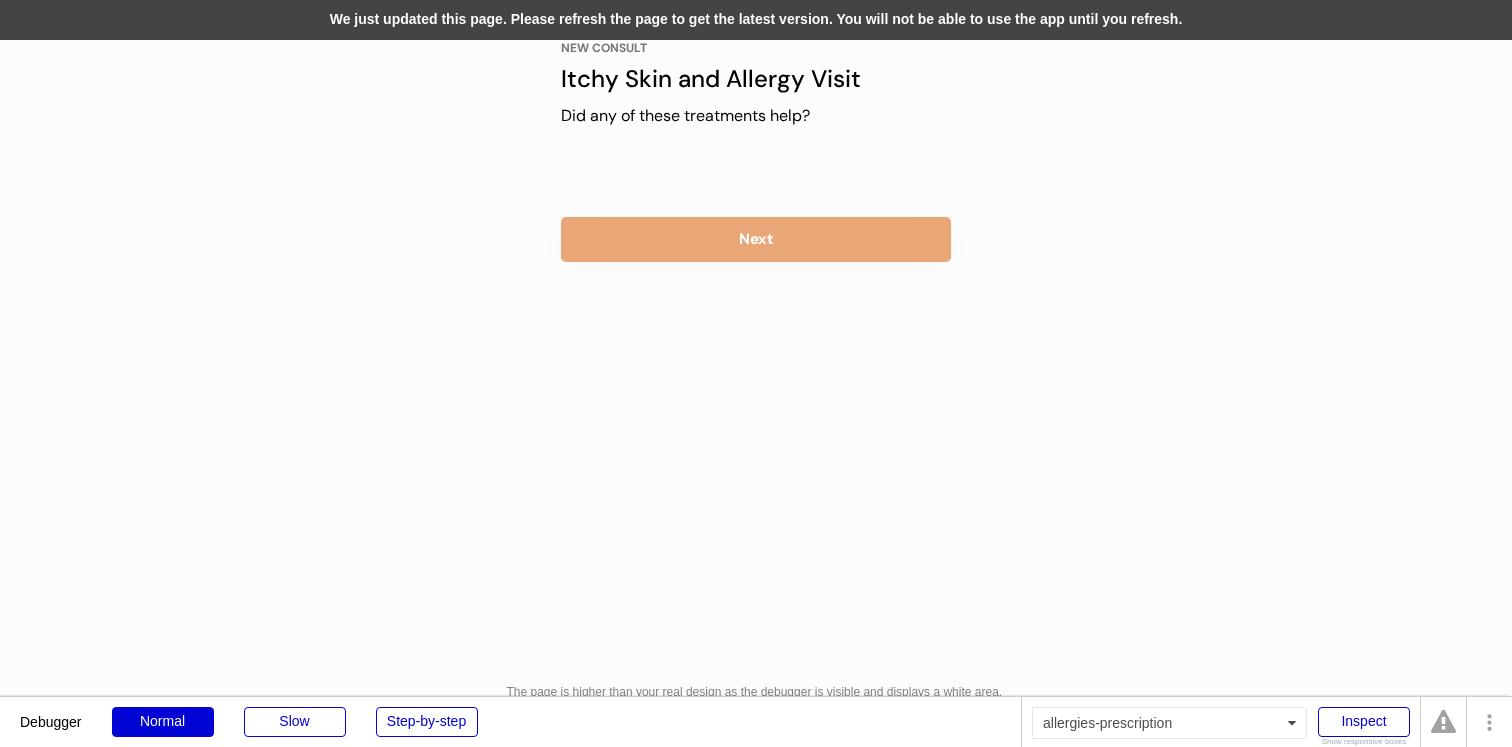 click on "We just updated this page.  Please refresh the page to get the latest version. You will not be able to use the app until you refresh." at bounding box center (756, 20) 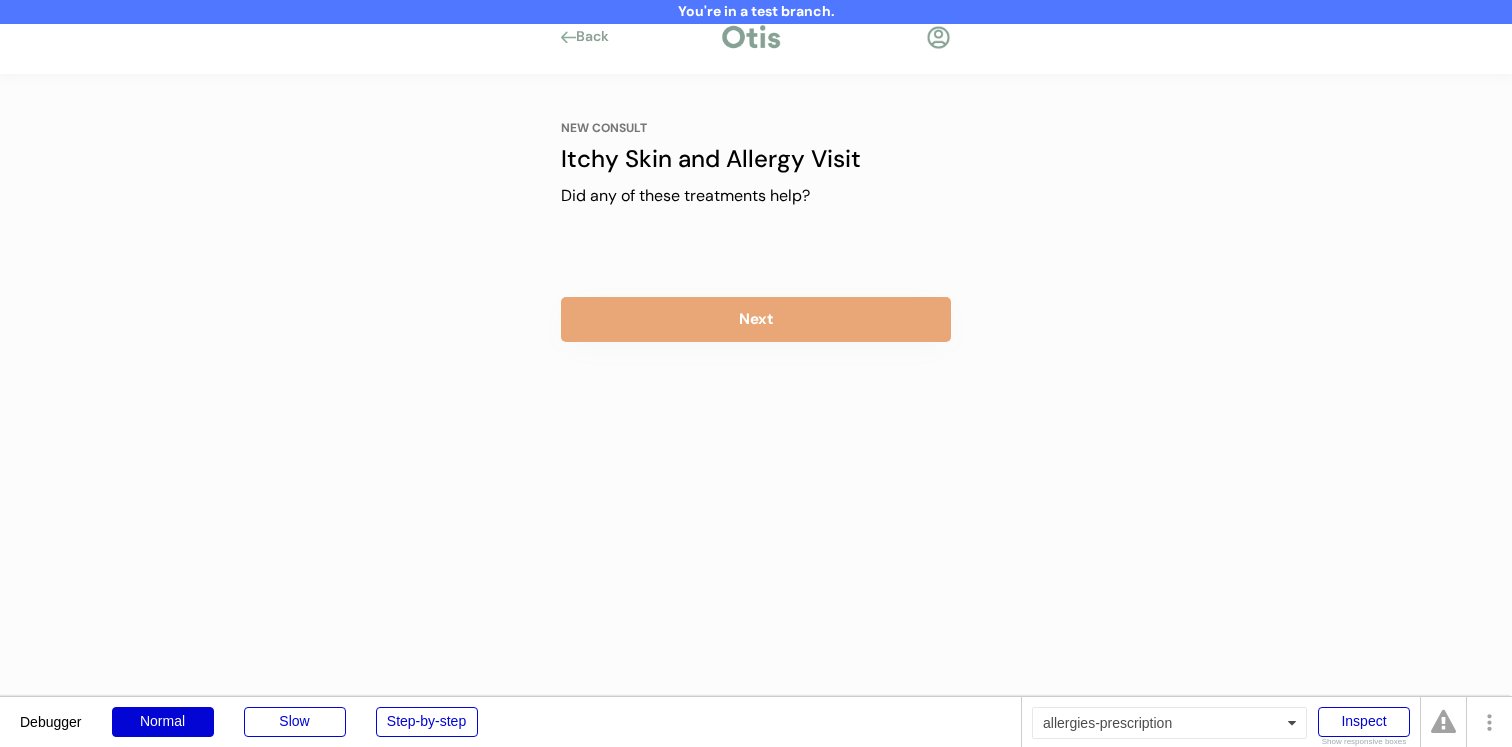 scroll, scrollTop: 80, scrollLeft: 0, axis: vertical 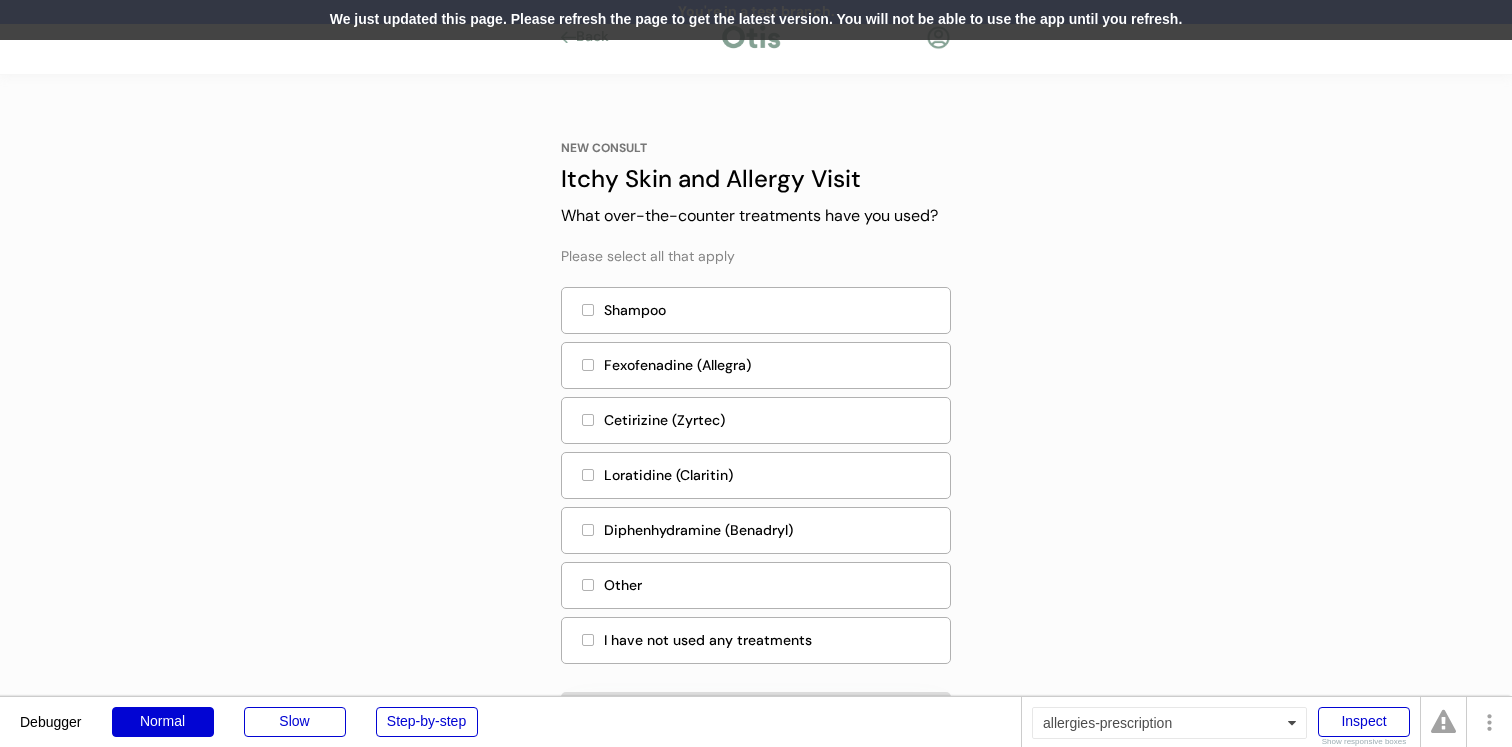 click on "We just updated this page.  Please refresh the page to get the latest version. You will not be able to use the app until you refresh." at bounding box center [756, 20] 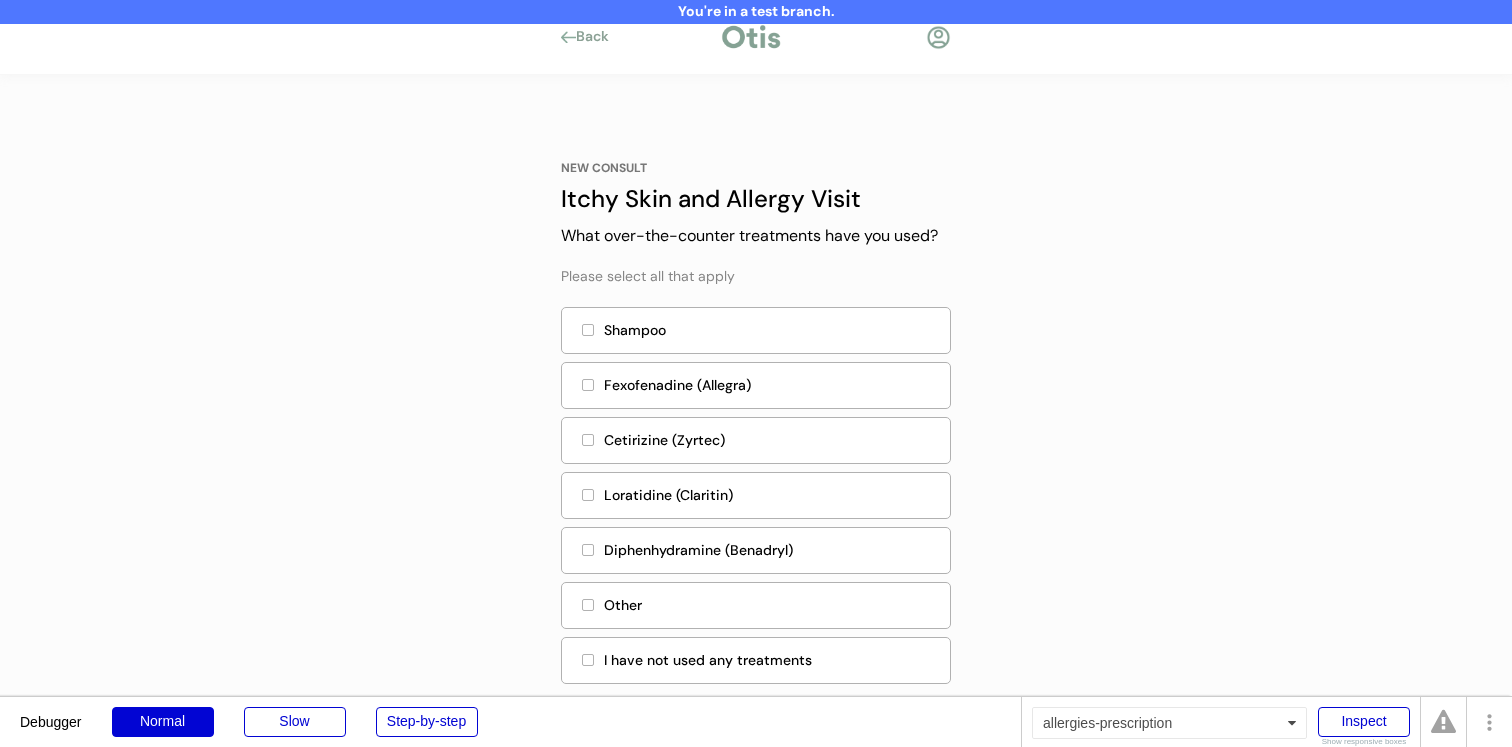 scroll, scrollTop: 0, scrollLeft: 0, axis: both 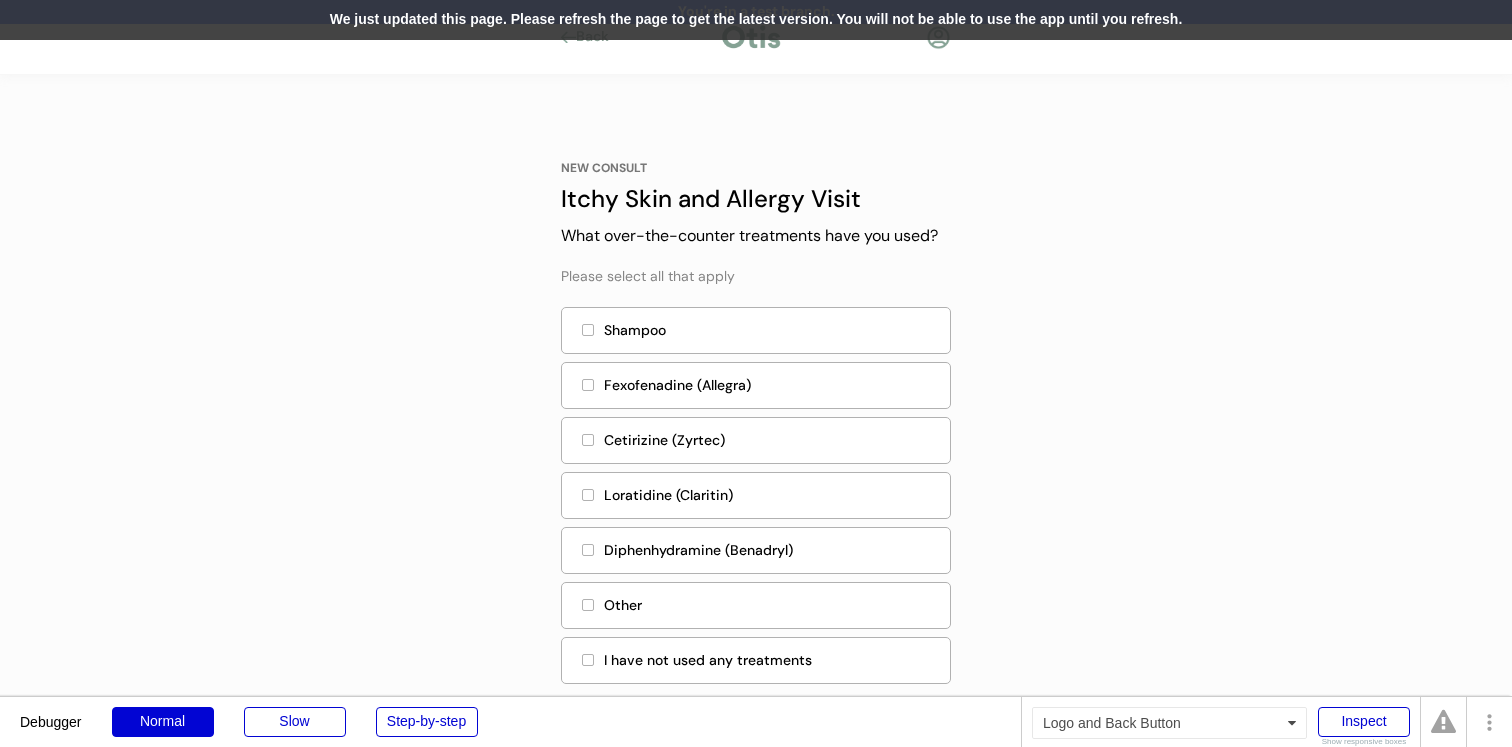 click on "We just updated this page.  Please refresh the page to get the latest version. You will not be able to use the app until you refresh." at bounding box center (756, 20) 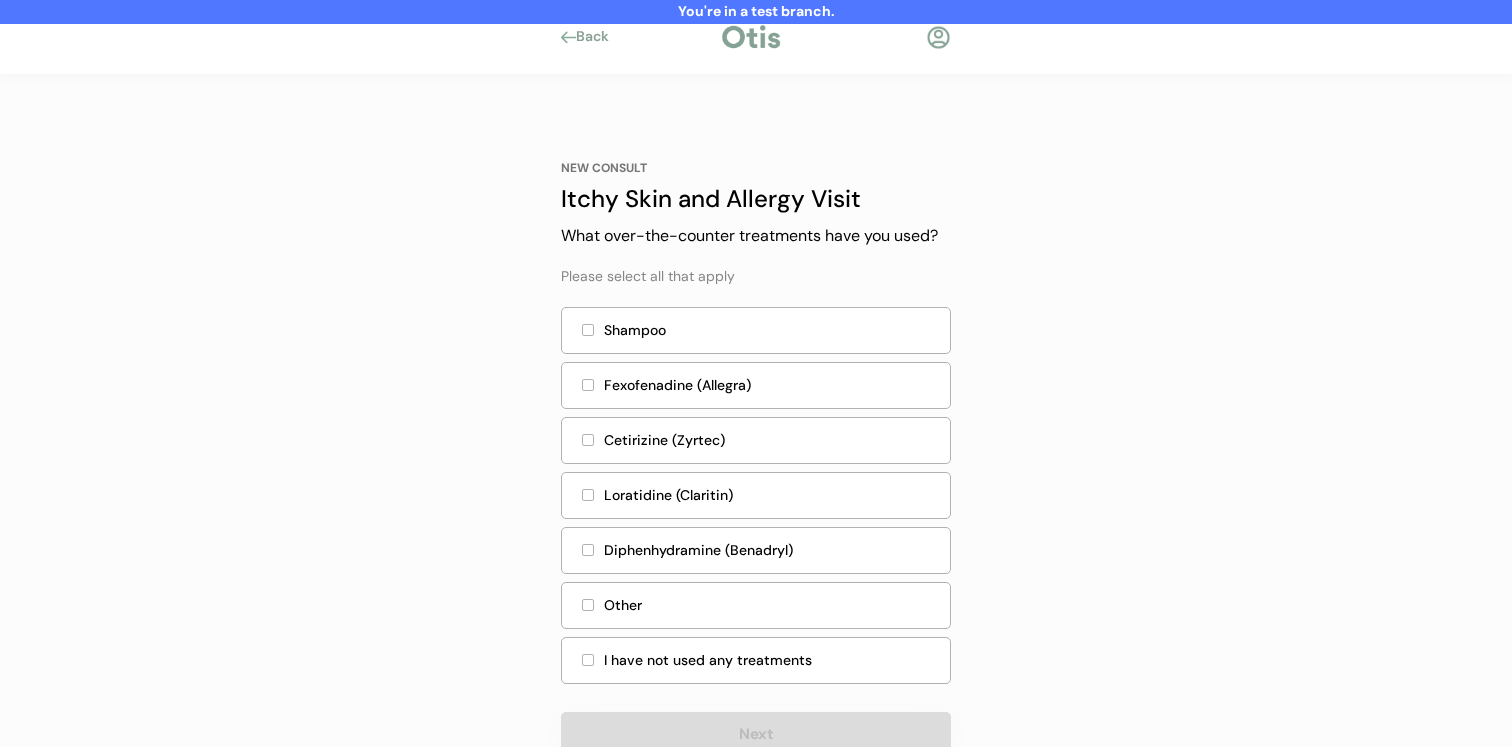 scroll, scrollTop: 0, scrollLeft: 0, axis: both 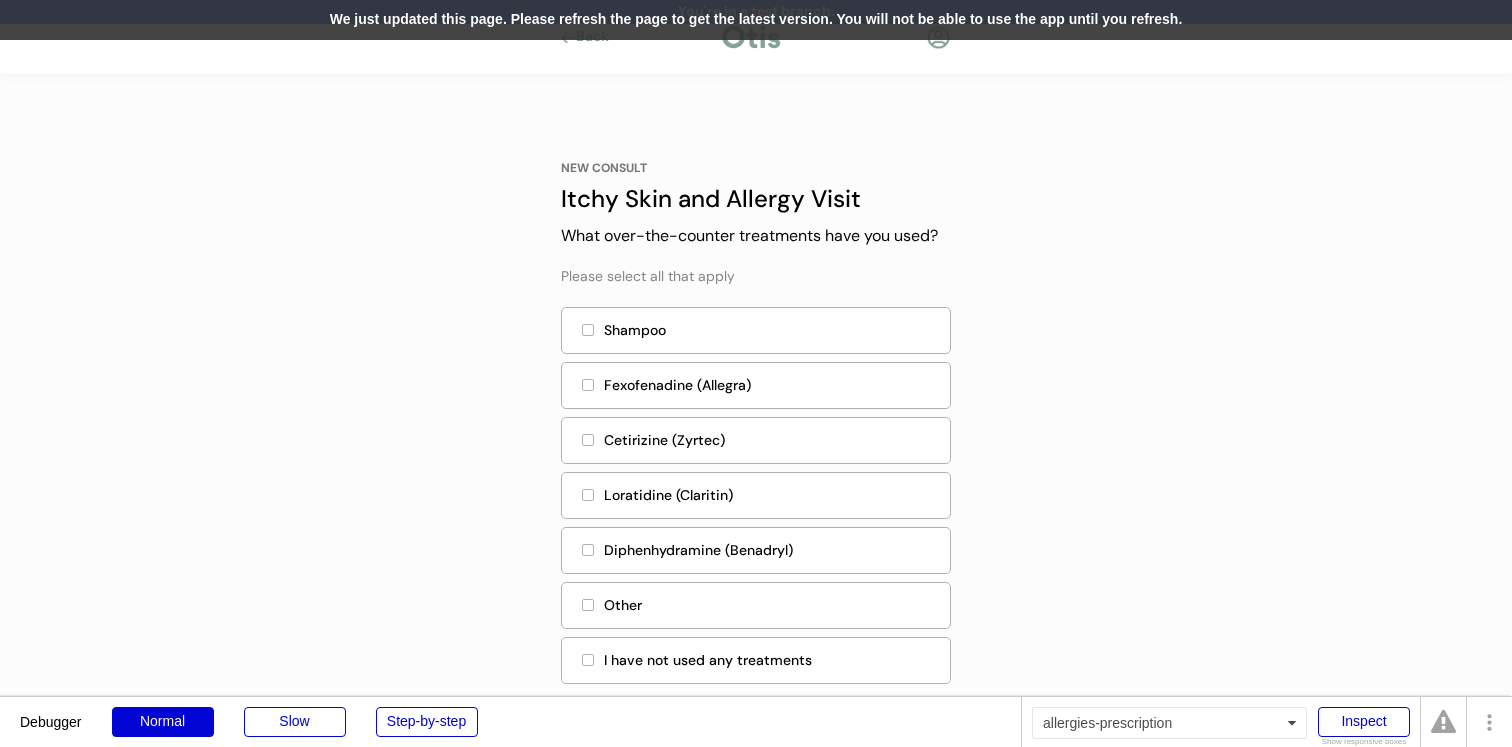 click on "We just updated this page.  Please refresh the page to get the latest version. You will not be able to use the app until you refresh." at bounding box center [756, 20] 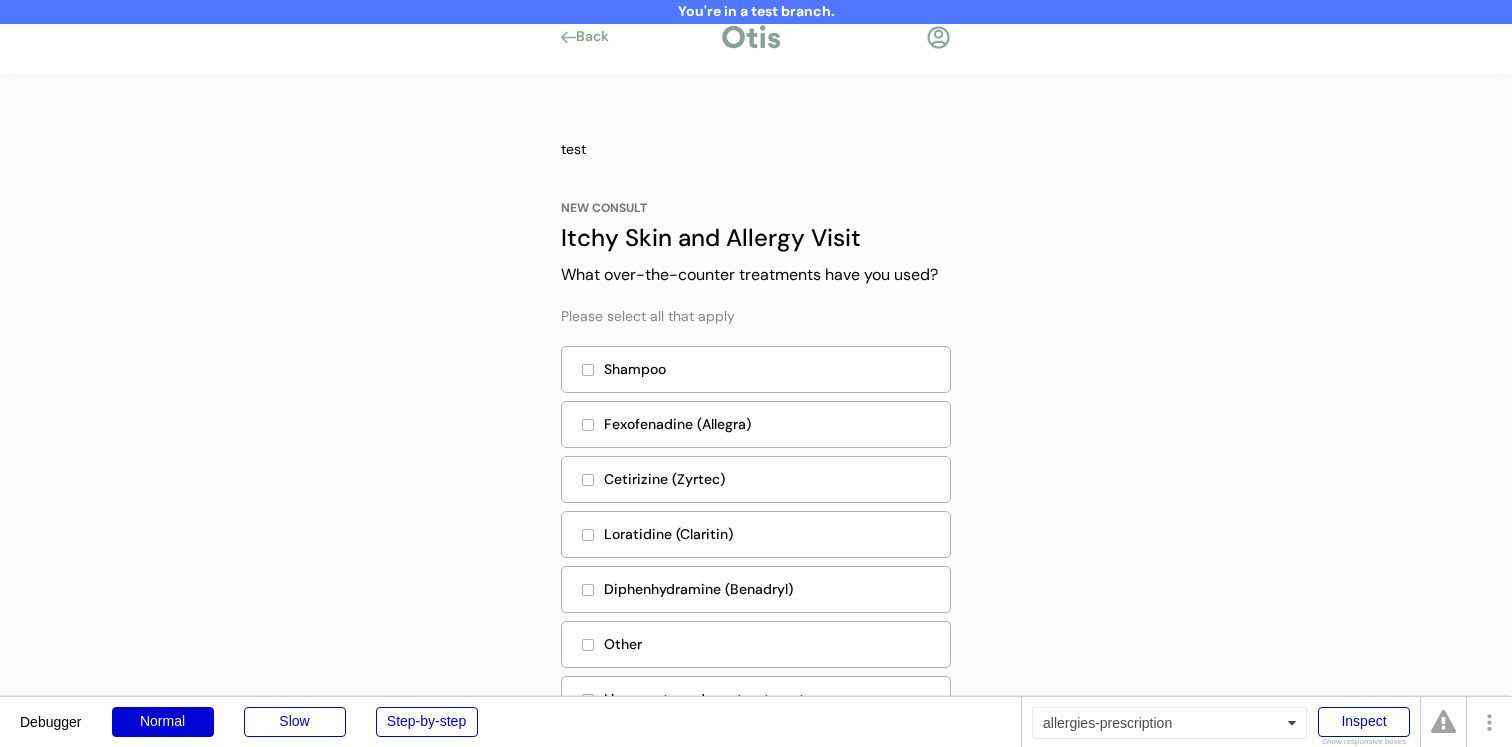 scroll, scrollTop: 0, scrollLeft: 0, axis: both 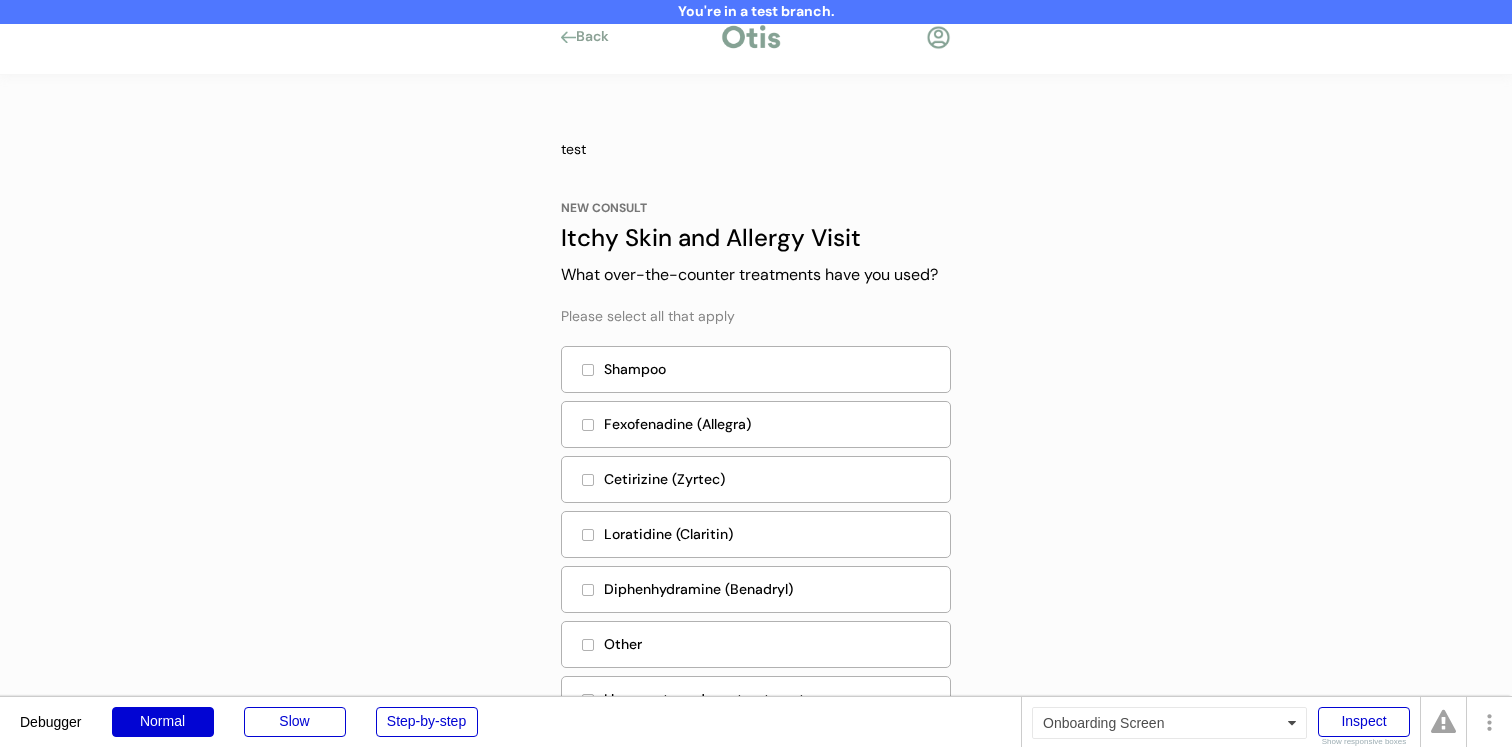 click on "You're in a test branch.   Back test NEW CONSULT Itchy Skin and Allergy Visit What over-the-counter treatments have you used? Please select all that apply Shampoo Fexofenadine (Allegra) Cetirizine (Zyrtec) Loratidine (Claritin) Diphenhydramine (Benadryl) Other I have not used any treatments Next The page is higher than your real design as the debugger is visible and displays a white area.
It will be back to normal when the debugger is off." at bounding box center (756, 572) 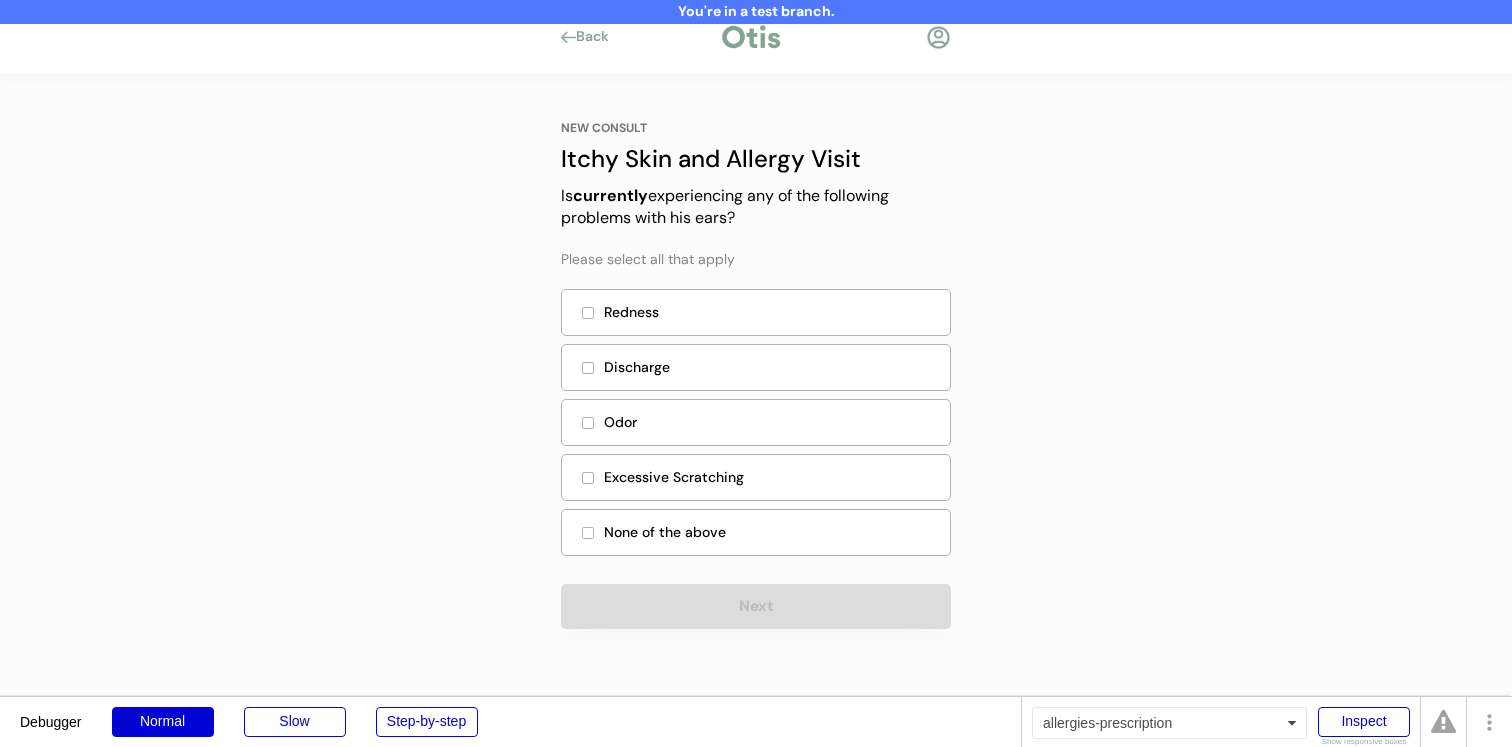 click on "You're in a test branch.   Back NEW CONSULT Itchy Skin and Allergy Visit Is   currently  experiencing any of the following problems with his ears? Please select all that apply Redness Discharge Odor Excessive Scratching None of the above Next NEW CONSULT Itchy Skin and Allergy Visit Have you tried any over-the-counter treatments to help treat the current itching and / or allergies? These are products that can be purchased at a pet store without a prescription. Yes No Next test NEW CONSULT Itchy Skin and Allergy Visit What over-the-counter treatments have you used? Please select all that apply Shampoo Fexofenadine (Allegra) Cetirizine (Zyrtec) Loratidine (Claritin) Diphenhydramine (Benadryl) Other I have not used any treatments Next The page is higher than your real design as the debugger is visible and displays a white area.
It will be back to normal when the debugger is off." at bounding box center (756, 488) 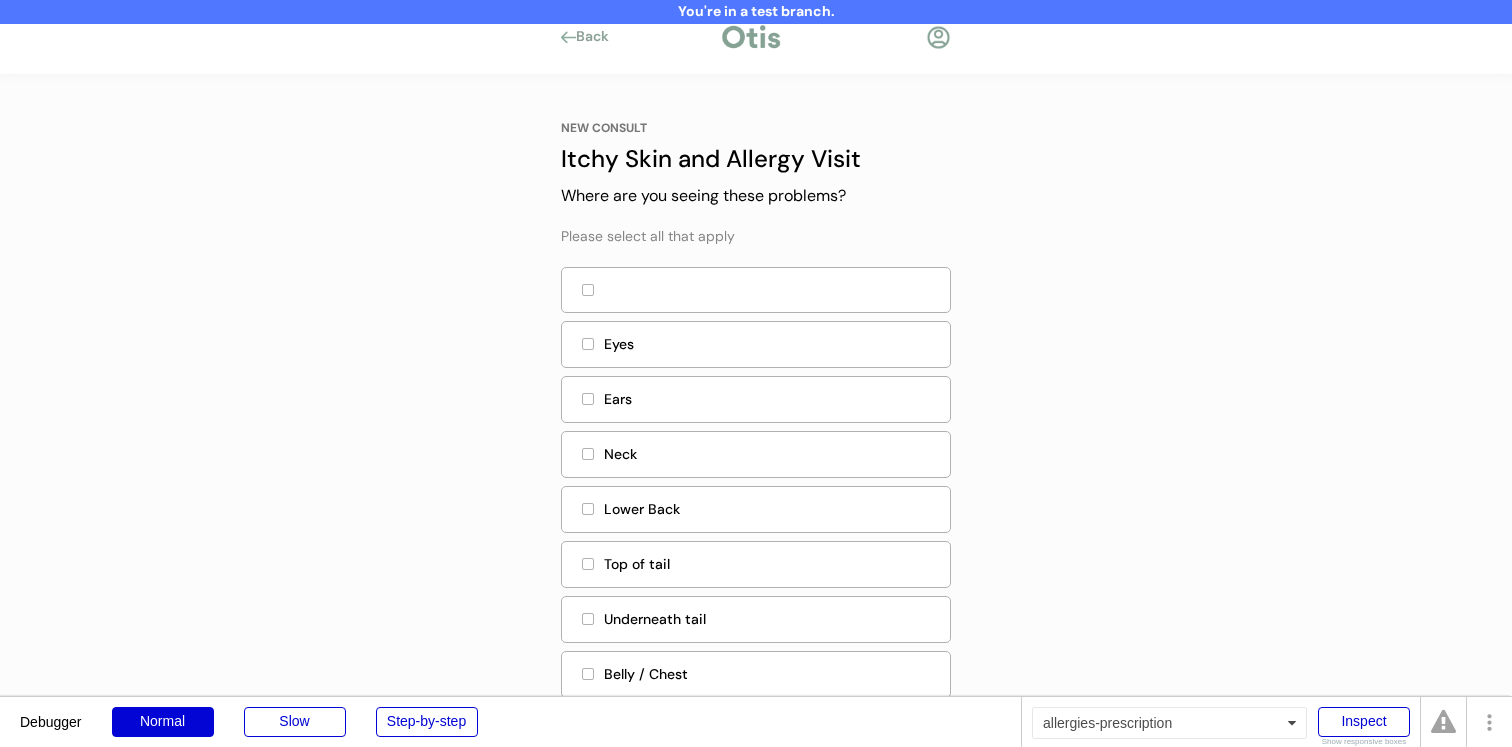 scroll, scrollTop: 509, scrollLeft: 0, axis: vertical 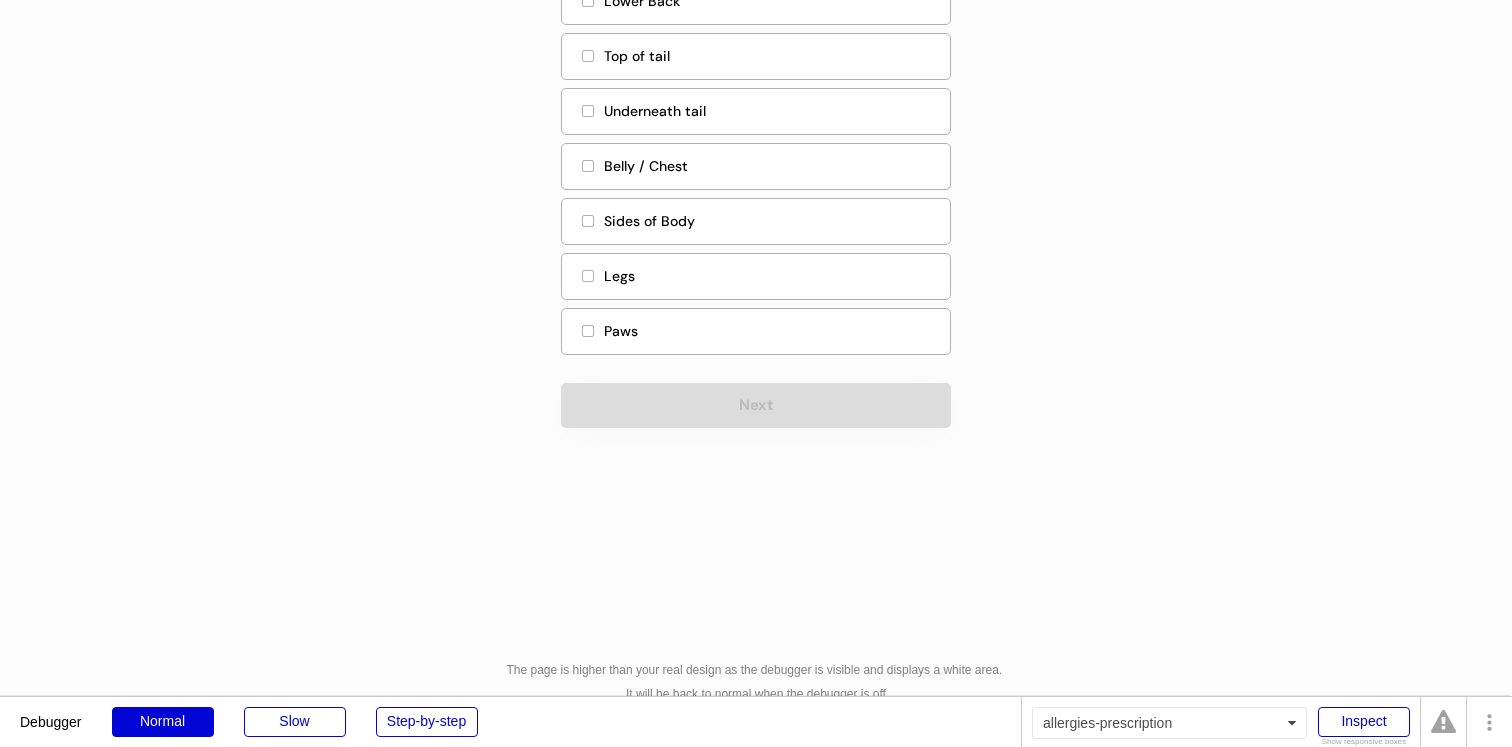 click on "You're in a test branch.   Back NEW CONSULT Itchy Skin and Allergy Visit Where are you seeing these problems? Please select all that apply Face / Head Eyes Ears Neck Lower Back Top of tail Underneath tail Belly / Chest Sides of Body Legs Paws Next NEW CONSULT Itchy Skin and Allergy Visit How long has the problem been going on this time? Less than 7 days 1 - 2 weeks 2 - 4 weeks 4 - 8 weeks 2 - 4 months 4 - 6 months More than 6 months Next NEW CONSULT Itchy Skin and Allergy Visit On a scale from 1-10, where 10 means  won't stop scratching, chewing, and / or licking to eat or sleep, what is his itch level when they're experiencing problems? 6 - Itching constant Next NEW CONSULT Itchy Skin and Allergy Visit Is   currently  experiencing any of the following problems with his ears? Please select all that apply Redness Discharge Odor Excessive Scratching None of the above Next NEW CONSULT Itchy Skin and Allergy Visit These are products that can be purchased at a pet store without a prescription. Yes No Next test" at bounding box center [756, 133] 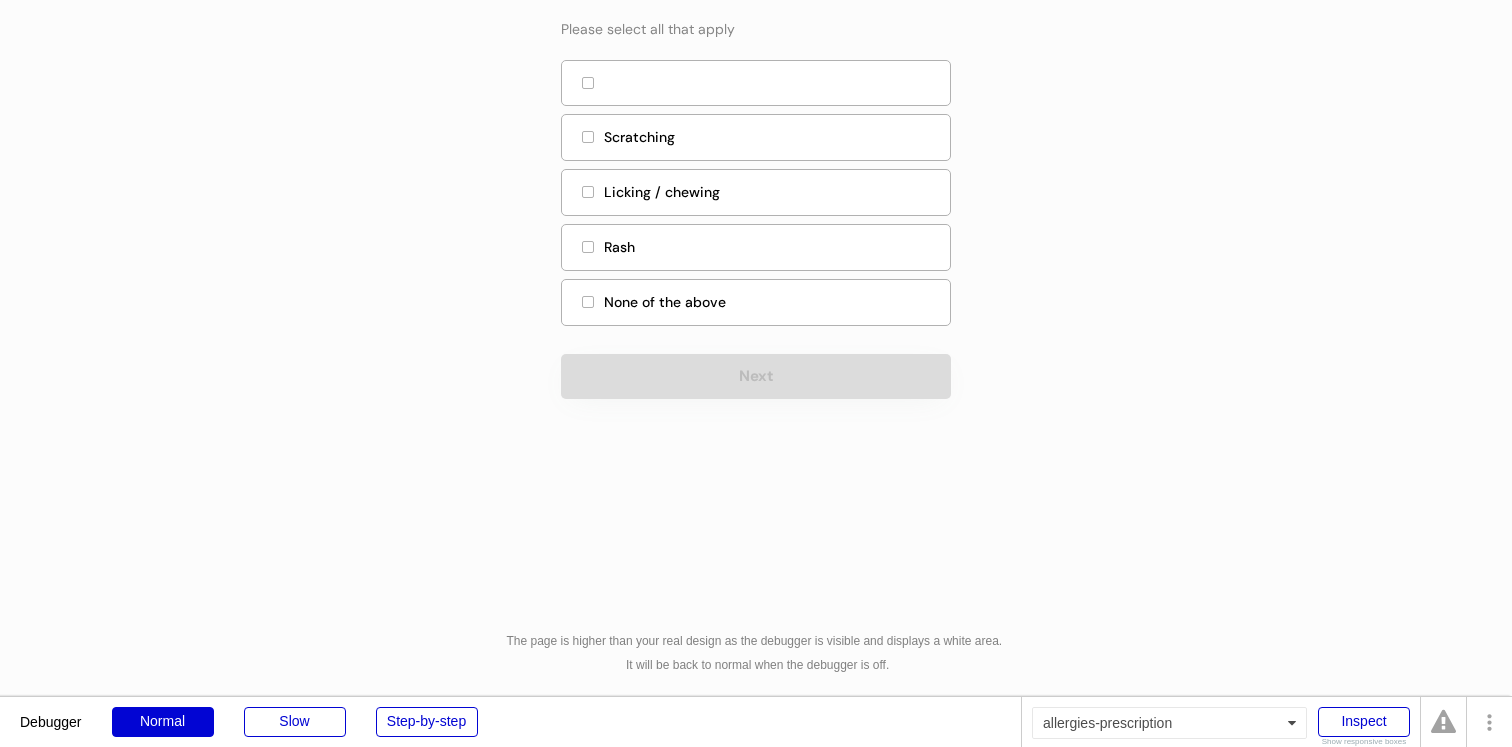 scroll, scrollTop: 0, scrollLeft: 0, axis: both 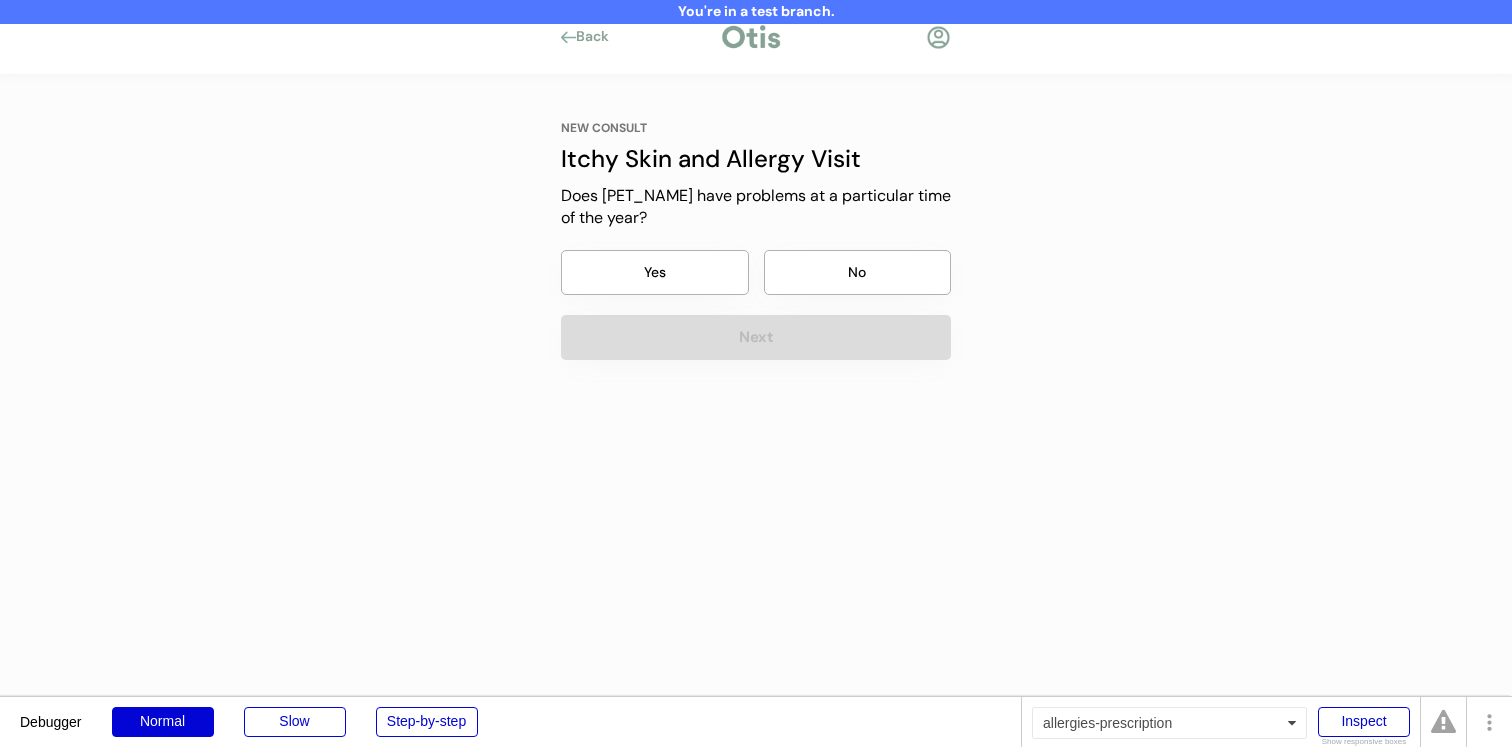 click on "You're in a test branch.   Back NEW CONSULT Itchy Skin and Allergy Visit Does  have problems at a particular time of the year? Yes No Next NEW CONSULT Itchy Skin and Allergy Visit Is  currently having problems with itching and / or allergies? Yes No Next NEW CONSULT Itchy Skin and Allergy Visit When was the last time  had problems with itching and / or allergies? Less than 7 days ago 1 - 2 weeks ago 2 - 4 weeks ago 4 - 8 weeks ago 2 - 4 months ago 4 - 6 months ago More than 6 months ago Next NEW CONSULT Itchy Skin and Allergy Visit Does  display any of the following problems when he is having a problem with itching and / or allergies? Please select all that apply Hair Loss Scratching Licking / chewing Rash None of the above Next NEW CONSULT Itchy Skin and Allergy Visit Where are you seeing these problems? Please select all that apply Face / Head Eyes Ears Neck Lower Back Top of tail Underneath tail Belly / Chest Sides of Body Legs Paws Next NEW CONSULT Itchy Skin and Allergy Visit Less than 7 days Next" at bounding box center [756, 439] 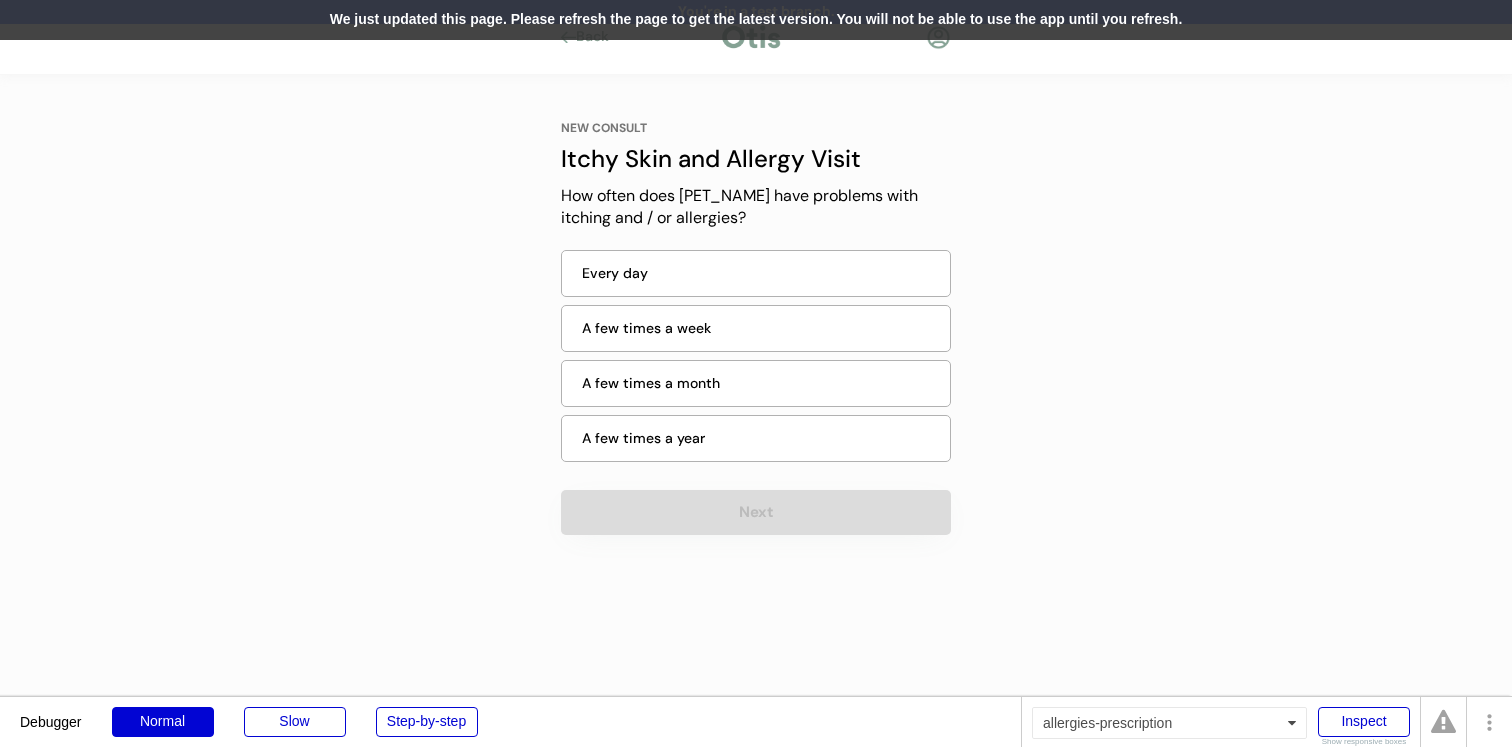 click on "You're in a test branch.   Back NEW CONSULT Itchy Skin and Allergy Visit How often does  have problems with itching and / or allergies? Every day A few times a week A few times a month A few times a year Next NEW CONSULT Itchy Skin and Allergy Visit Does  have problems at a particular time of the year? Yes No Next NEW CONSULT Itchy Skin and Allergy Visit Is  currently having problems with itching and / or allergies? Yes No Next NEW CONSULT Itchy Skin and Allergy Visit When was the last time  had problems with itching and / or allergies? Less than 7 days ago 1 - 2 weeks ago 2 - 4 weeks ago 4 - 8 weeks ago 2 - 4 months ago 4 - 6 months ago More than 6 months ago Next NEW CONSULT Itchy Skin and Allergy Visit Does  display any of the following problems when he is having a problem with itching and / or allergies? Please select all that apply Hair Loss Scratching Licking / chewing Rash None of the above Next NEW CONSULT Itchy Skin and Allergy Visit Where are you seeing these problems? Face / Head Eyes Ears No" at bounding box center (756, 441) 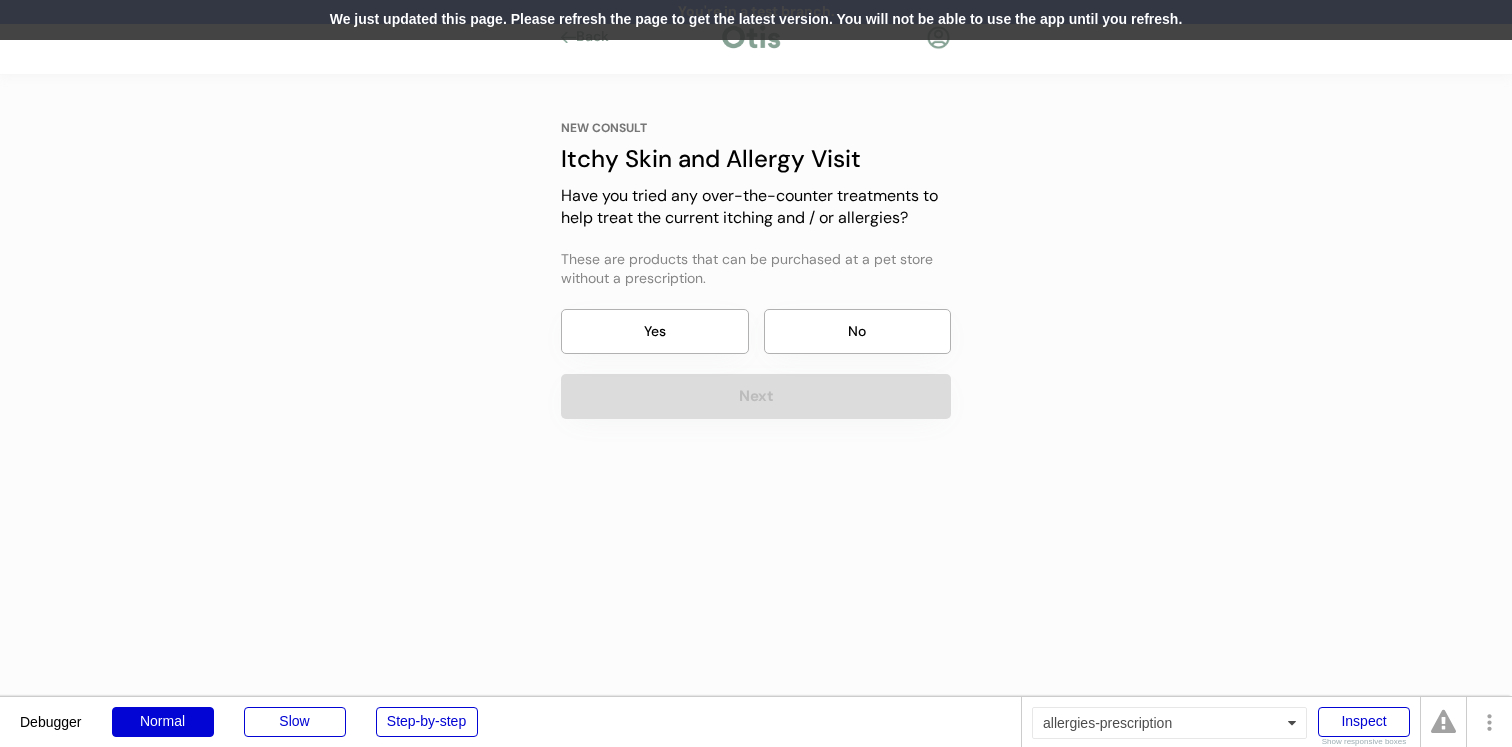 click on "We just updated this page.  Please refresh the page to get the latest version. You will not be able to use the app until you refresh." at bounding box center (756, 20) 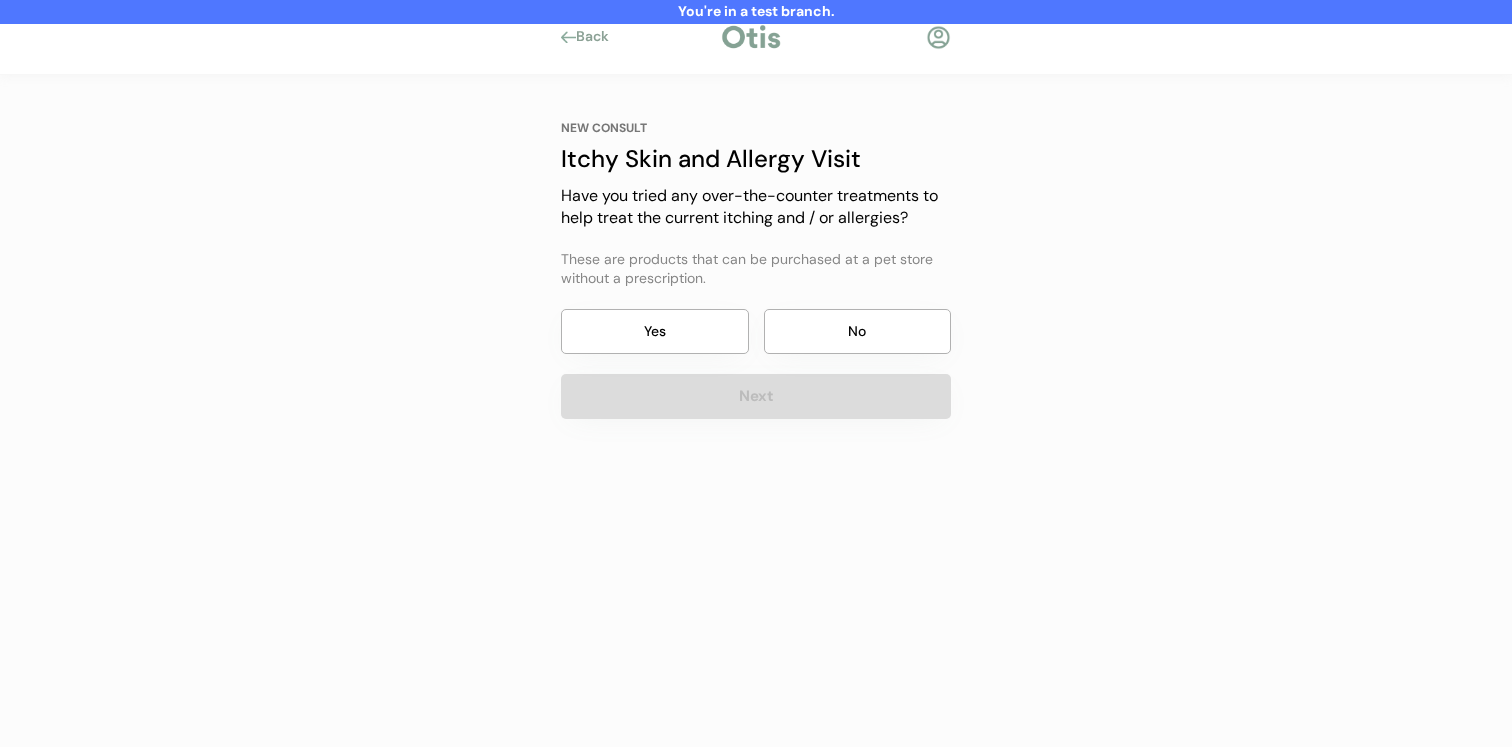 scroll, scrollTop: 0, scrollLeft: 0, axis: both 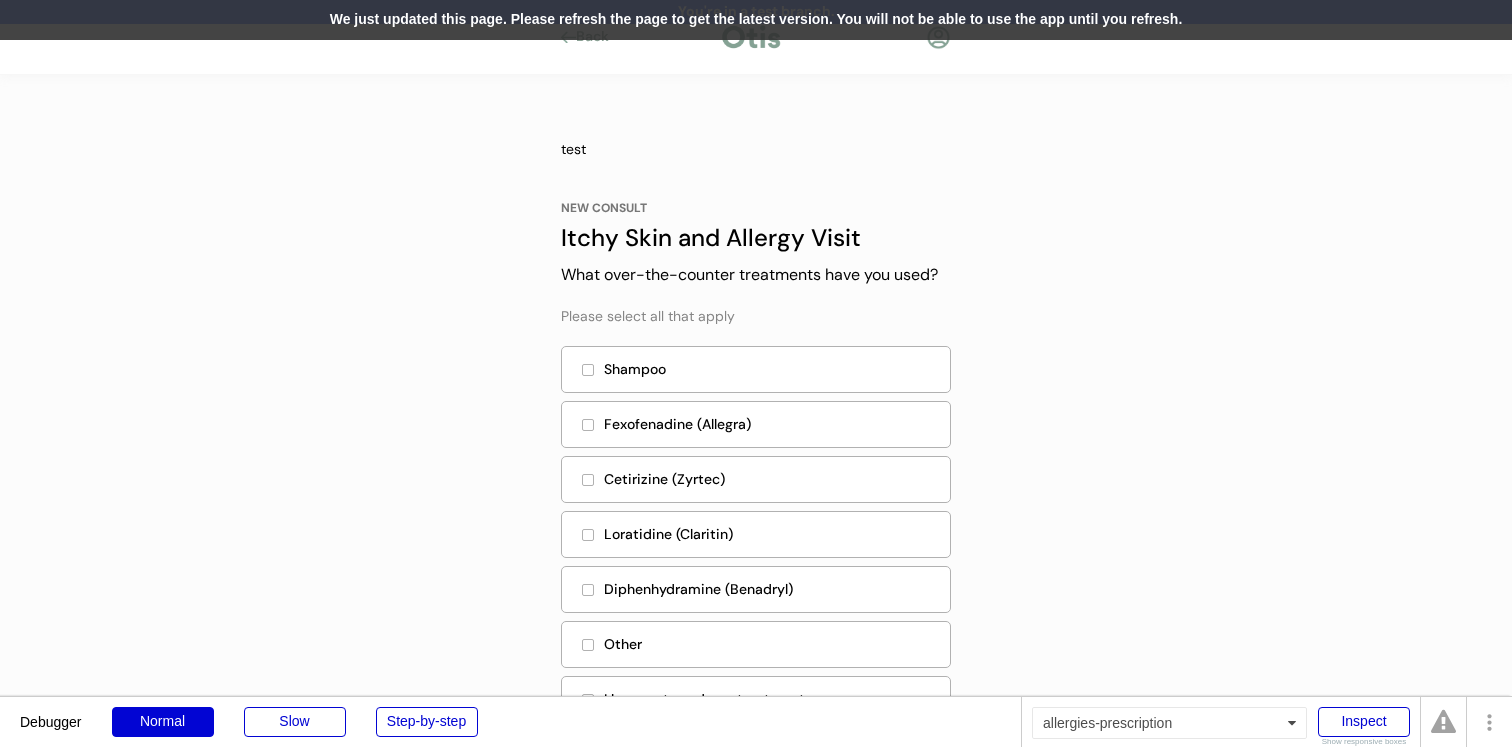 click on "We just updated this page.  Please refresh the page to get the latest version. You will not be able to use the app until you refresh." at bounding box center (756, 20) 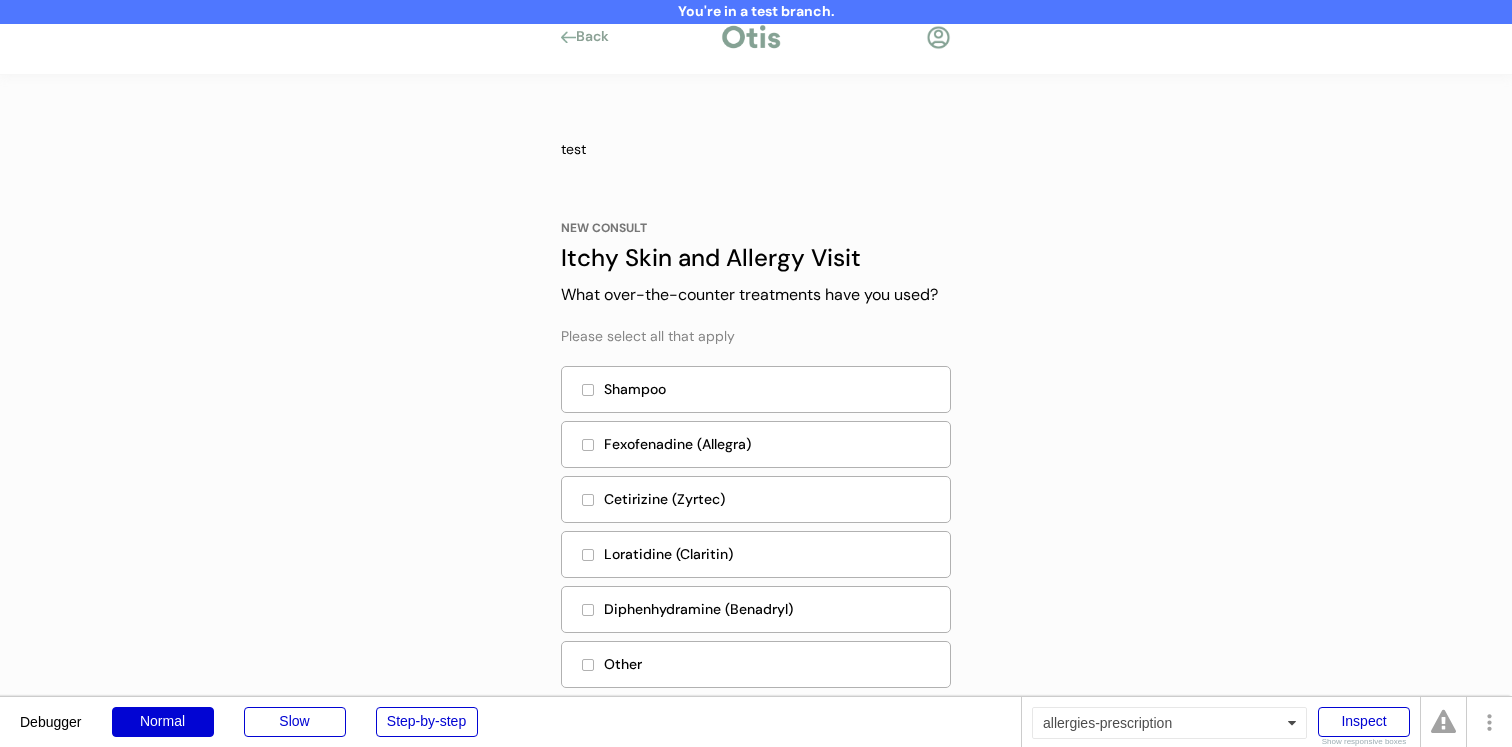 scroll, scrollTop: 0, scrollLeft: 0, axis: both 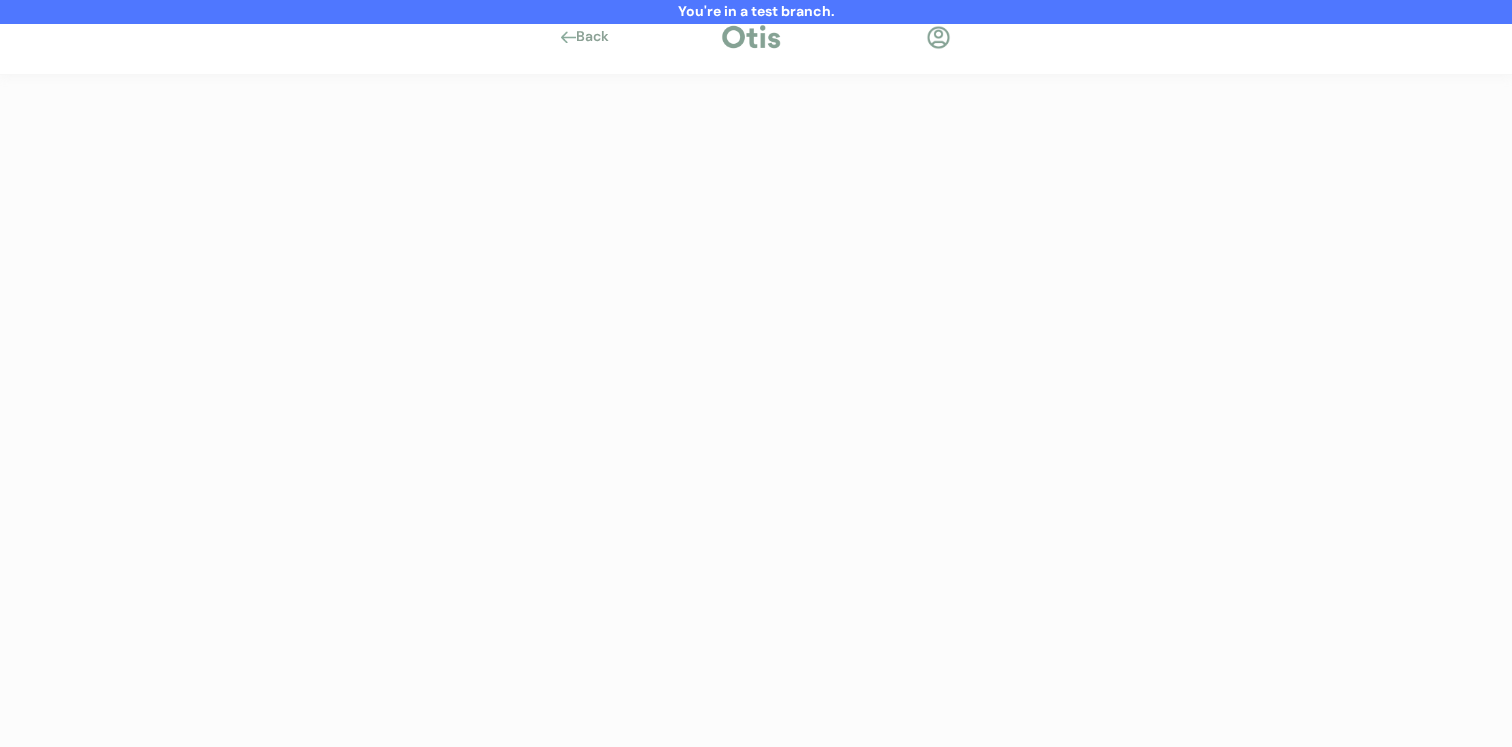 click on "Back" at bounding box center (756, 37) 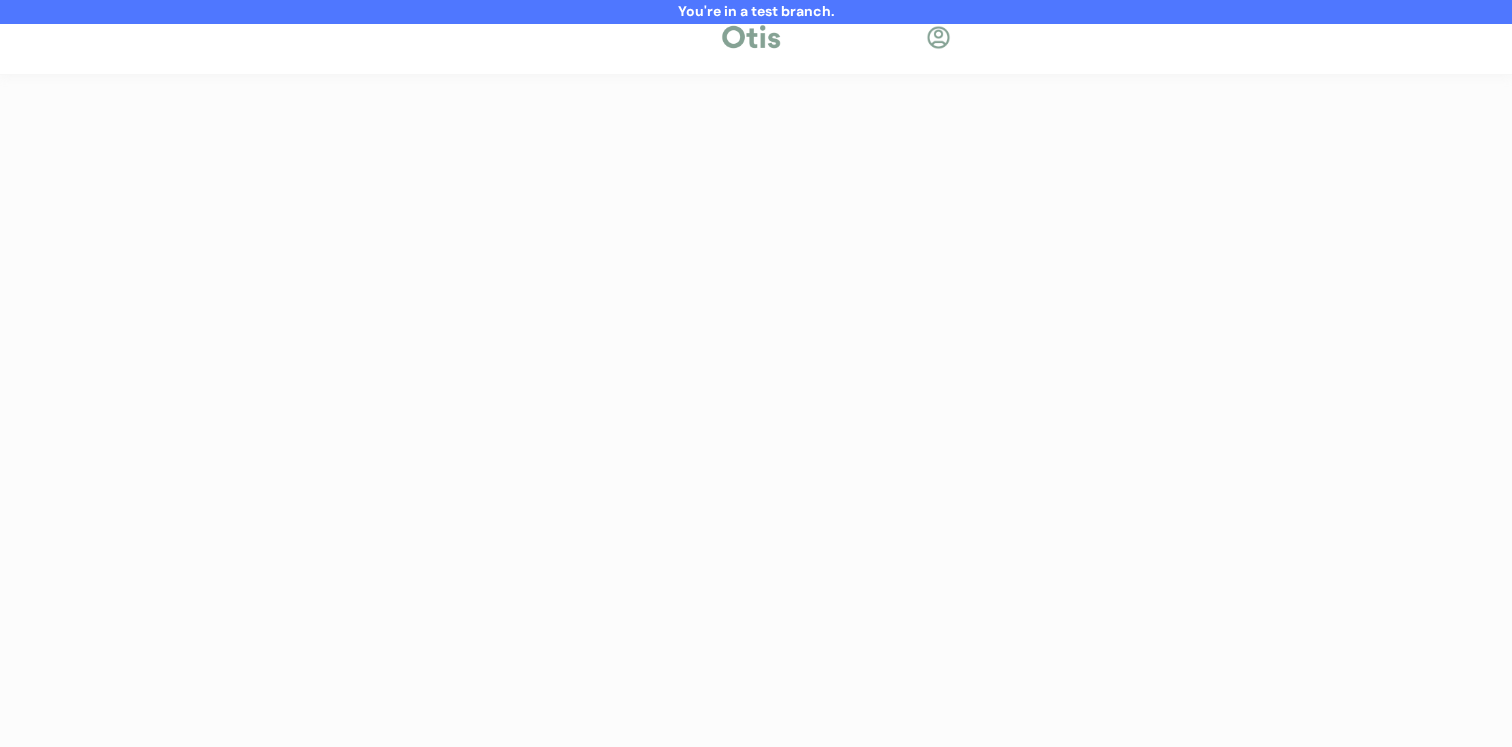 scroll, scrollTop: 0, scrollLeft: 0, axis: both 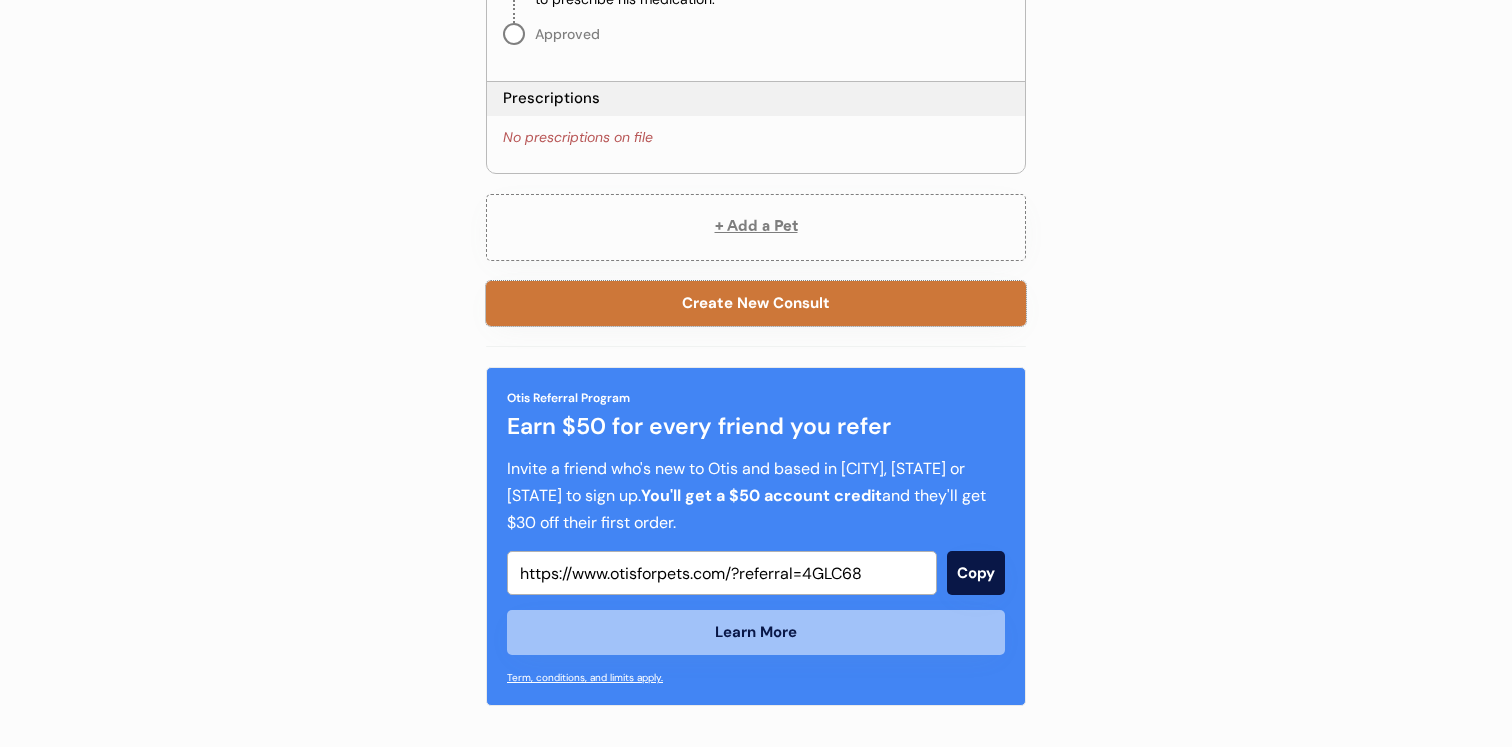 click on "Create New Consult" at bounding box center (756, 303) 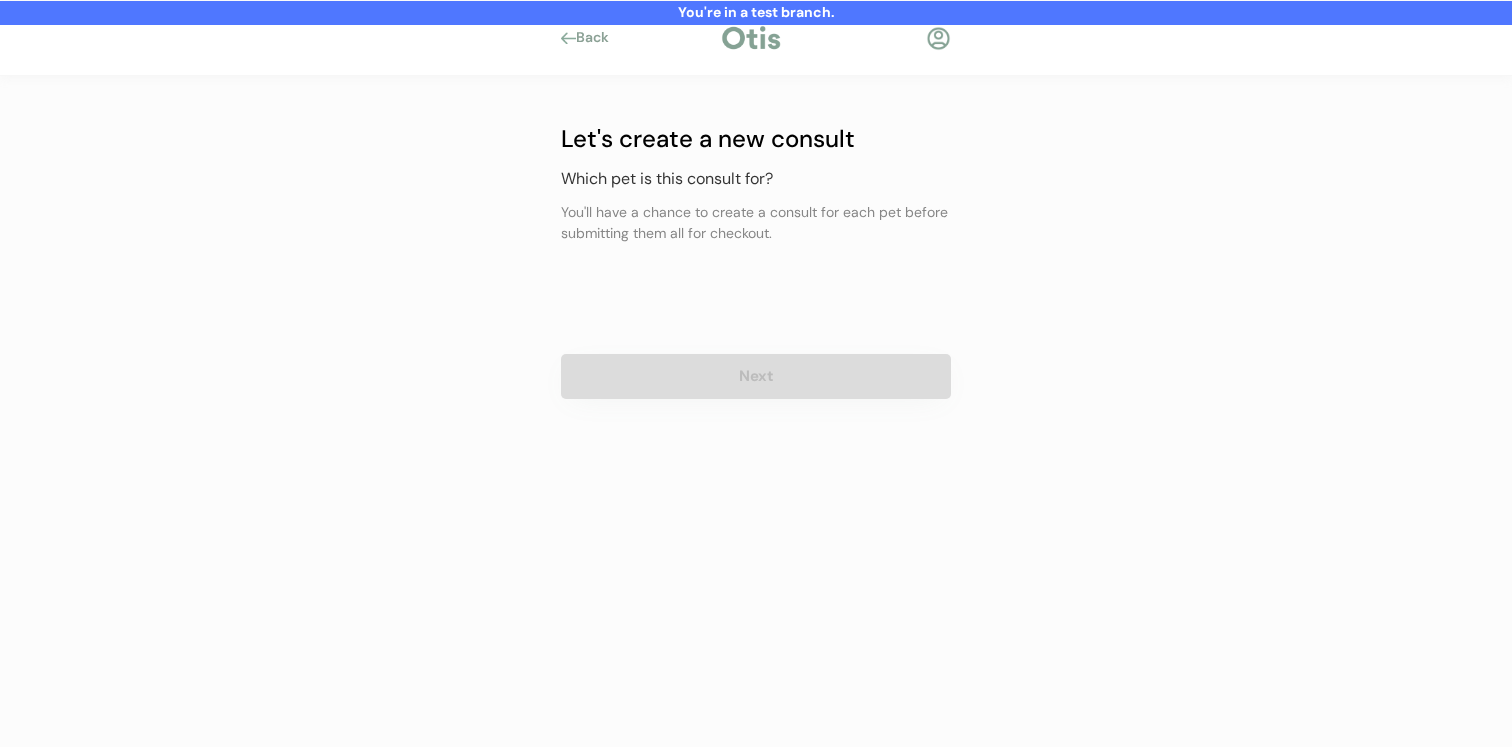 scroll, scrollTop: 0, scrollLeft: 0, axis: both 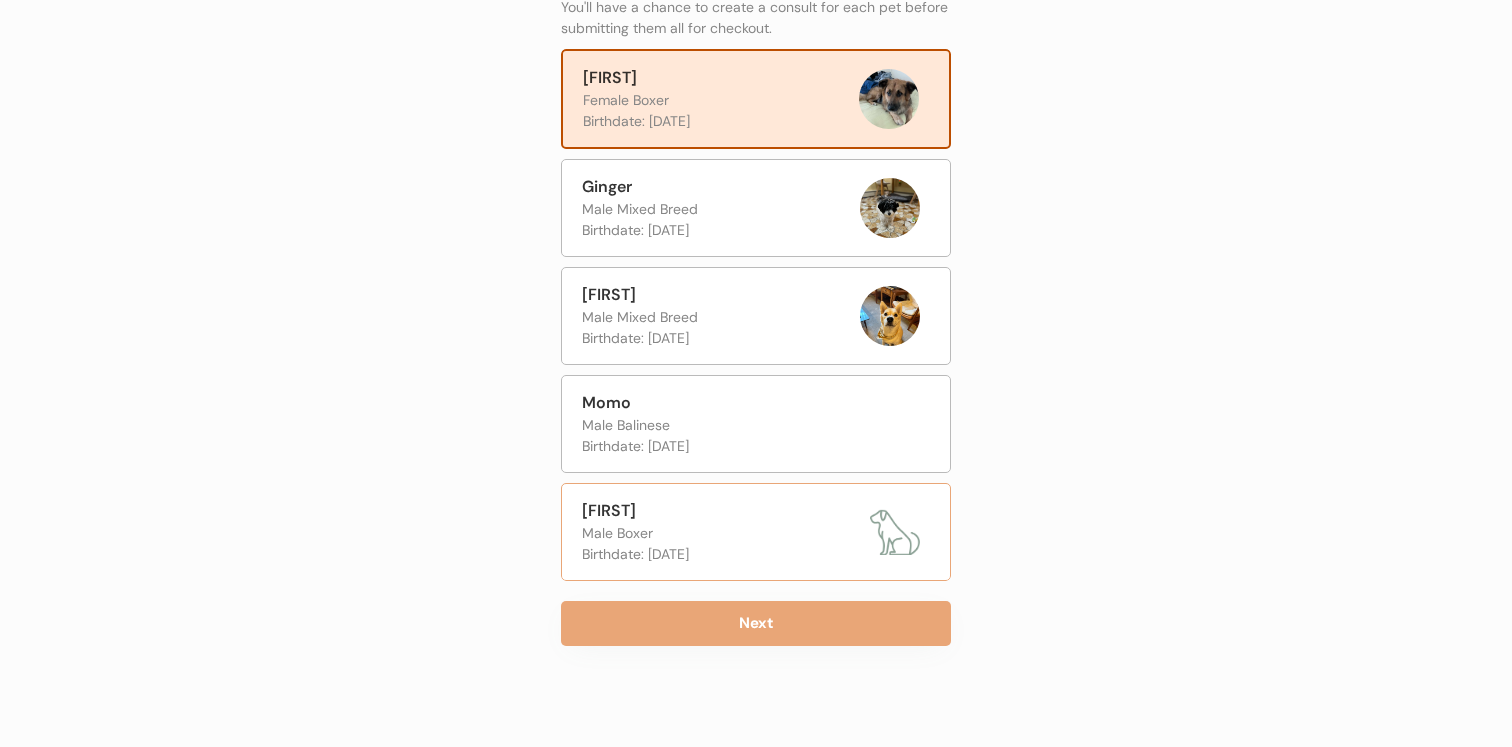 click on "[FIRST]" at bounding box center (721, 511) 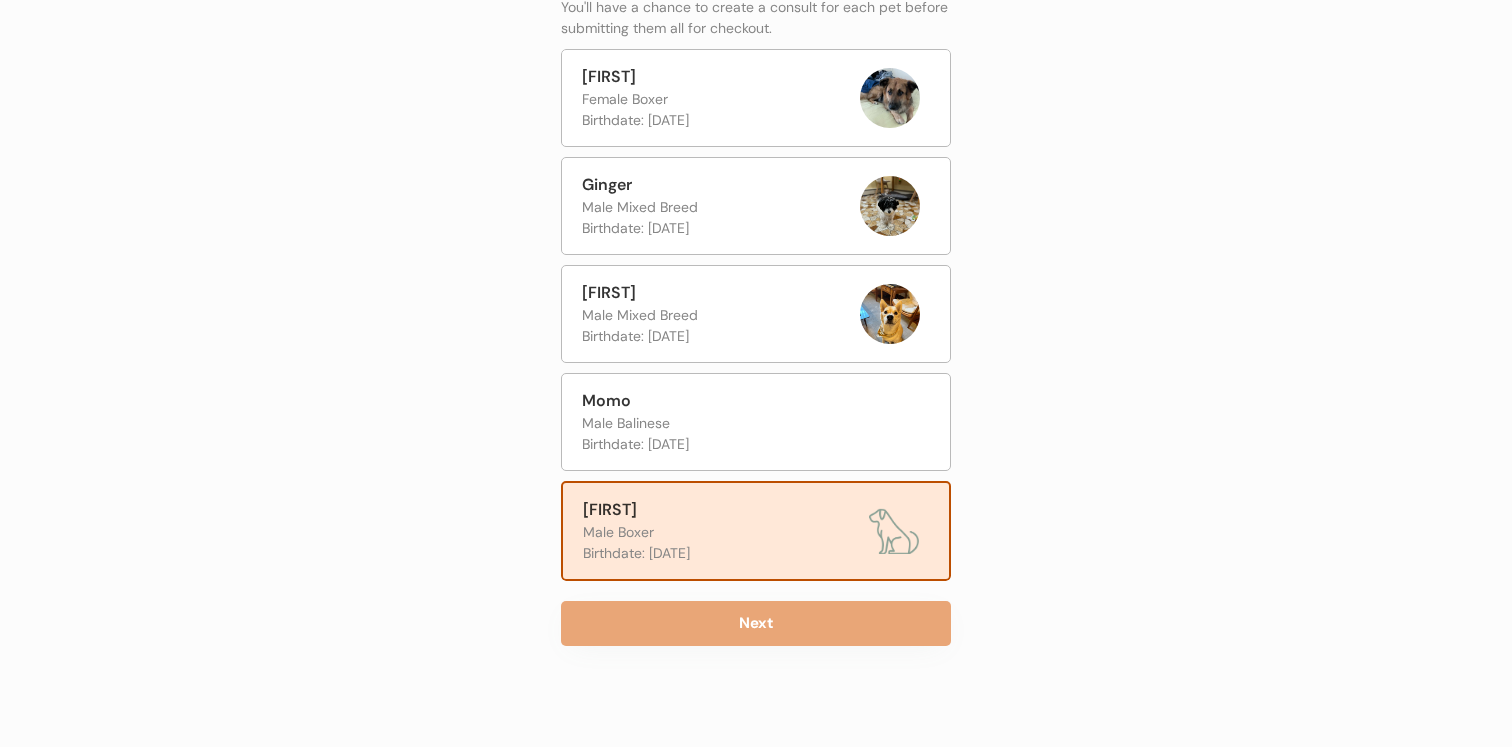 click on "Let's create a new consult Which pet is this consult for? You'll have a chance to create a consult for each pet before submitting them all for checkout. [FIRST] Female Boxer Birthdate: [DATE] [FIRST] Male Mixed Breed Birthdate: [DATE] [FIRST] Male Mixed Breed Birthdate: [DATE] [FIRST] Male Balinese Birthdate: [DATE] [FIRST] Male Boxer Birthdate: [DATE] Next" at bounding box center [756, 308] 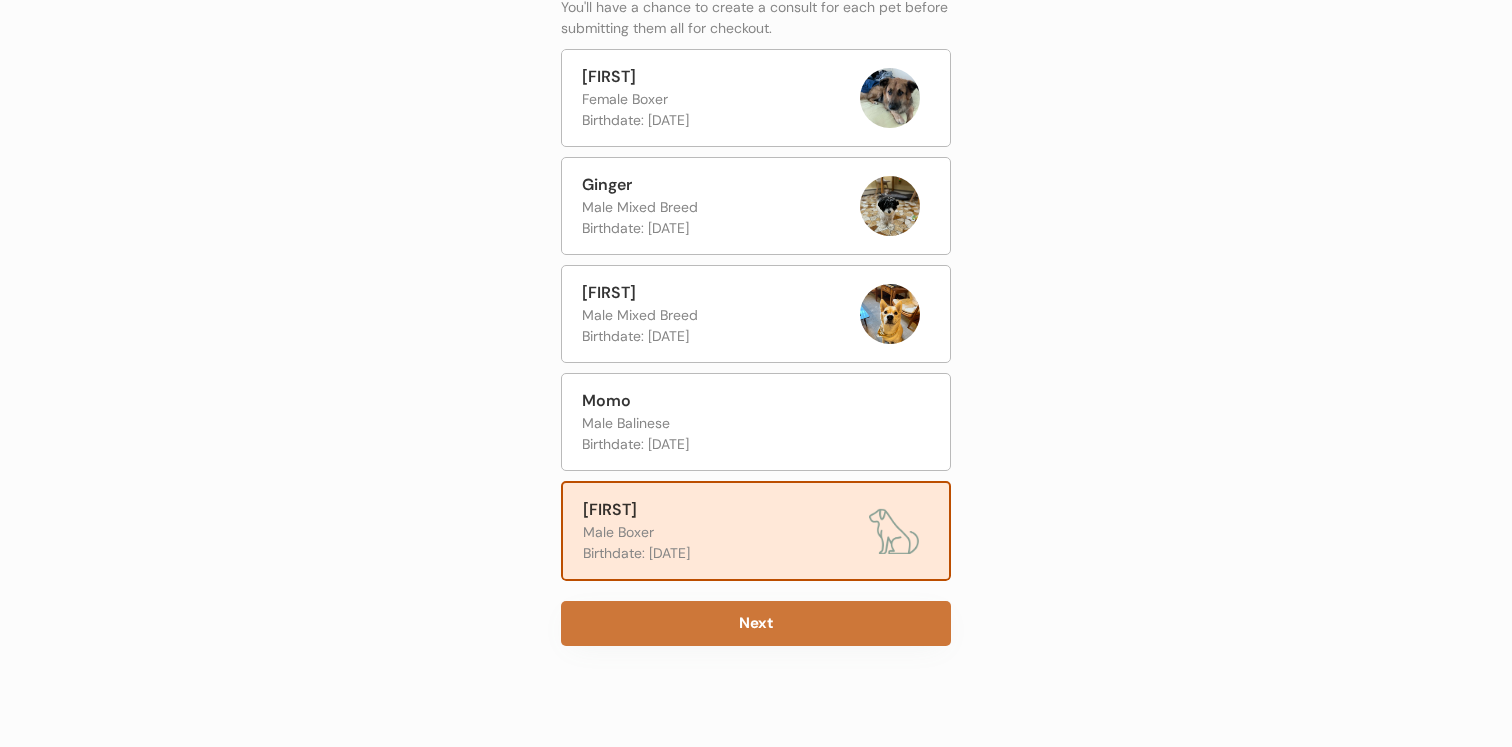 click on "Next" at bounding box center [756, 623] 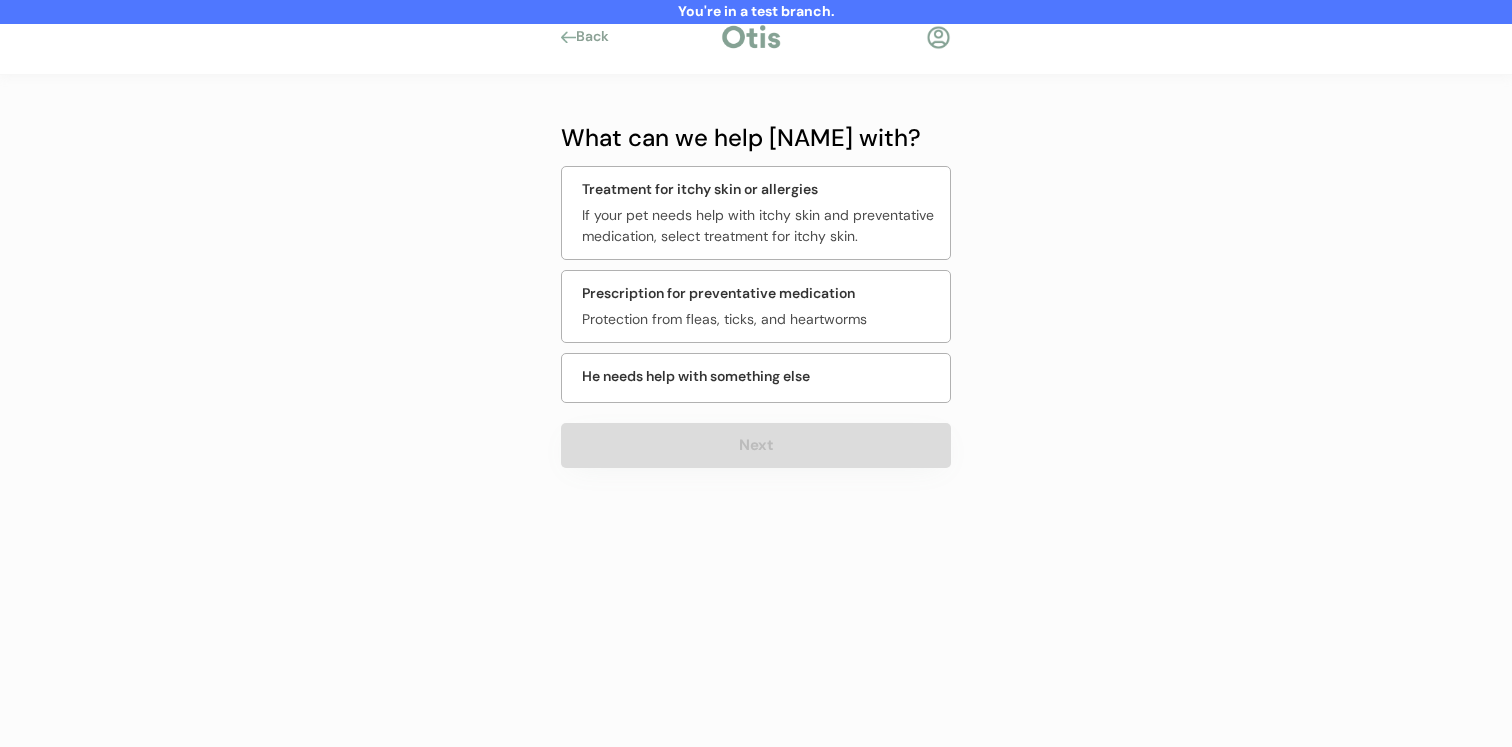 scroll, scrollTop: 0, scrollLeft: 0, axis: both 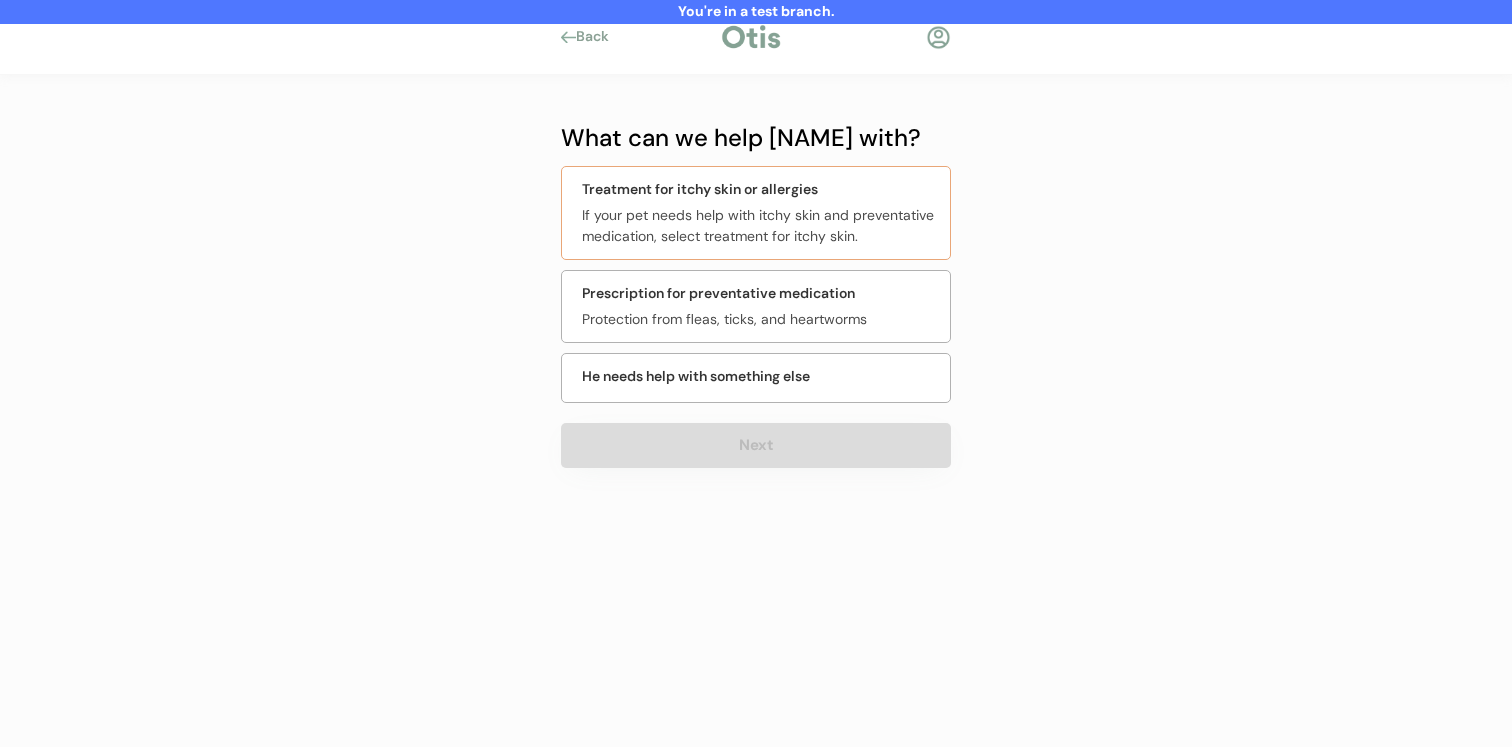 click on "Treatment for itchy skin or allergies If your pet needs help with itchy skin and preventative medication, select treatment for itchy skin." at bounding box center (756, 213) 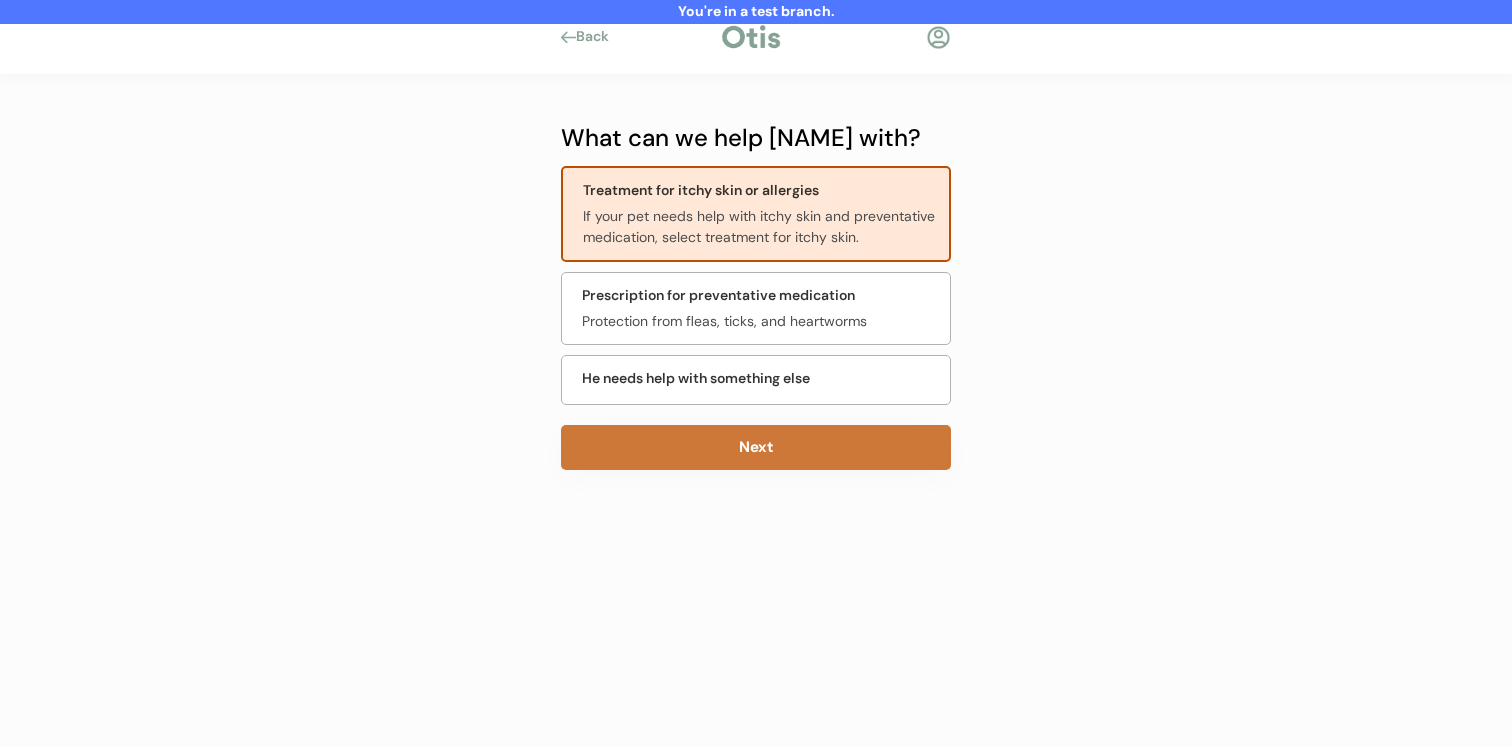 click on "Next" at bounding box center [756, 447] 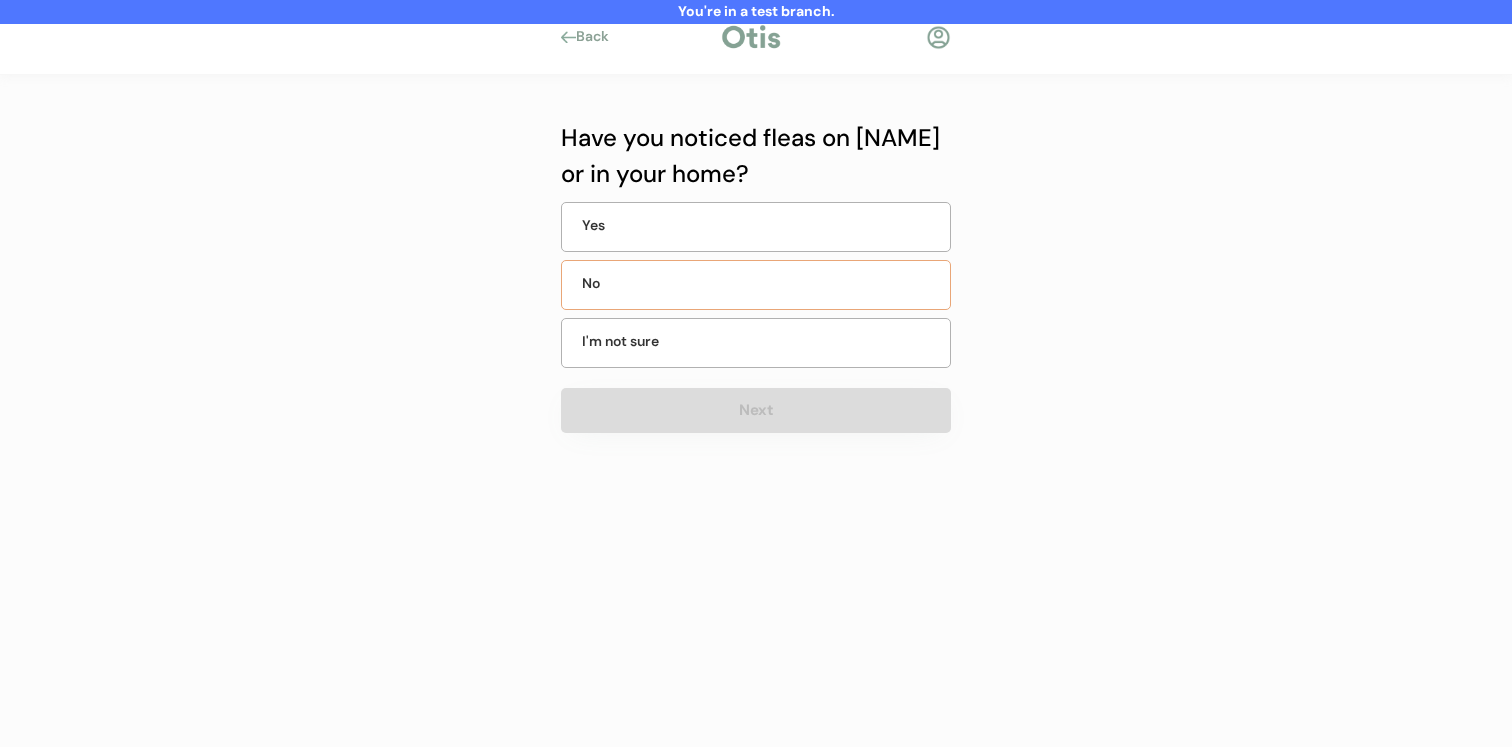 click on "No" at bounding box center [756, 285] 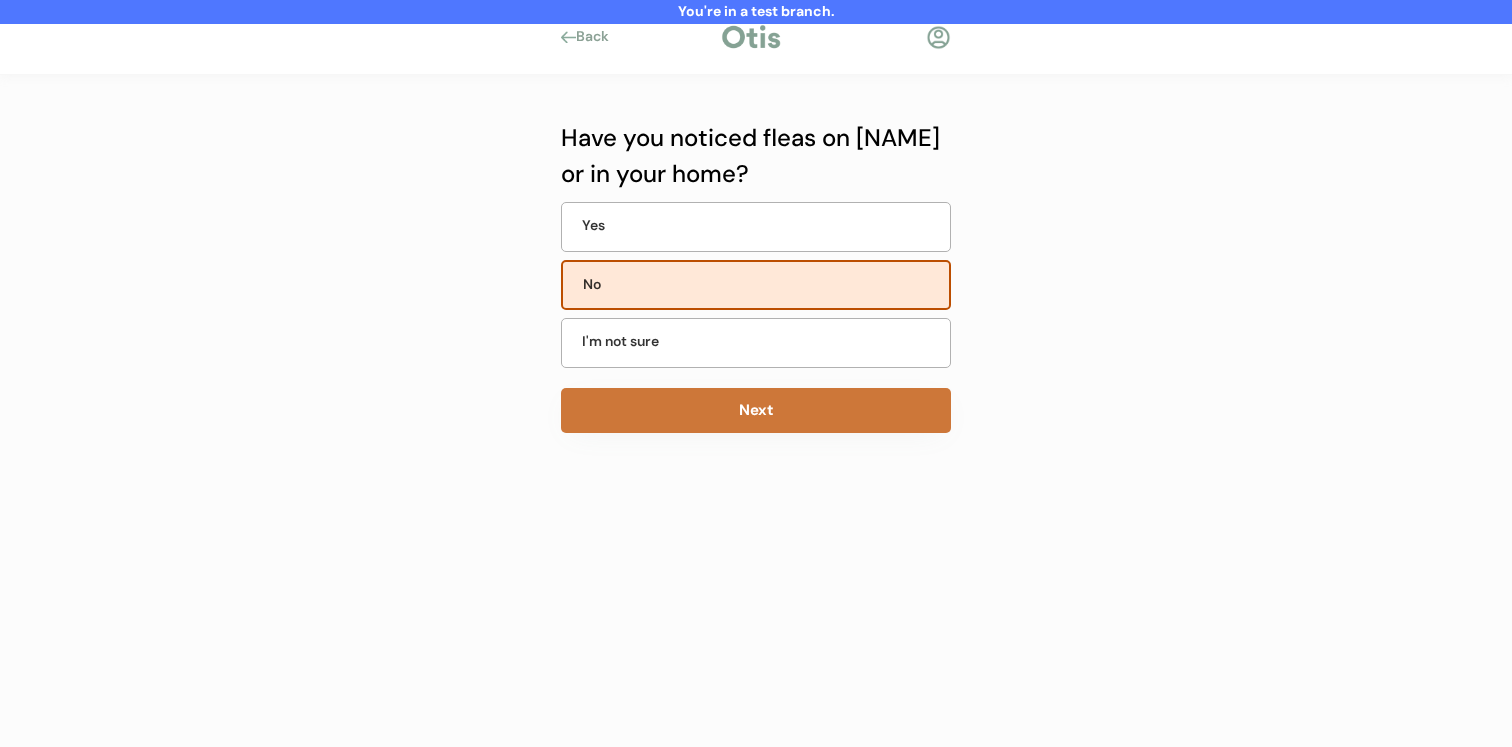 click on "Next" at bounding box center (756, 410) 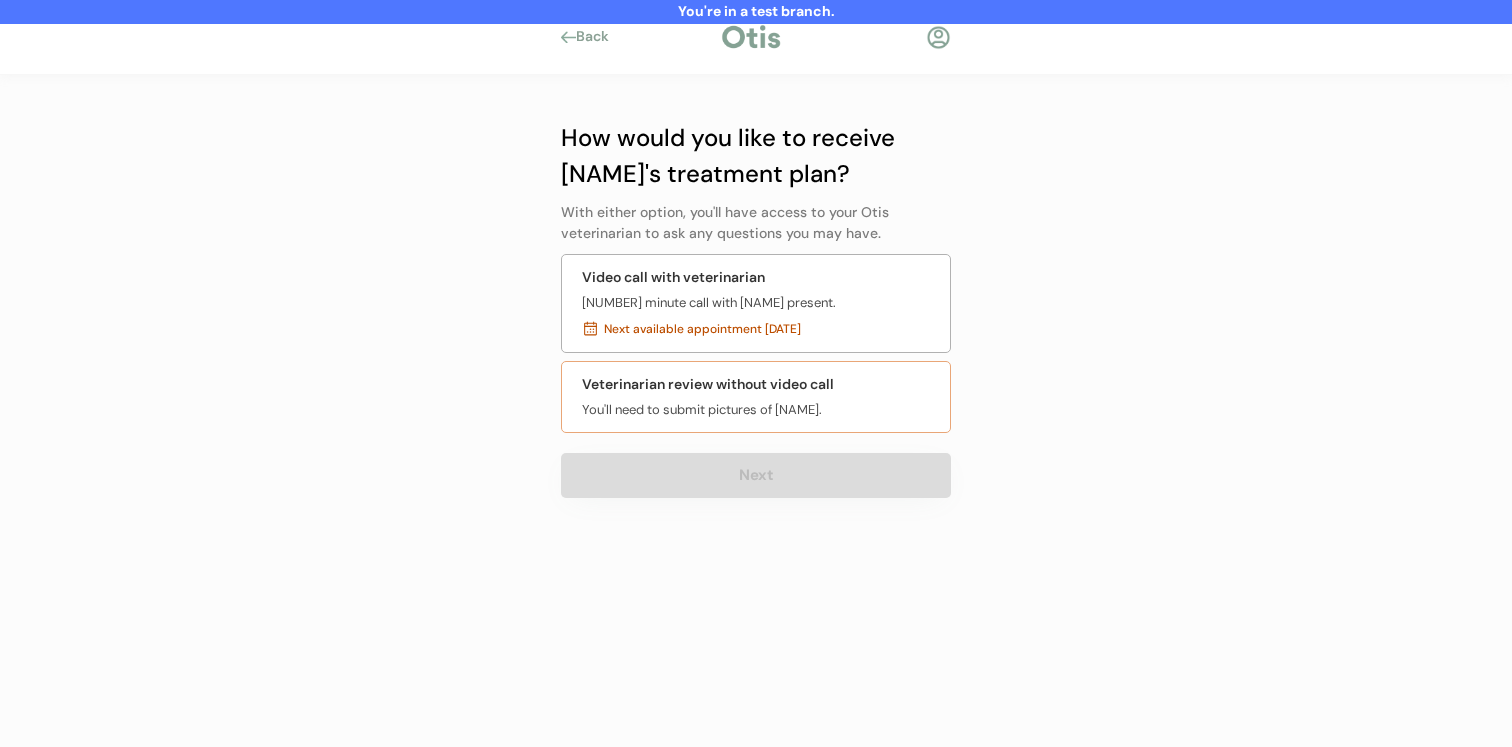 click on "Veterinarian review without video call You'll need to submit pictures of Angelina." at bounding box center (756, 397) 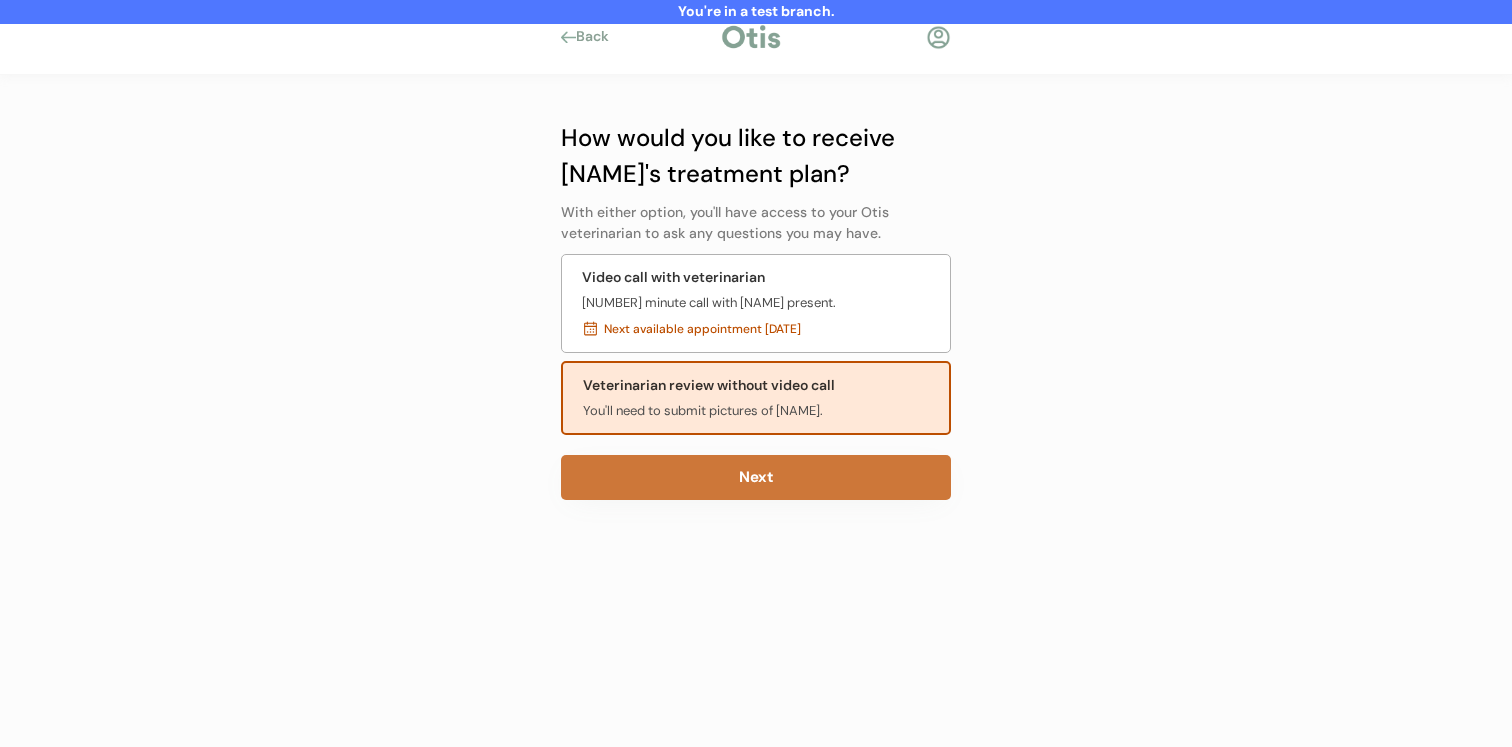 click on "Next" at bounding box center [756, 477] 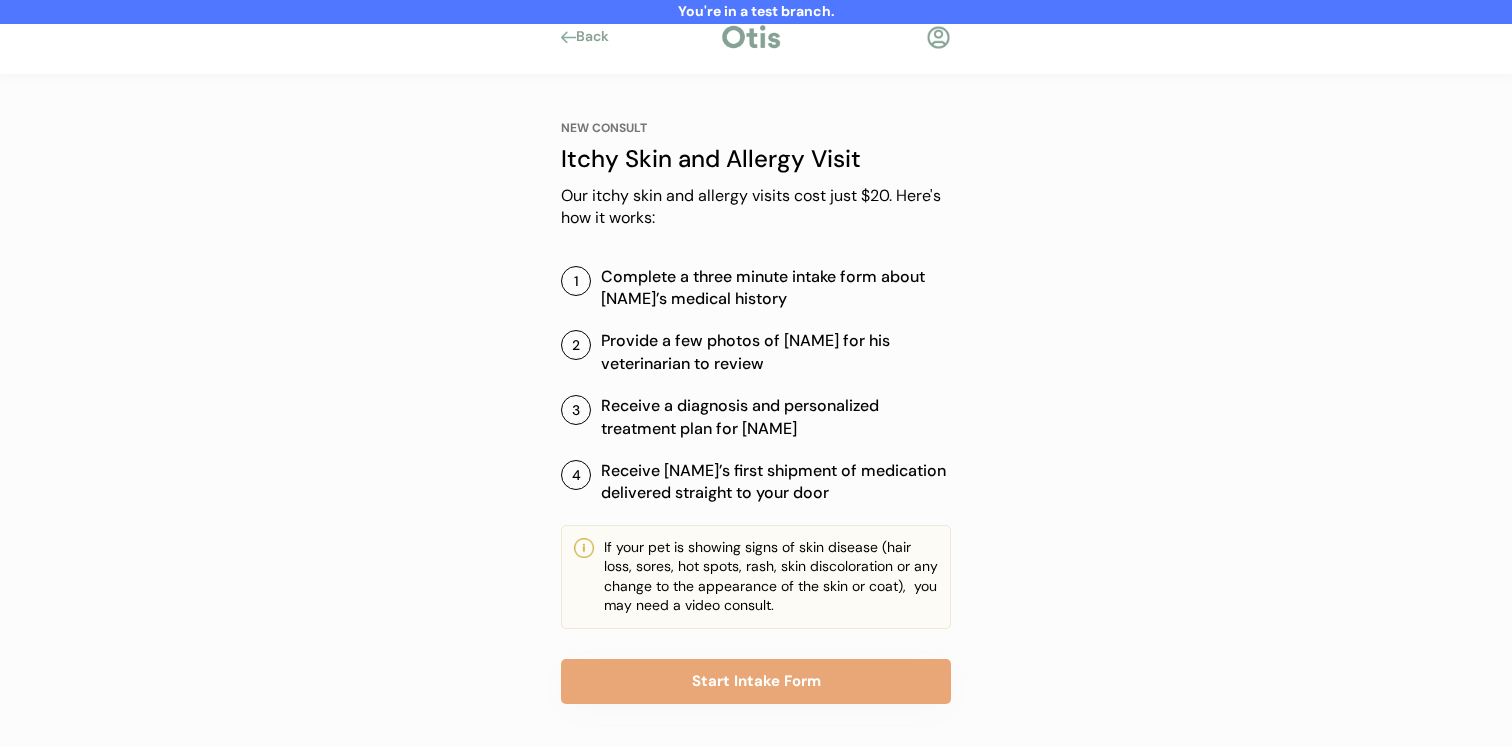 scroll, scrollTop: 0, scrollLeft: 0, axis: both 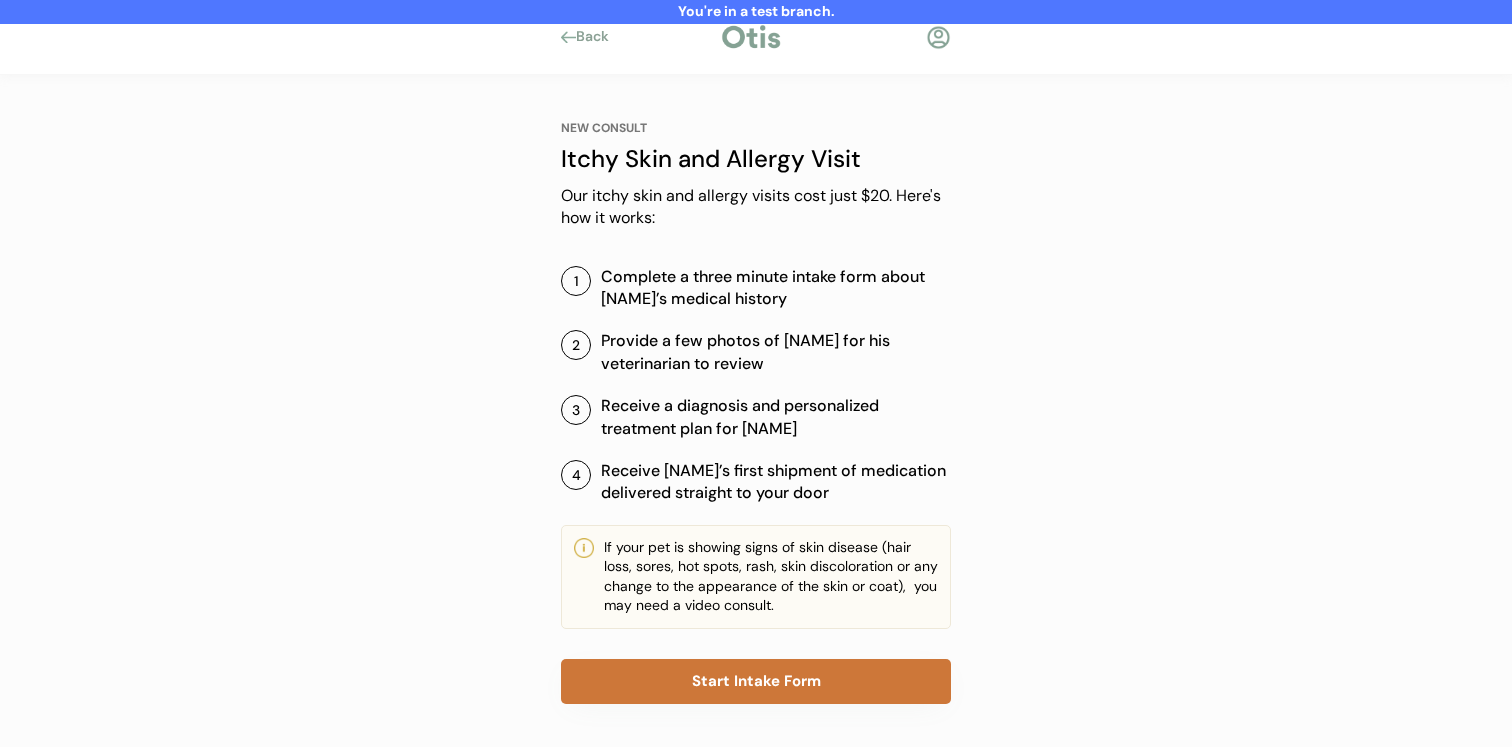 click on "Start Intake Form" at bounding box center [756, 681] 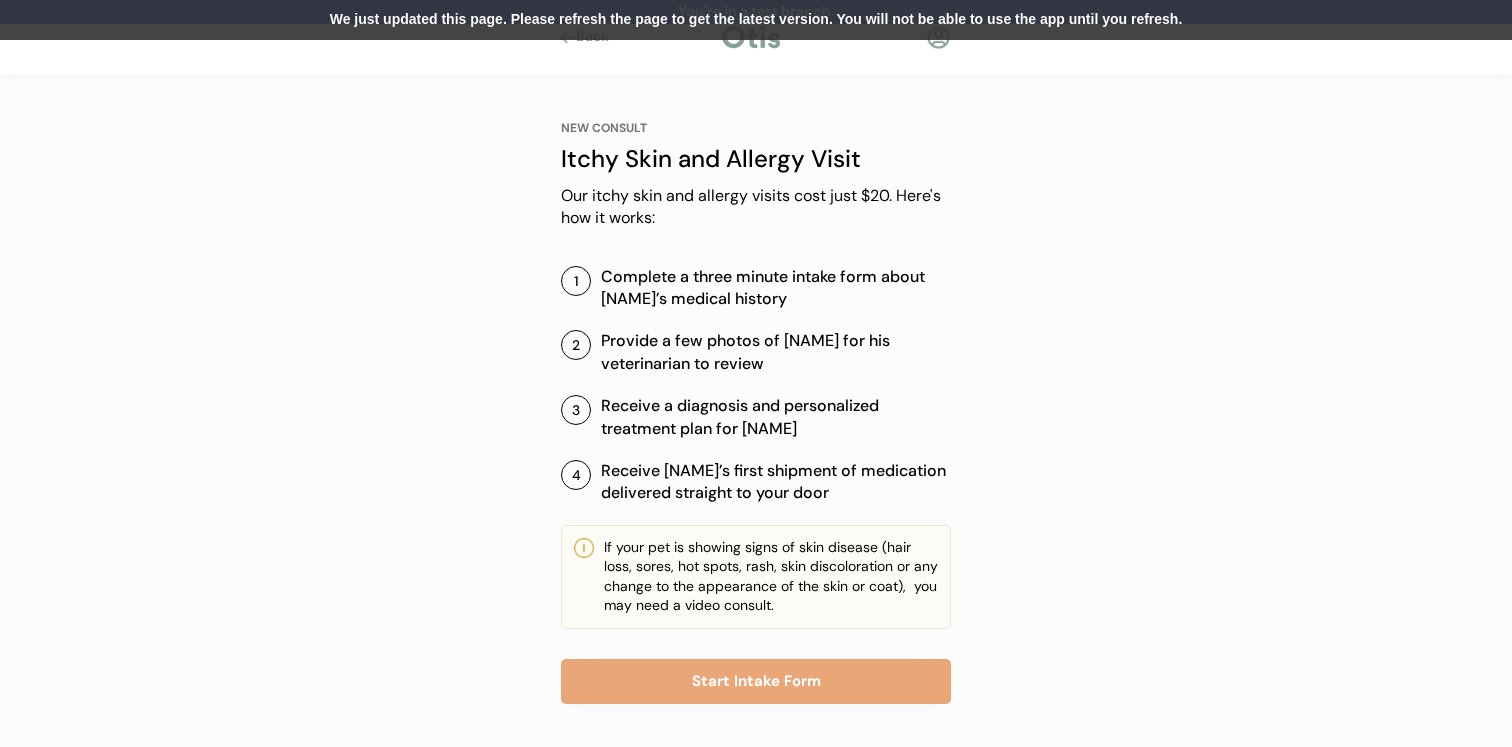 click on "We just updated this page.  Please refresh the page to get the latest version. You will not be able to use the app until you refresh." at bounding box center [756, 20] 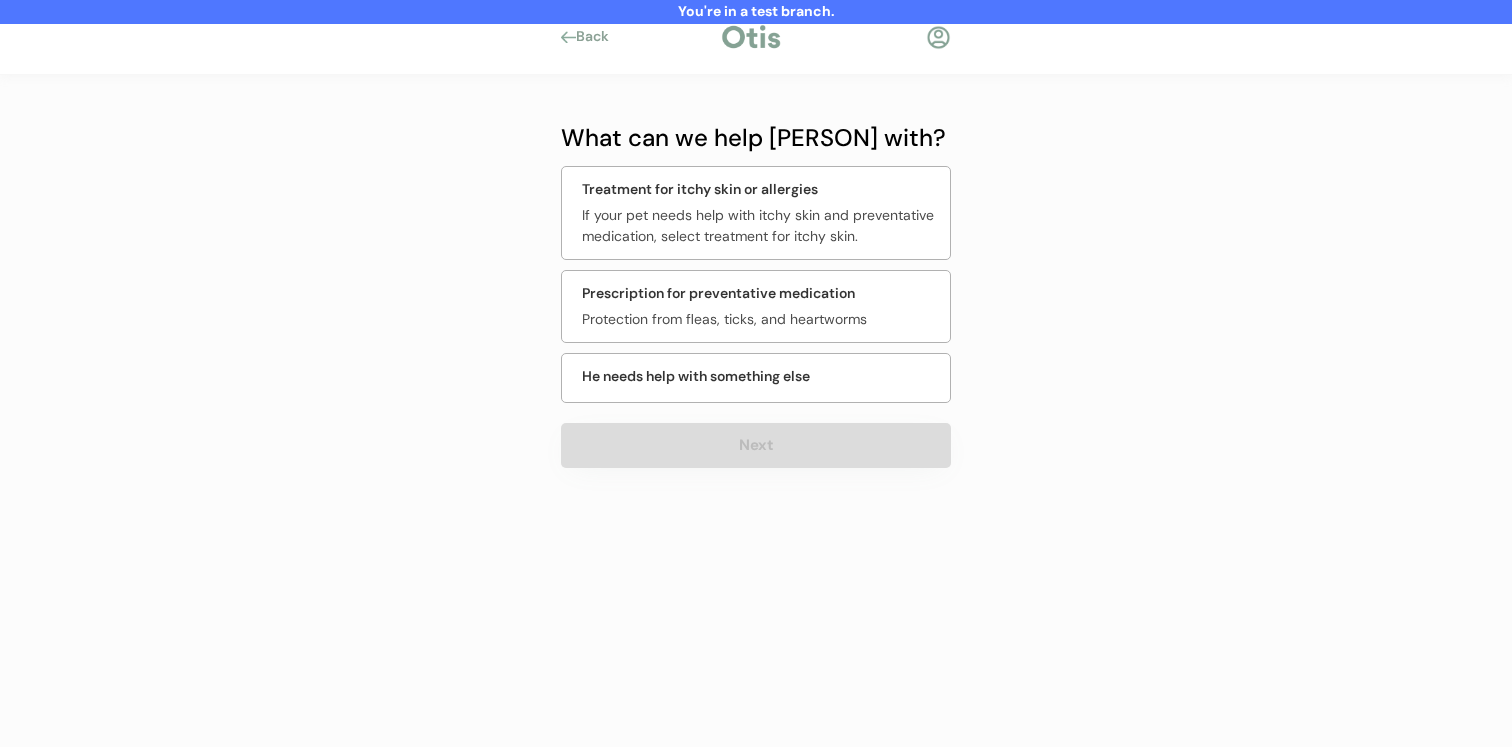 scroll, scrollTop: 0, scrollLeft: 0, axis: both 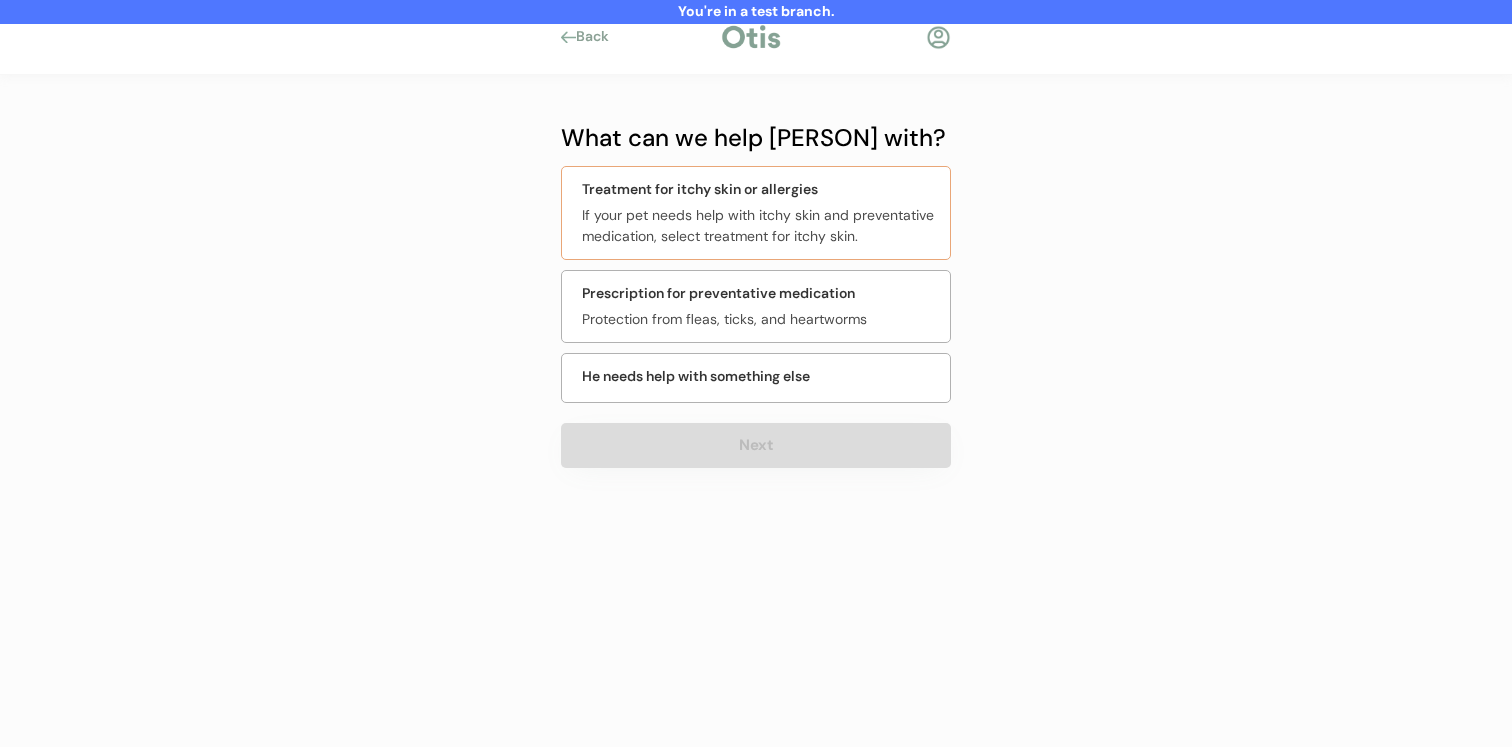 click on "If your pet needs help with itchy skin and preventative medication, select treatment for itchy skin." at bounding box center [760, 226] 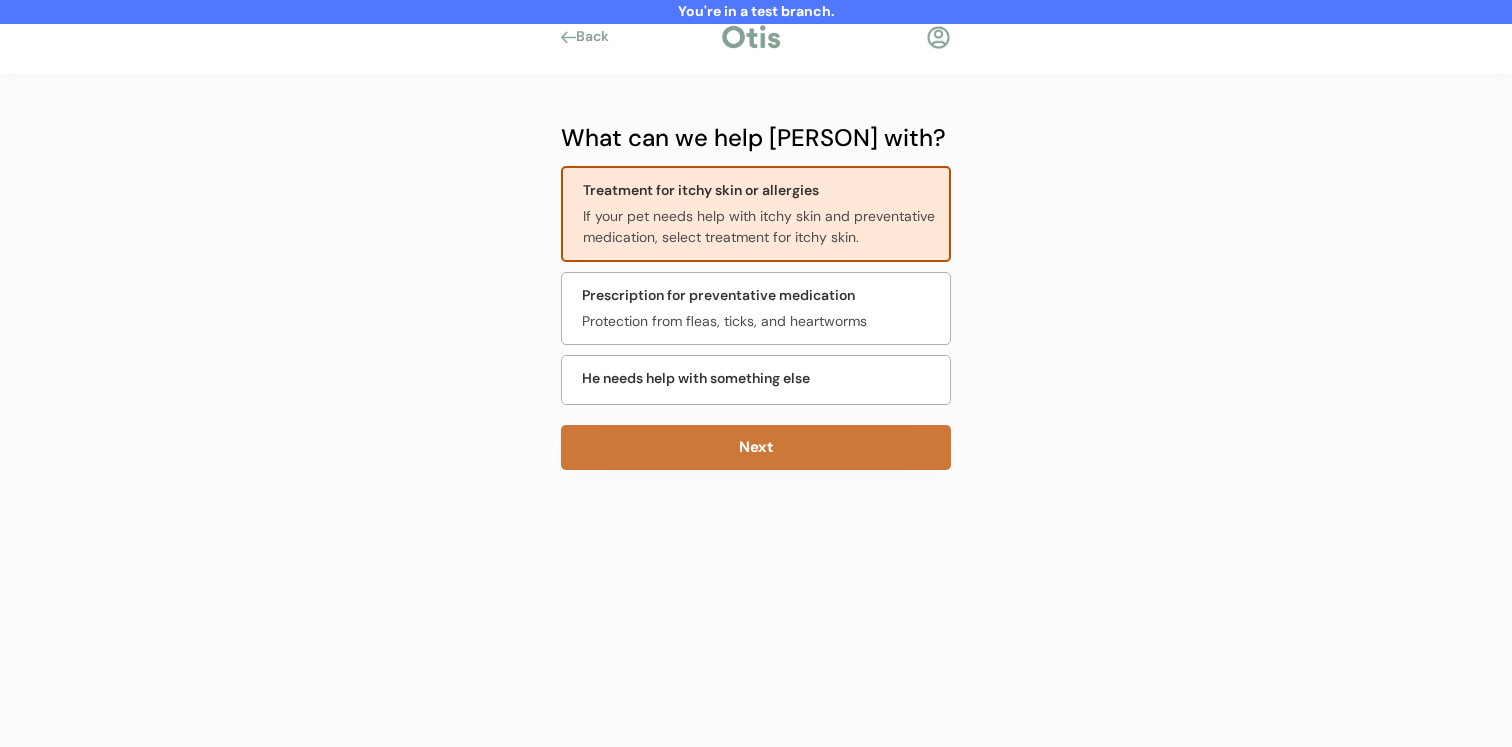 click on "Next" at bounding box center [756, 447] 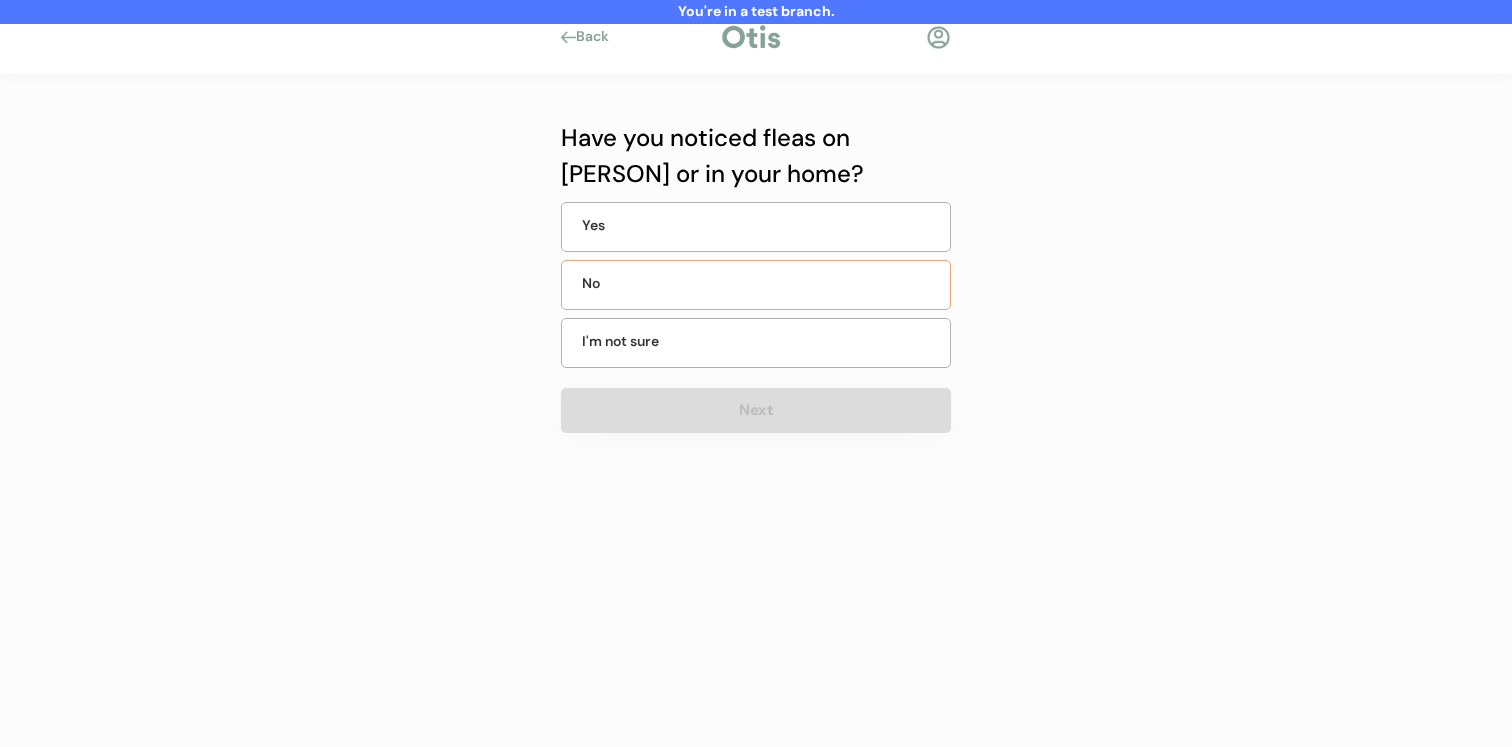 click on "No" at bounding box center (756, 285) 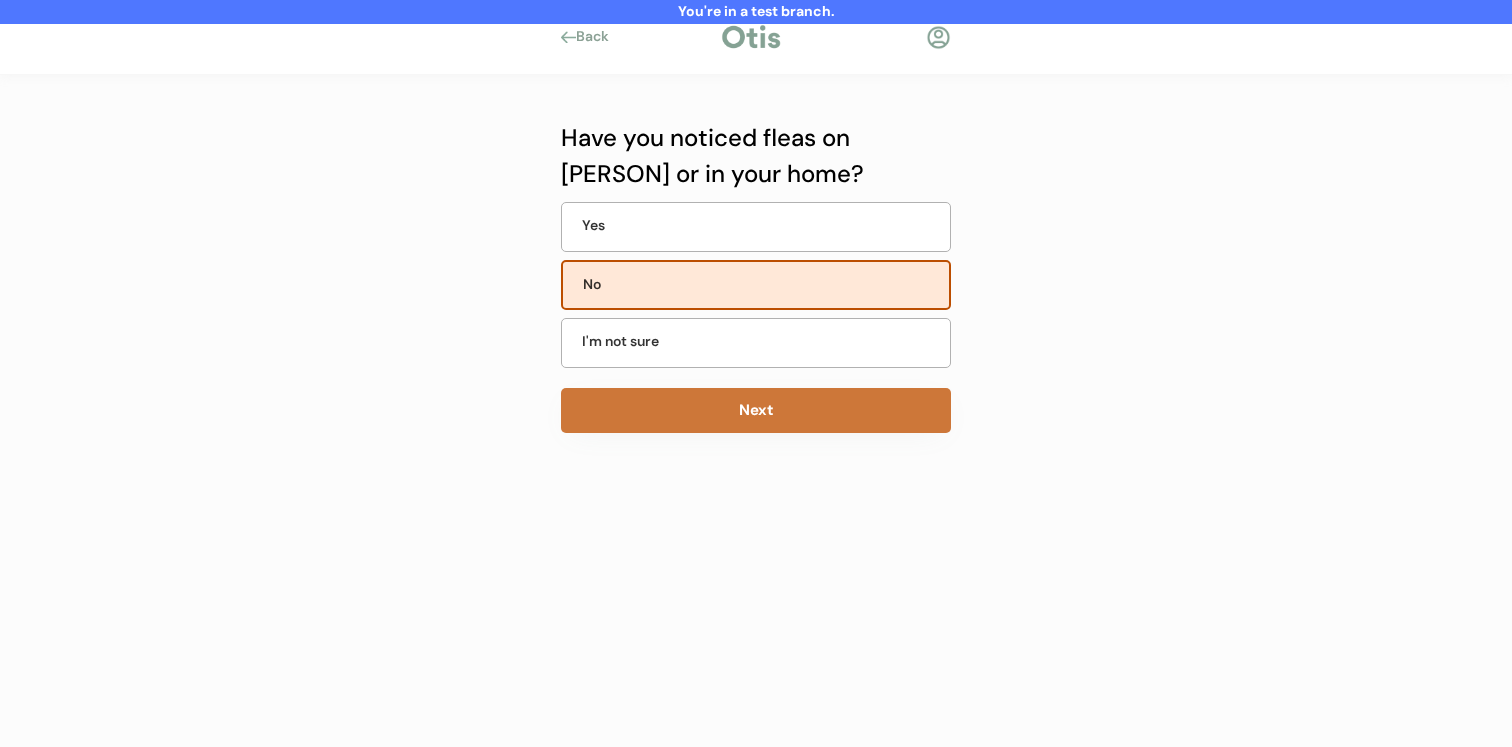click on "Next" at bounding box center (756, 410) 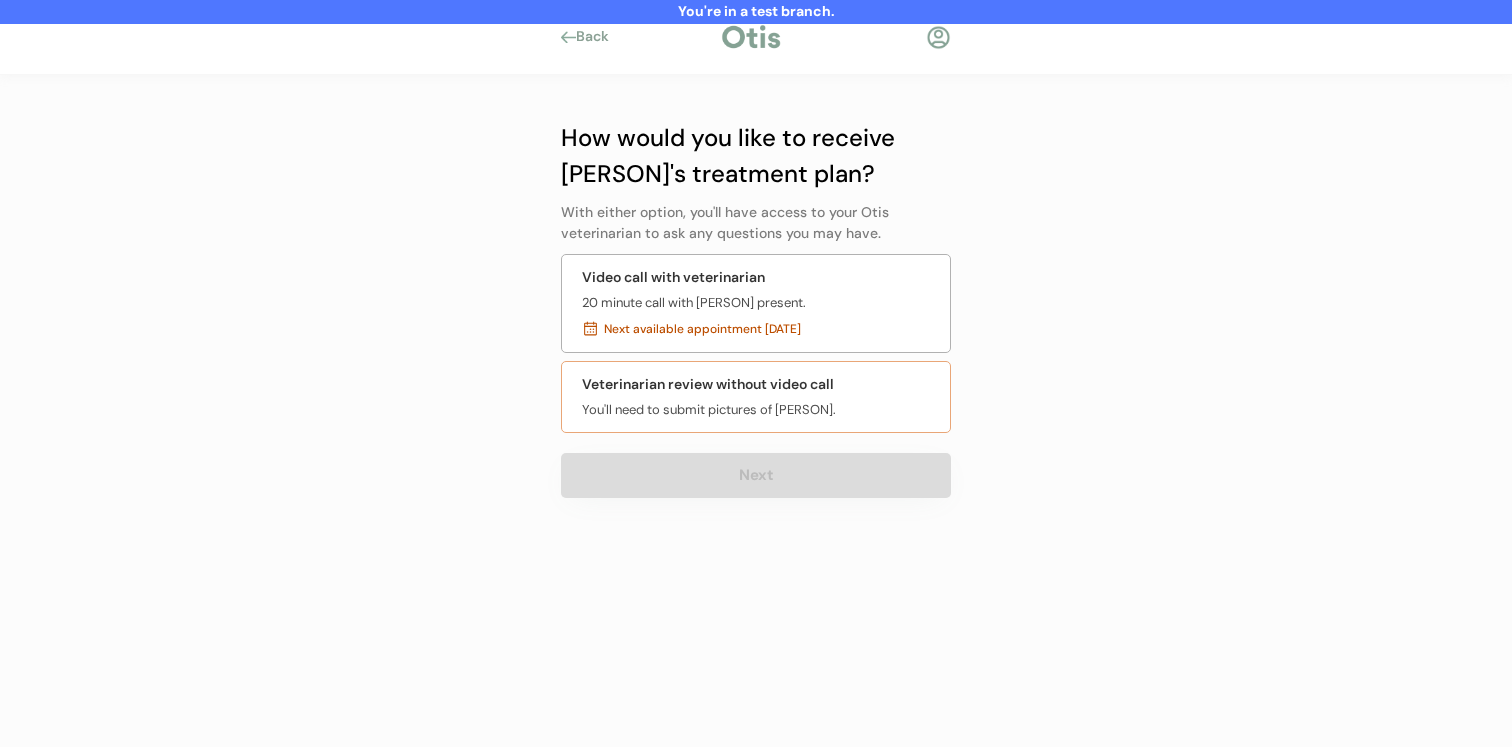 click on "You'll need to submit pictures of [PERSON]." at bounding box center (709, 410) 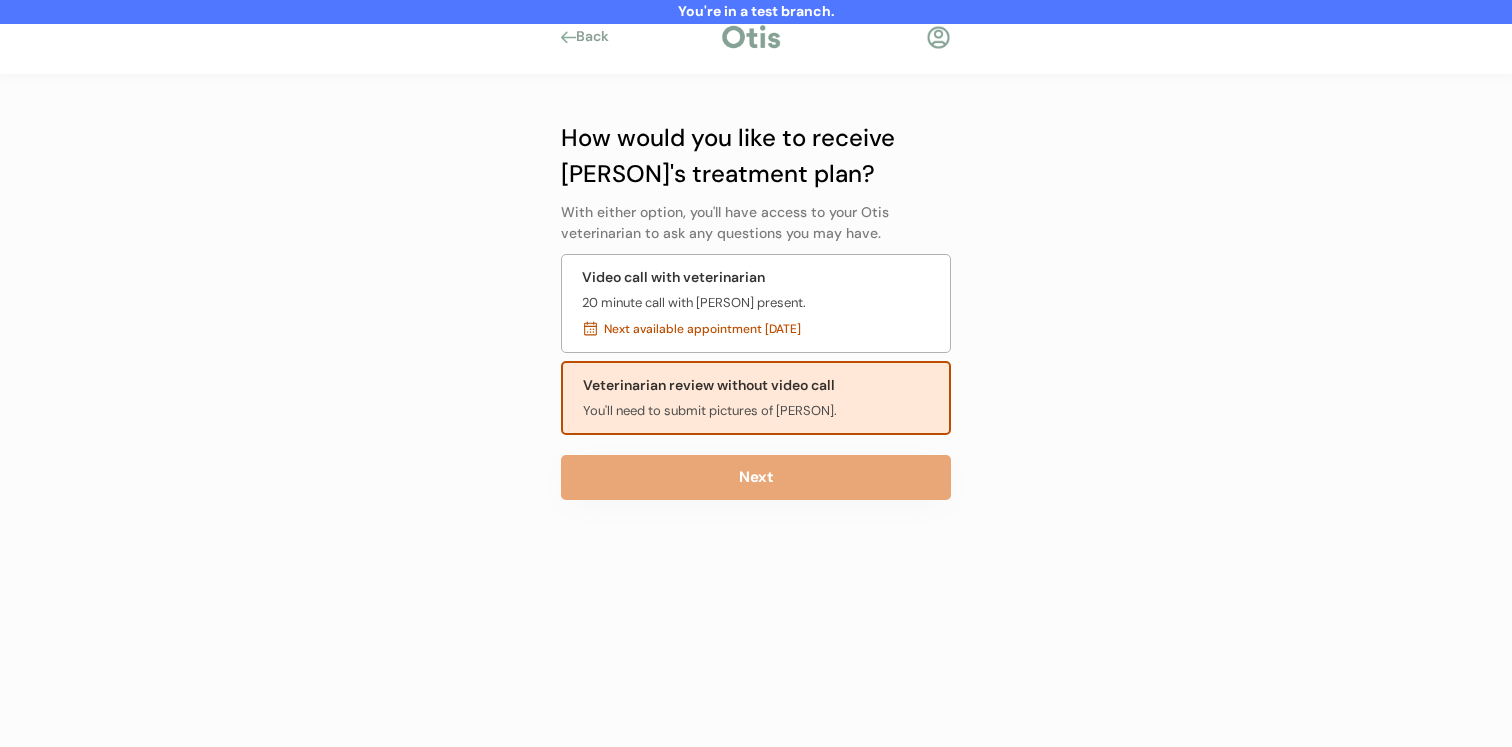 click on "How would you like to receive [PERSON]'s treatment plan? With either option, you'll have access to your Otis veterinarian to ask any questions you may have. Video call with veterinarian 20 minute call with [PERSON] present. Next available appointment [DATE] Veterinarian review without video call You'll need to submit pictures of [PERSON]. Next" at bounding box center [756, 360] 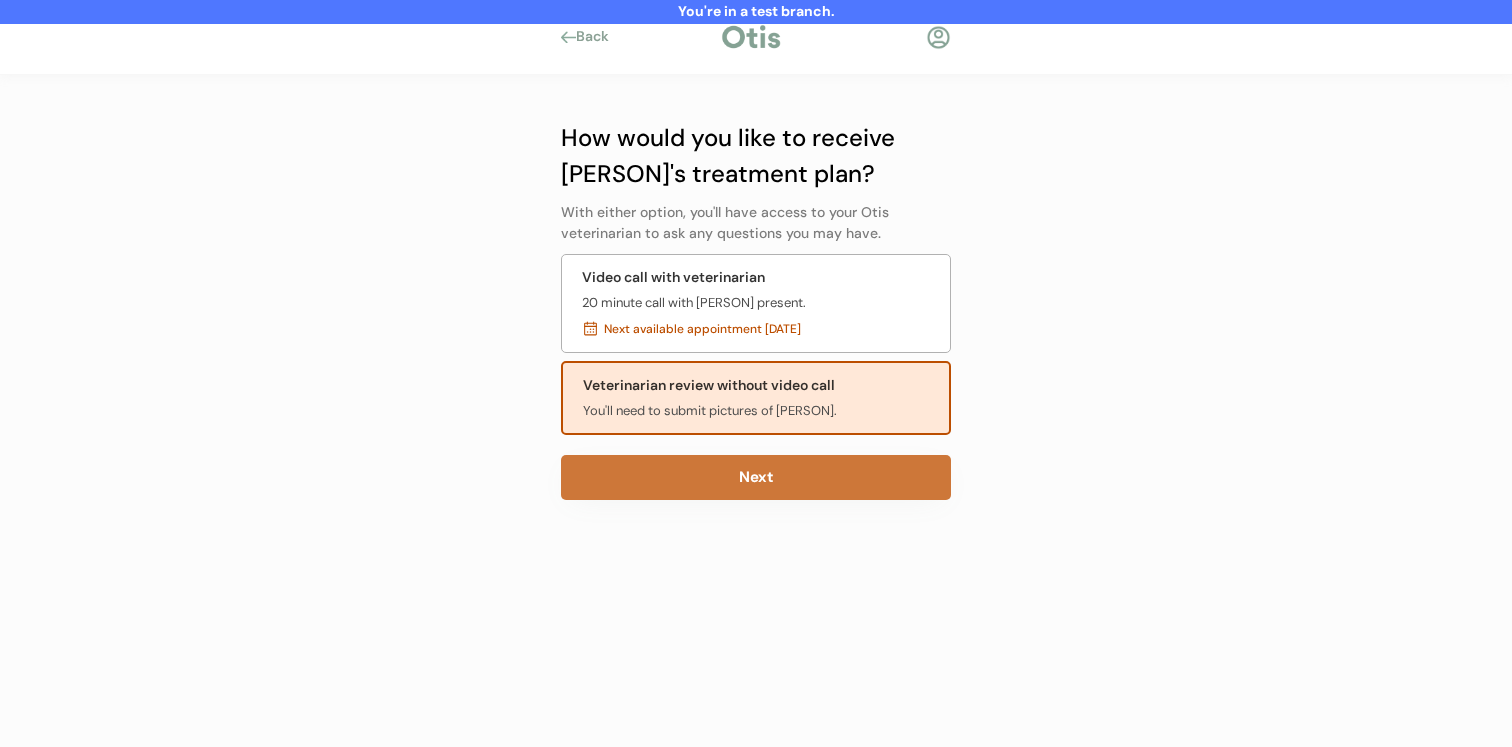 click on "Next" at bounding box center (756, 477) 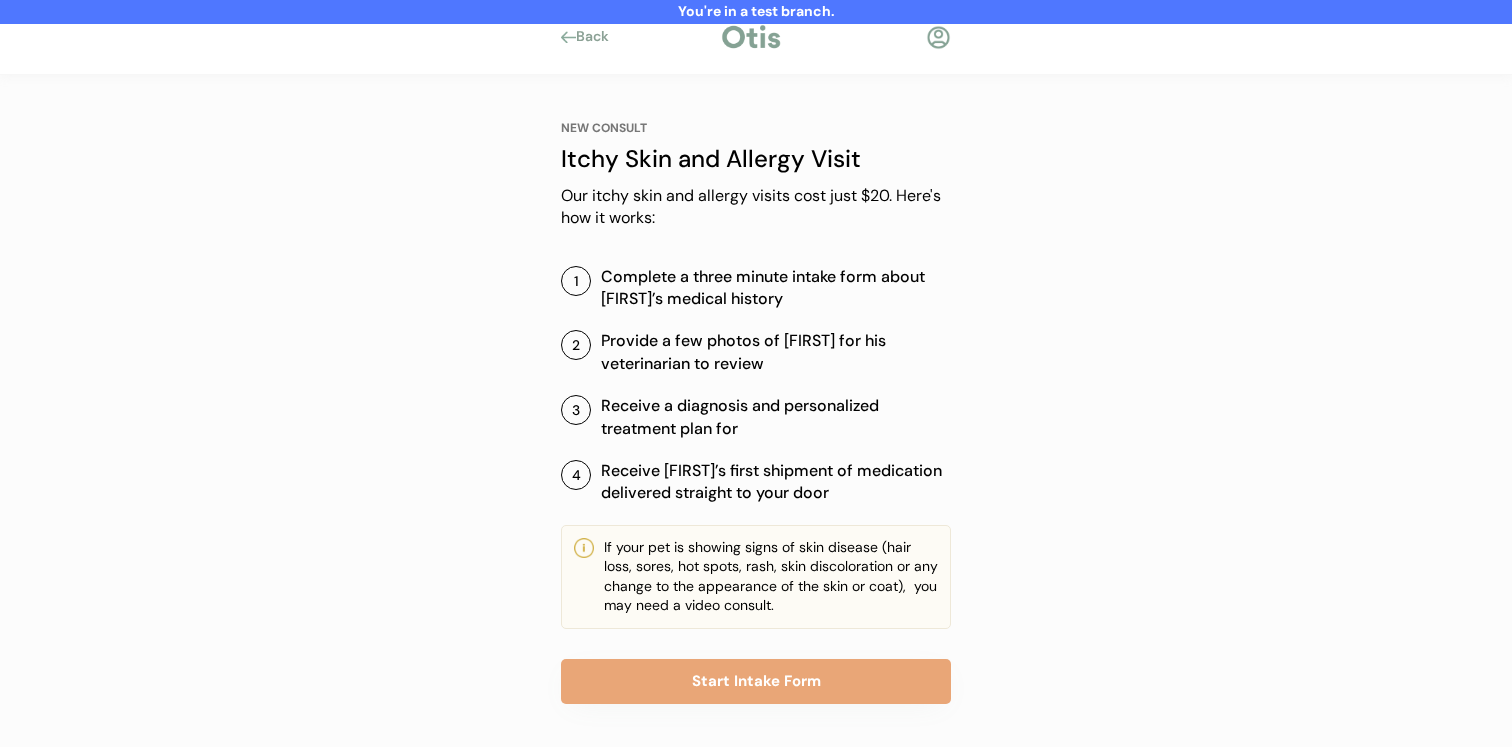 scroll, scrollTop: 0, scrollLeft: 0, axis: both 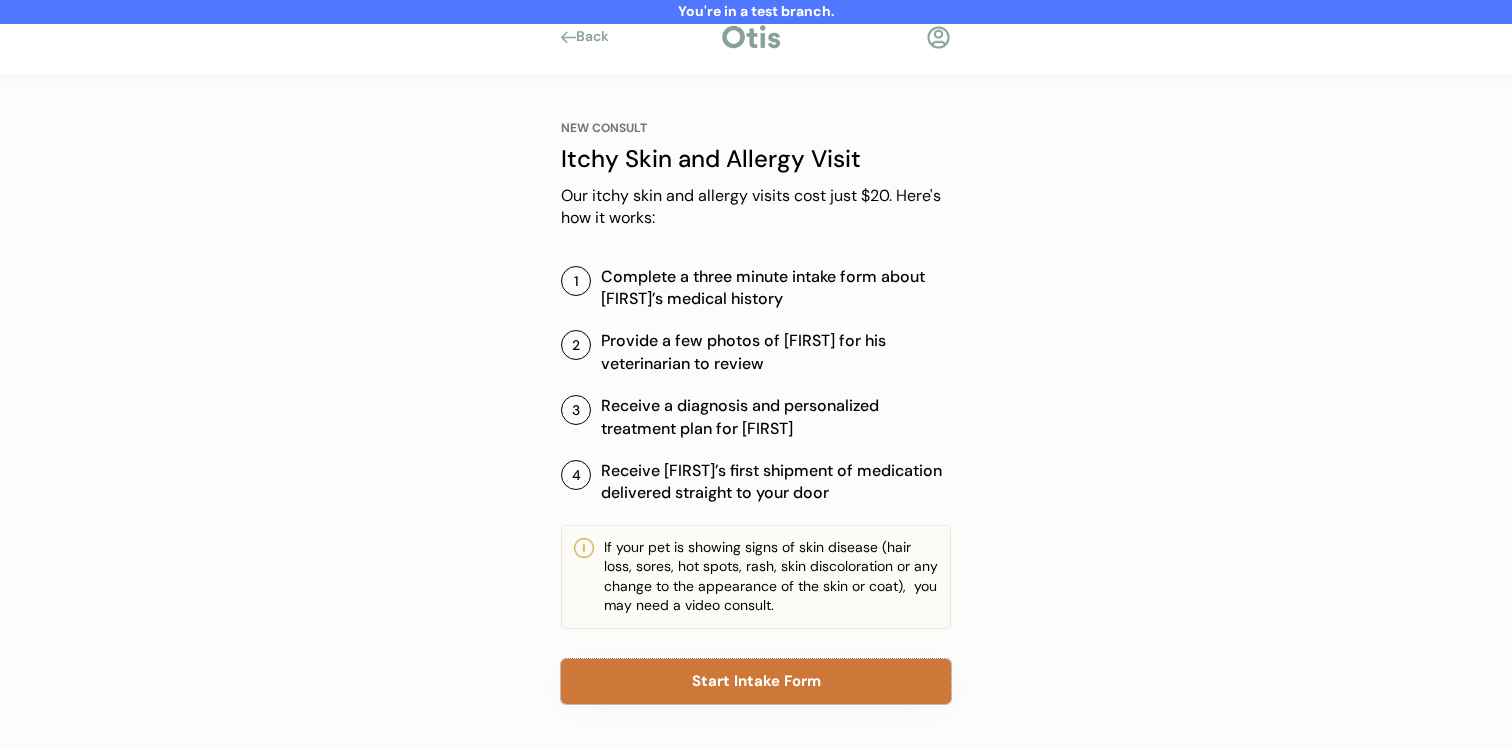 click on "Start Intake Form" at bounding box center (756, 681) 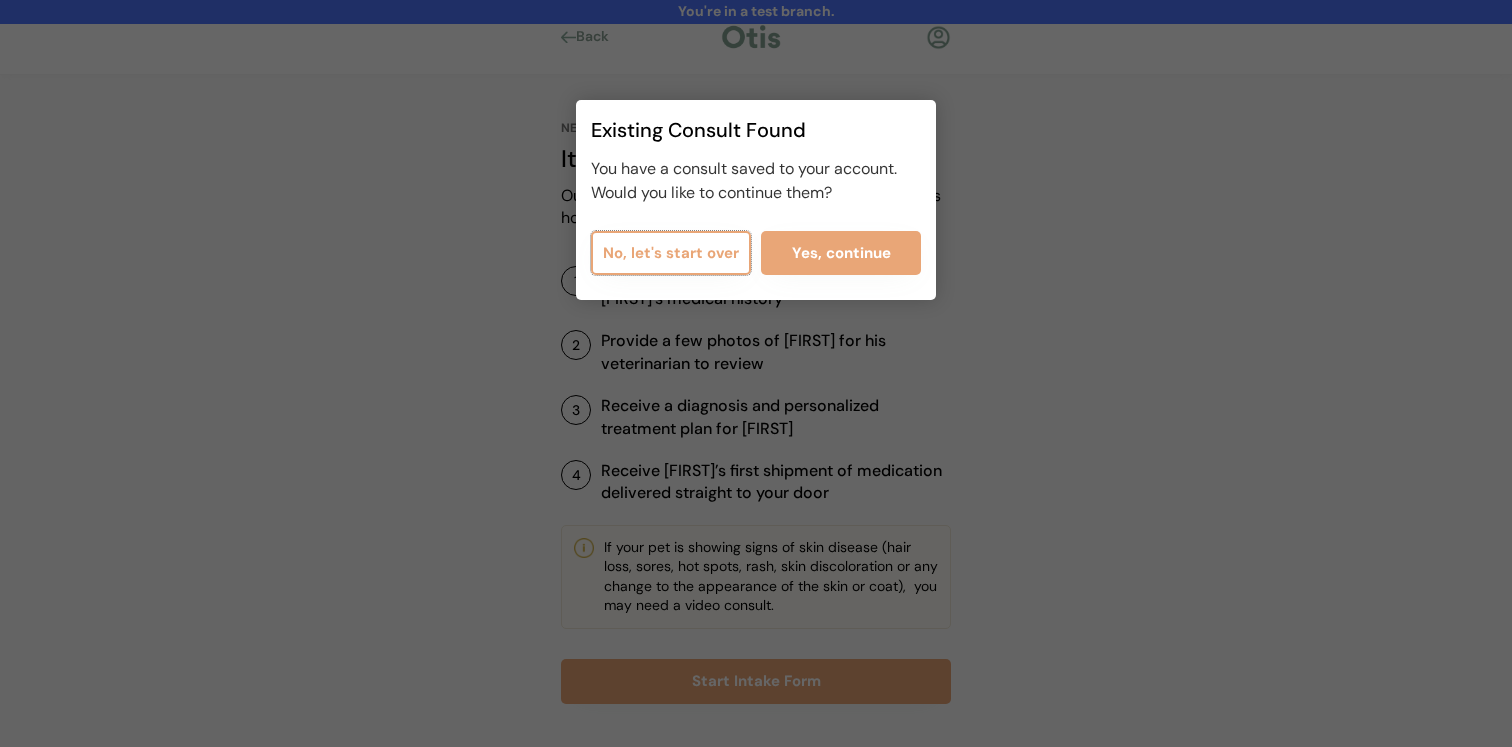 click on "No, let's start over" at bounding box center (671, 253) 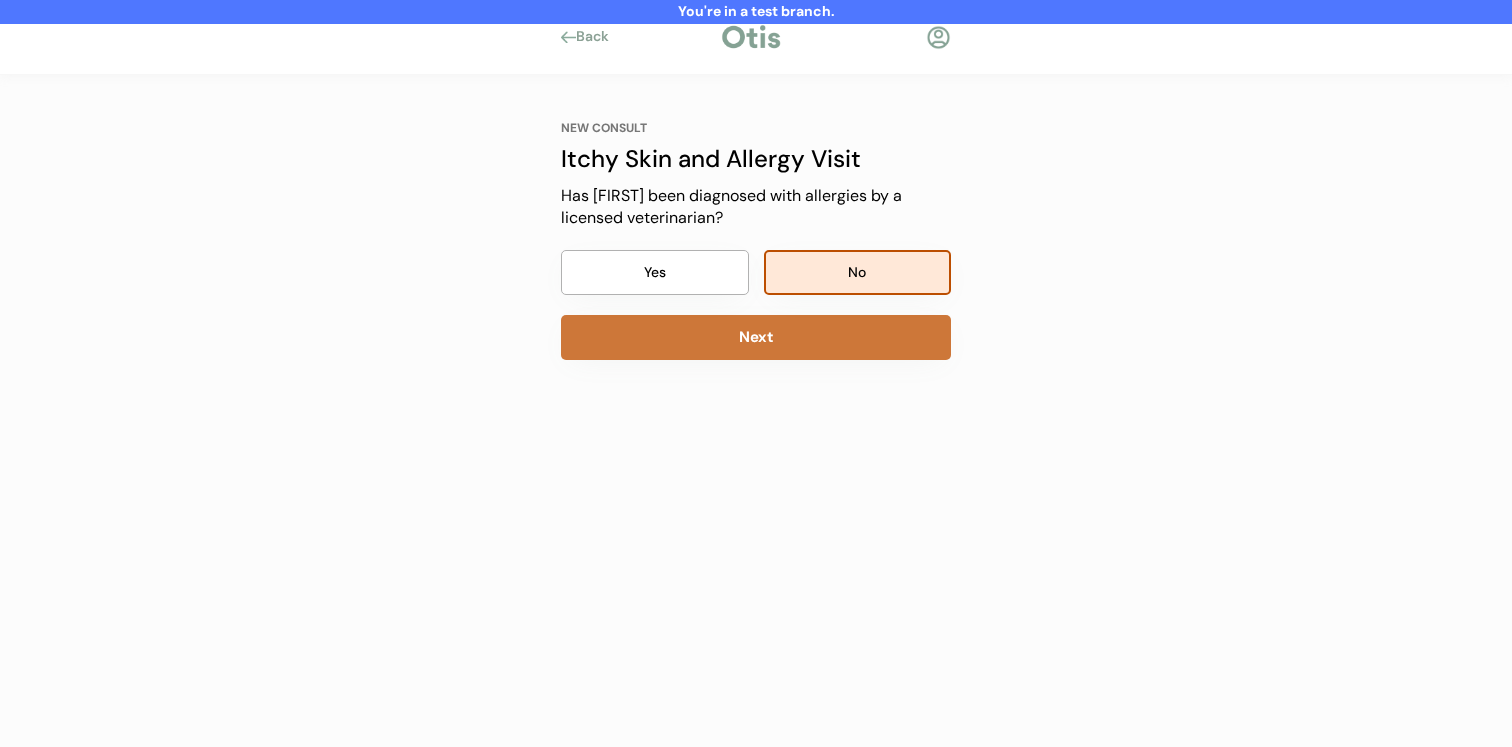 click on "Next" at bounding box center (756, 337) 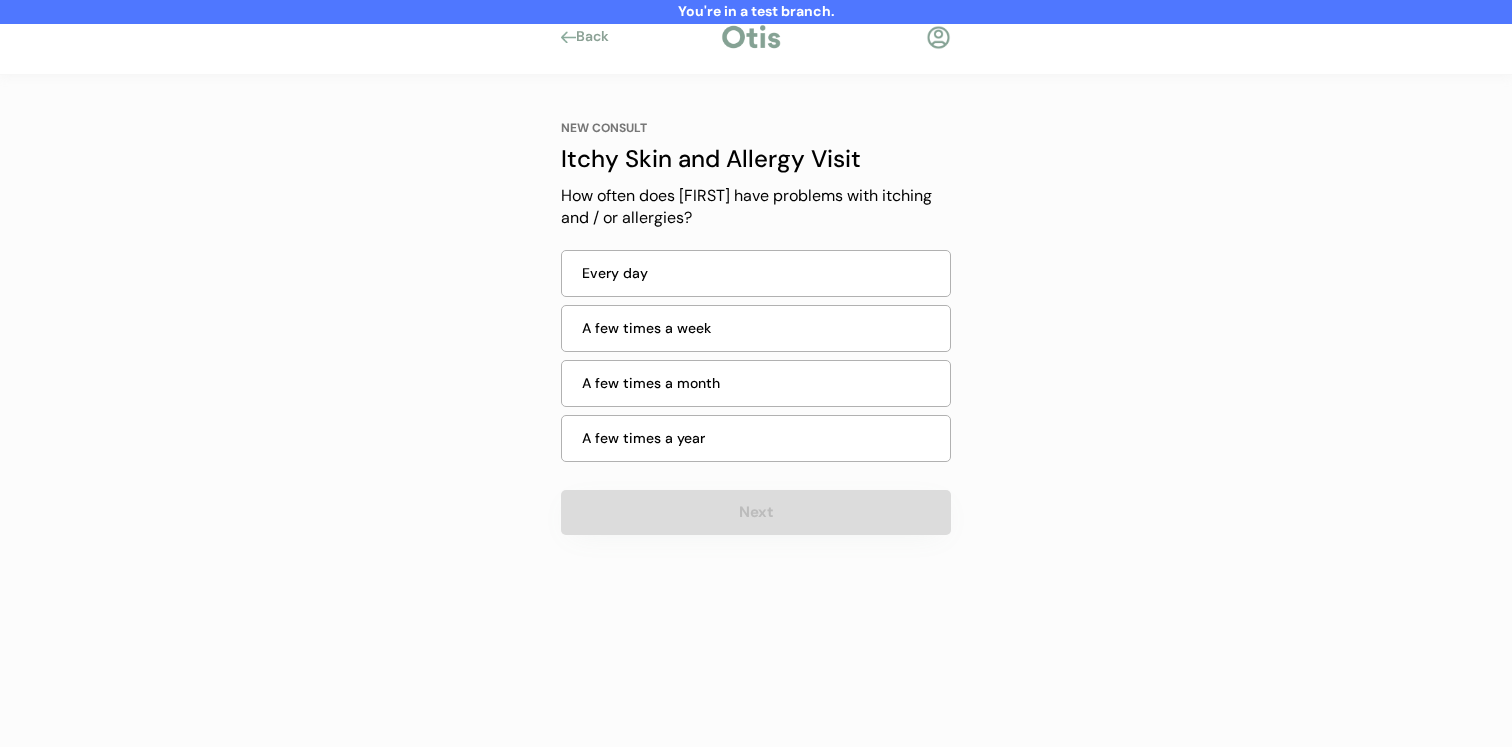 click on "A few times a week" at bounding box center (756, 328) 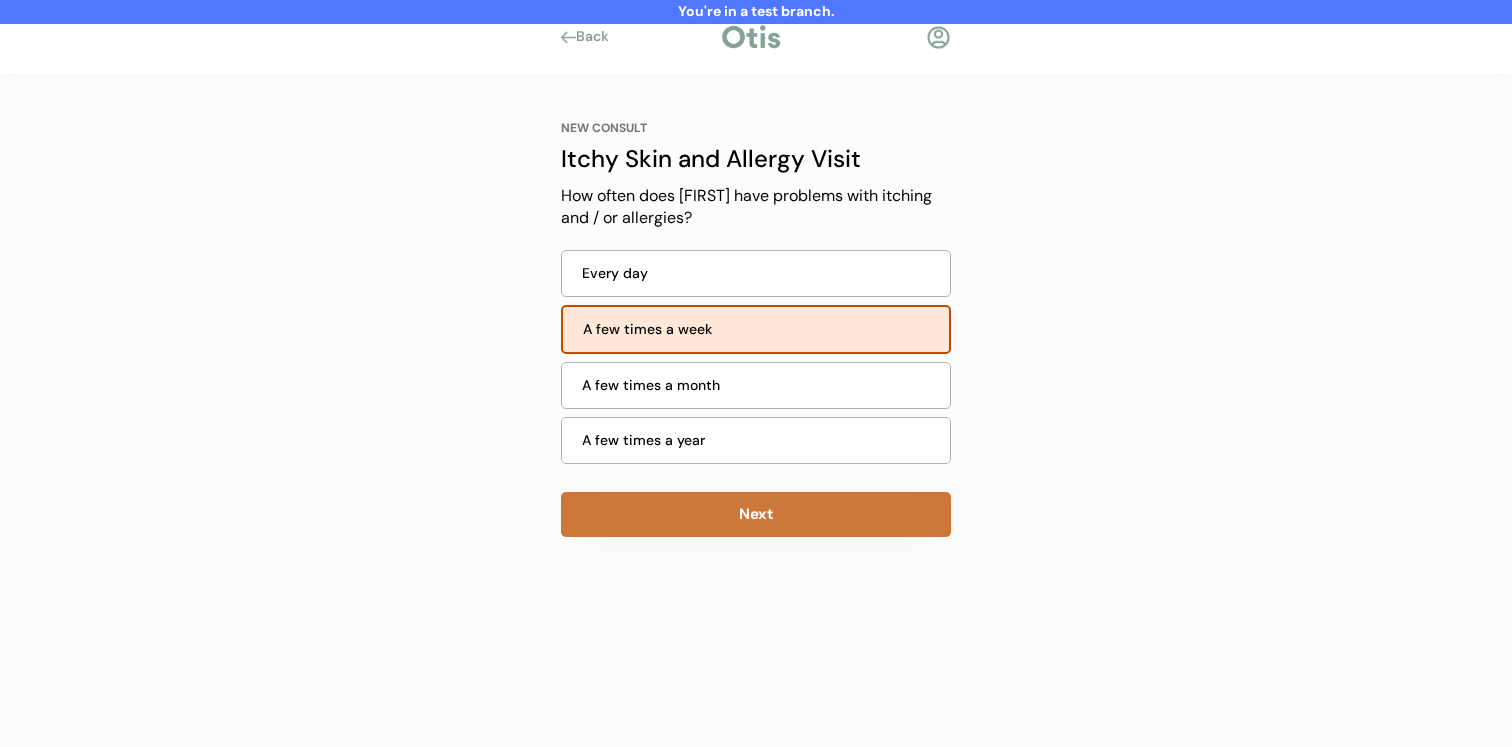 click on "Next" at bounding box center (756, 514) 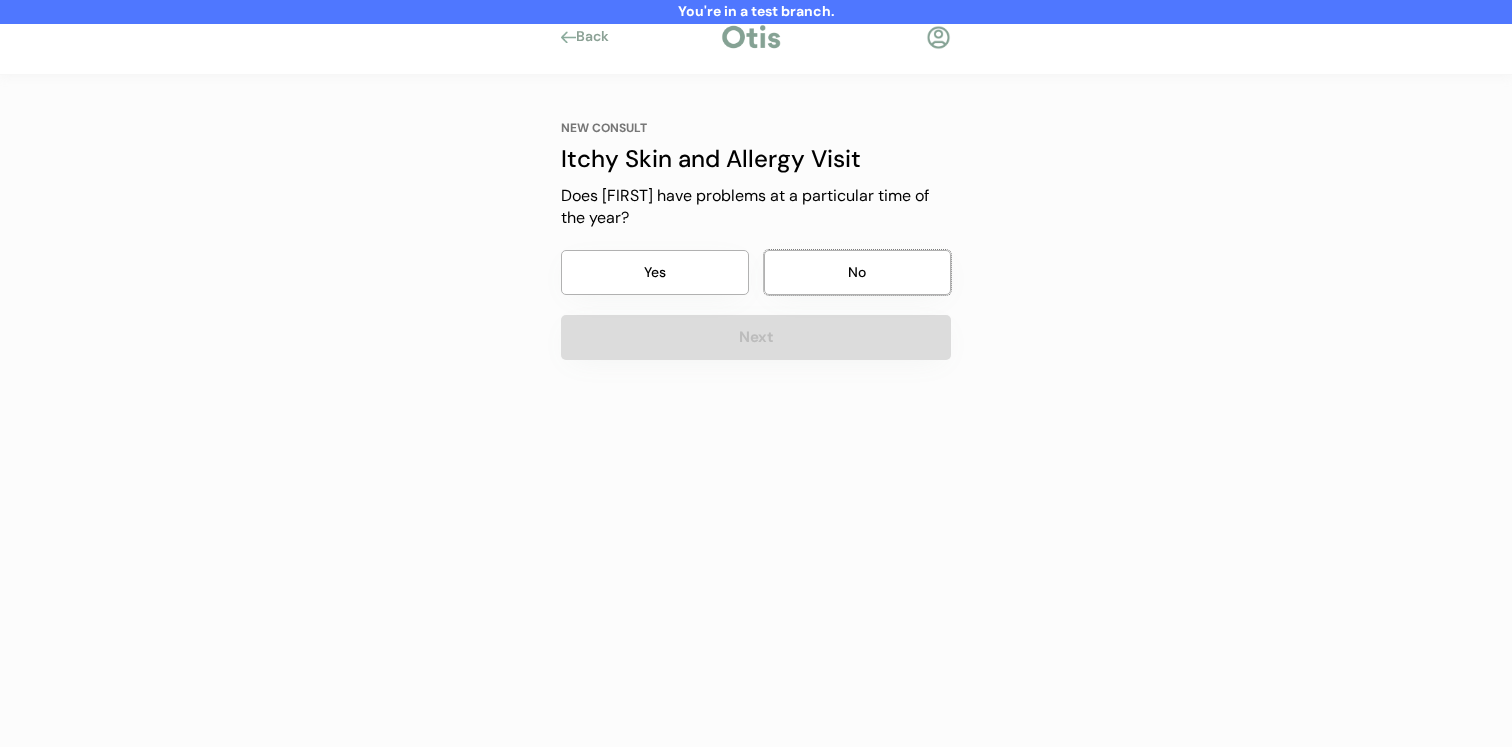 click on "No" at bounding box center [858, 272] 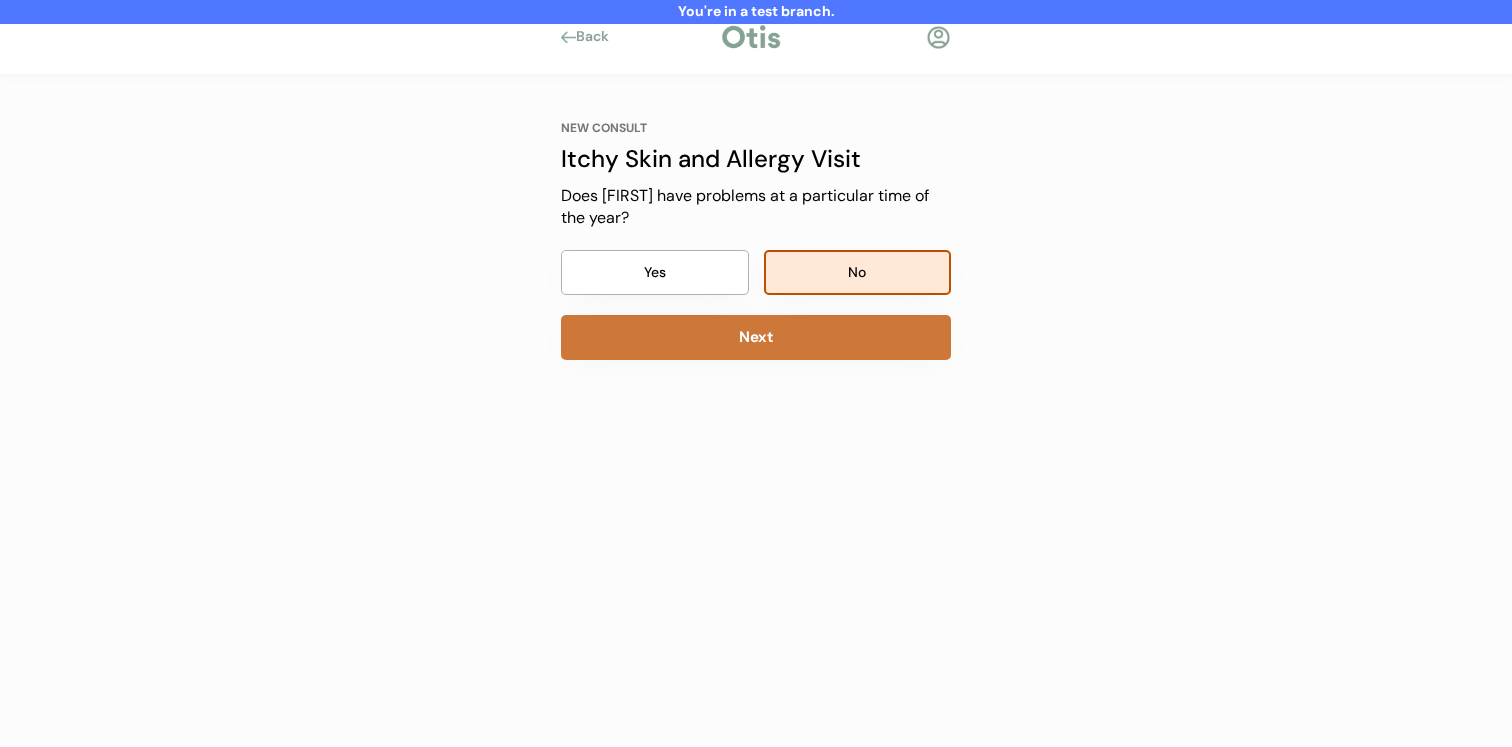 click on "Next" at bounding box center [756, 337] 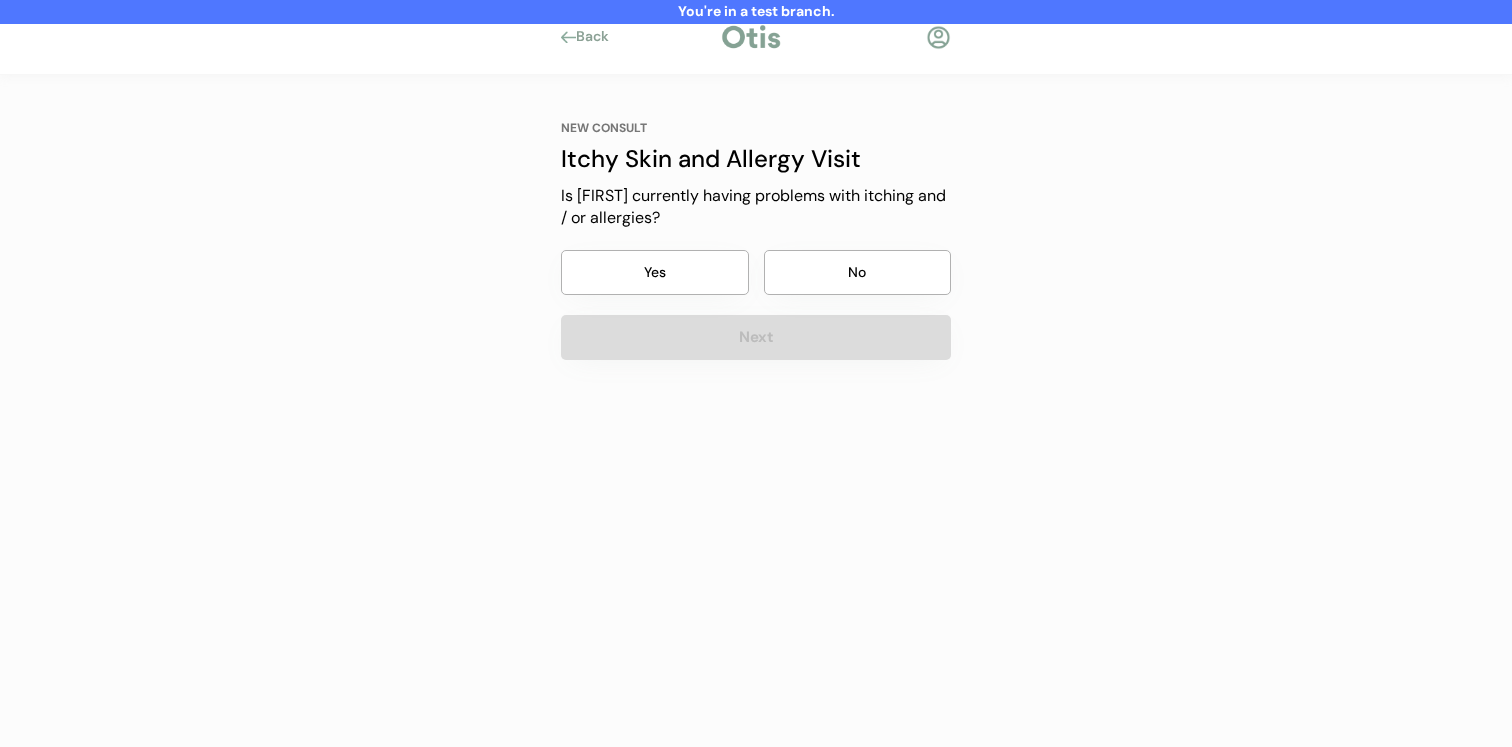 click on "No" at bounding box center [858, 272] 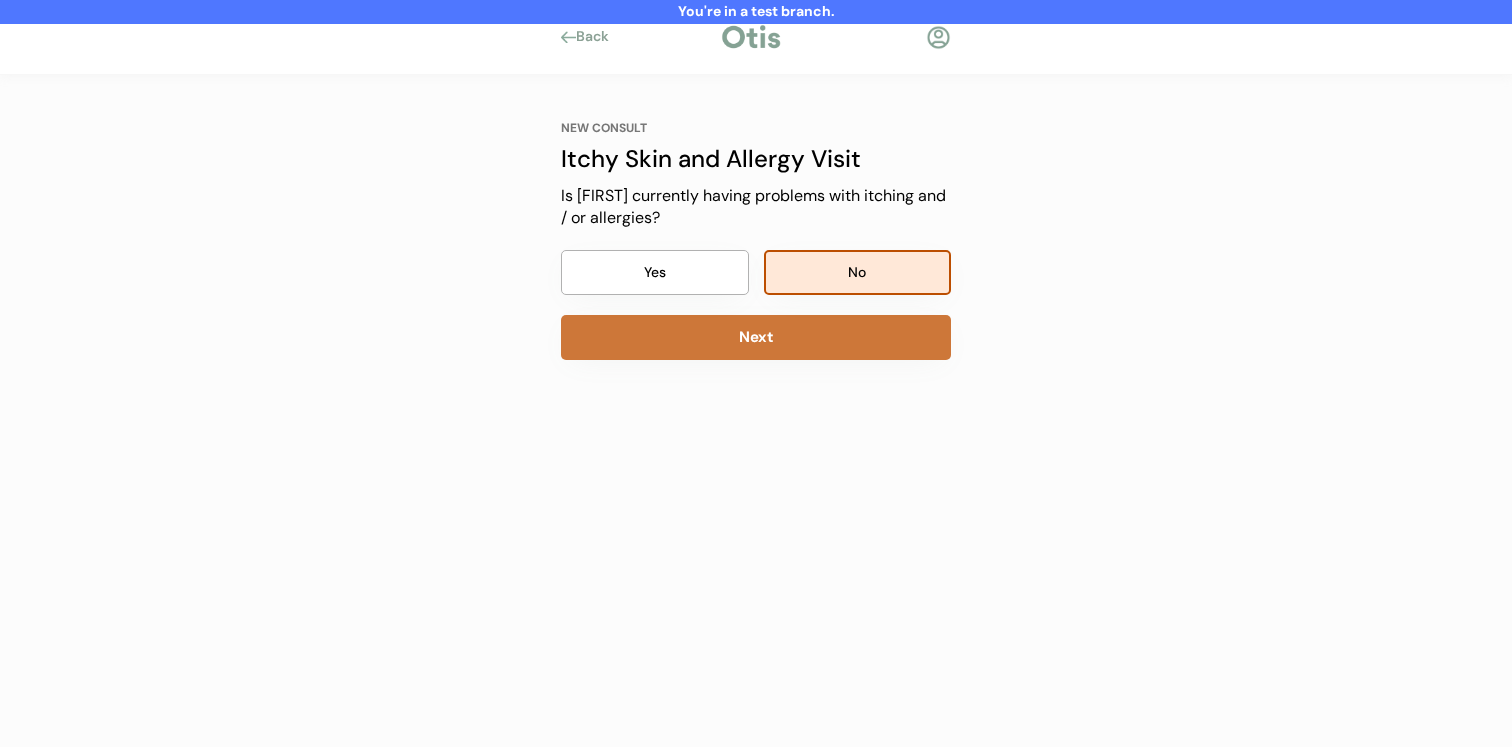 click on "Next" at bounding box center [756, 337] 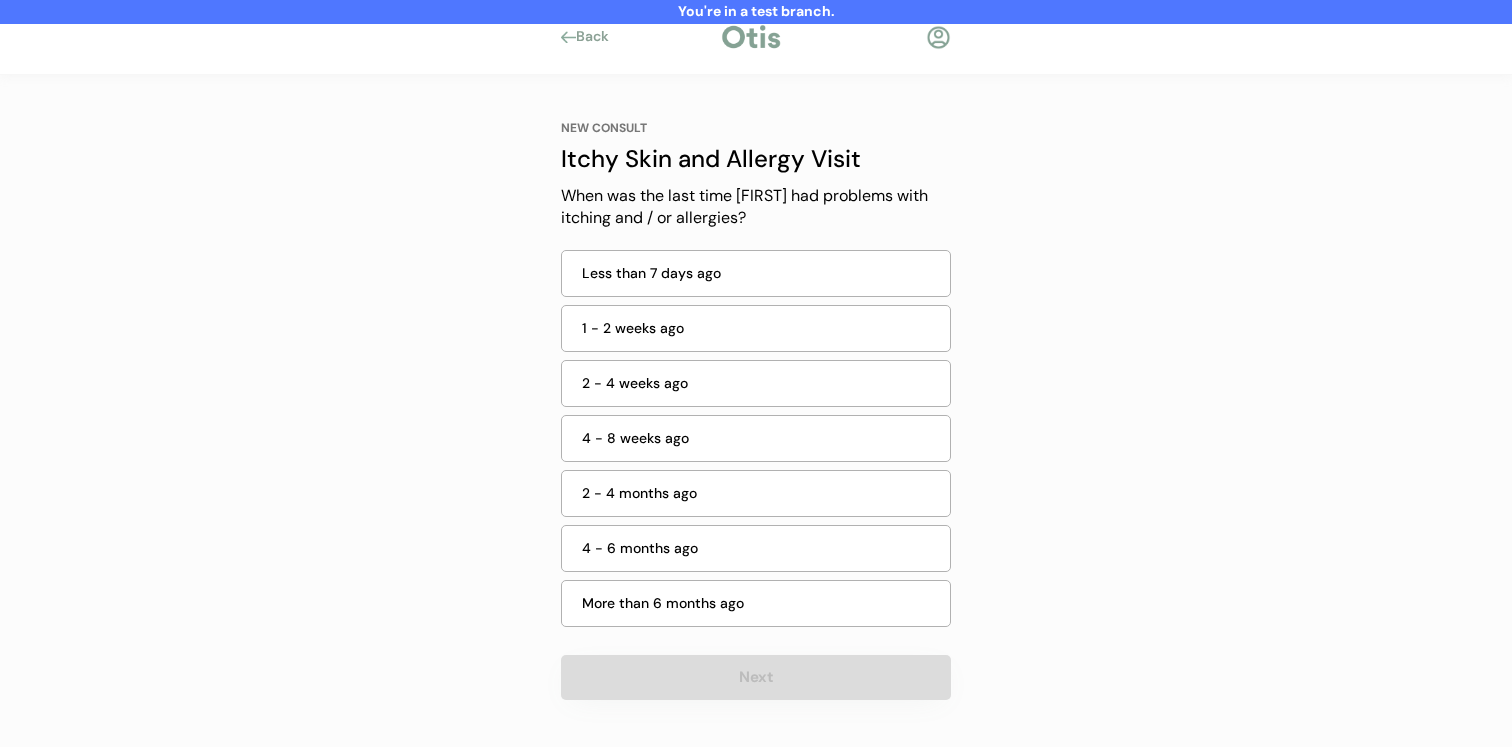 click on "1 - 2 weeks ago" at bounding box center (756, 328) 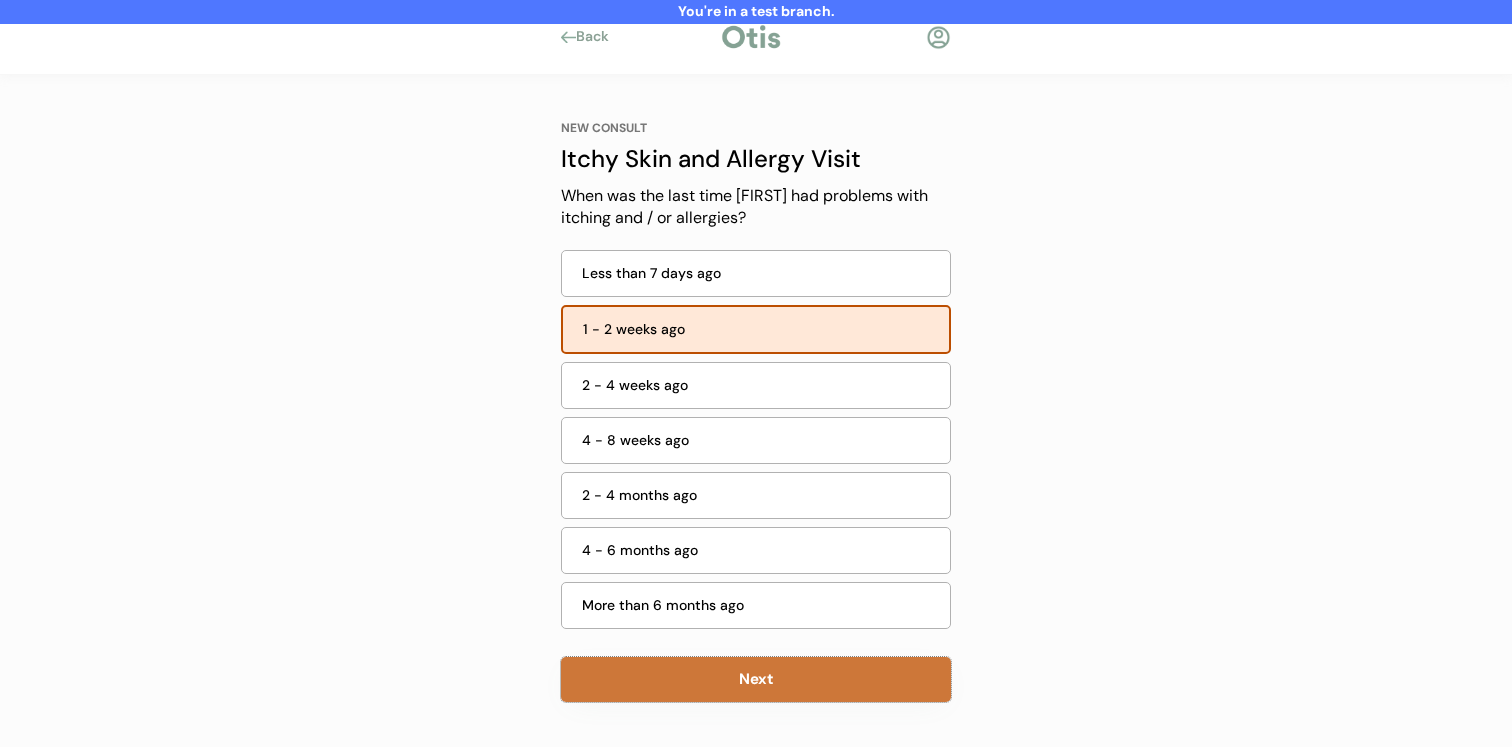 click on "Next" at bounding box center (756, 679) 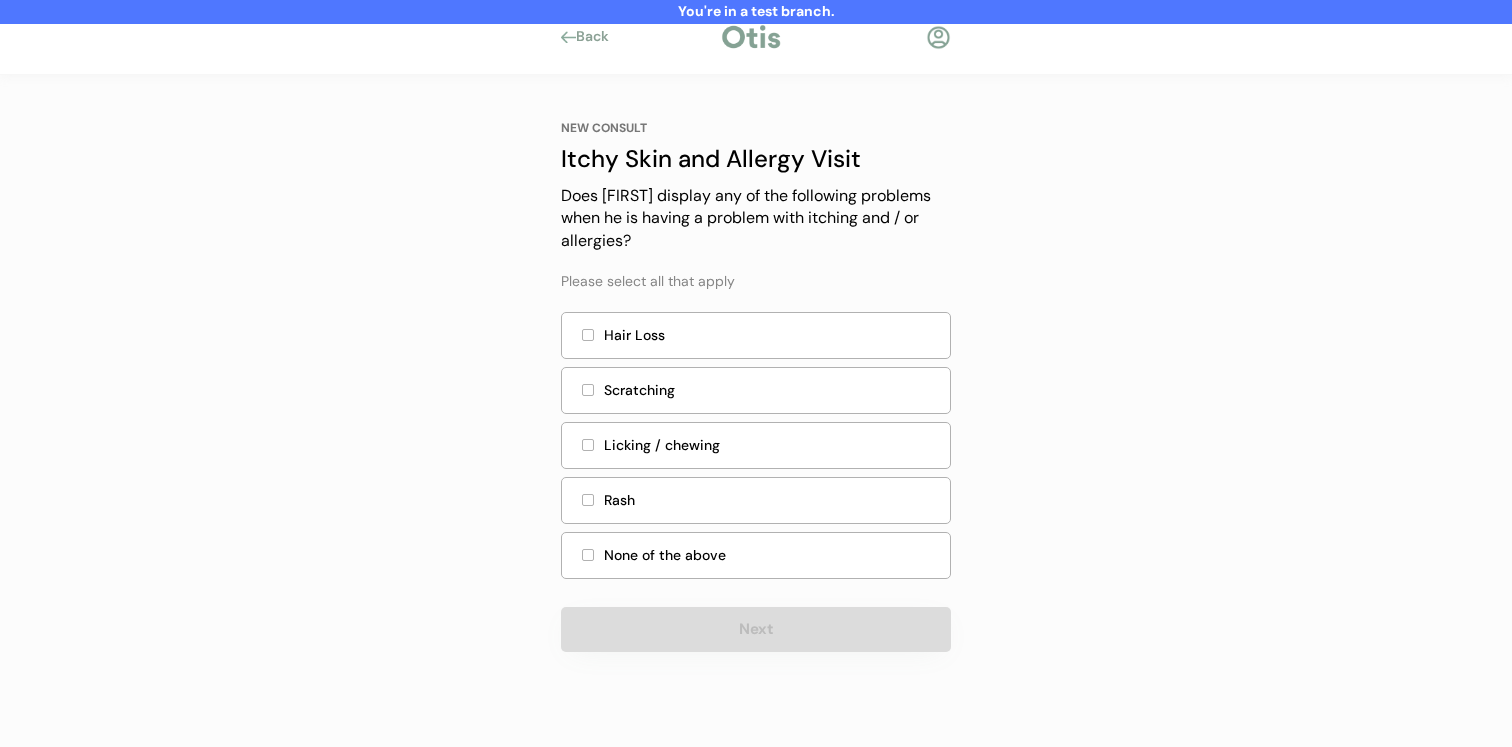 click on "Scratching" at bounding box center (771, 390) 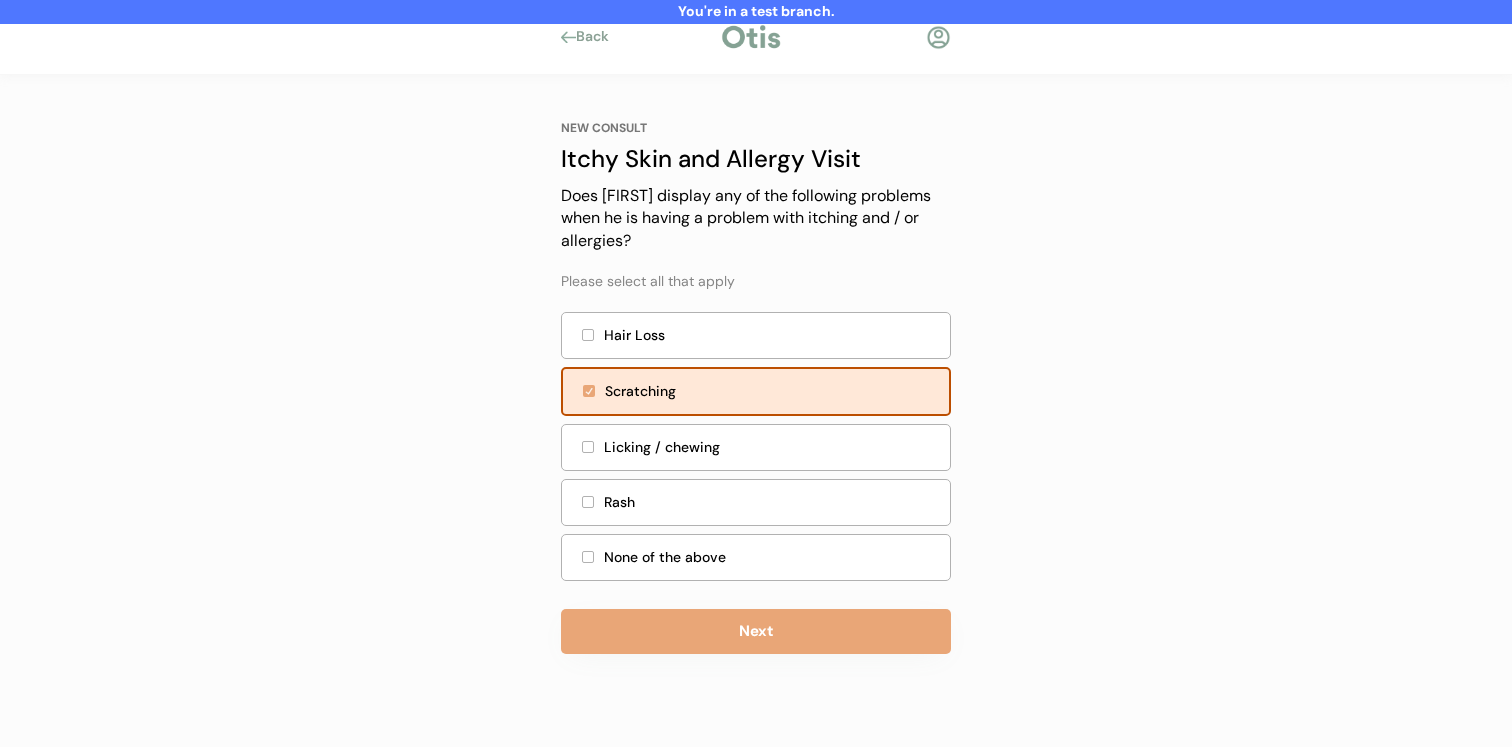 click on "Next" at bounding box center [756, 631] 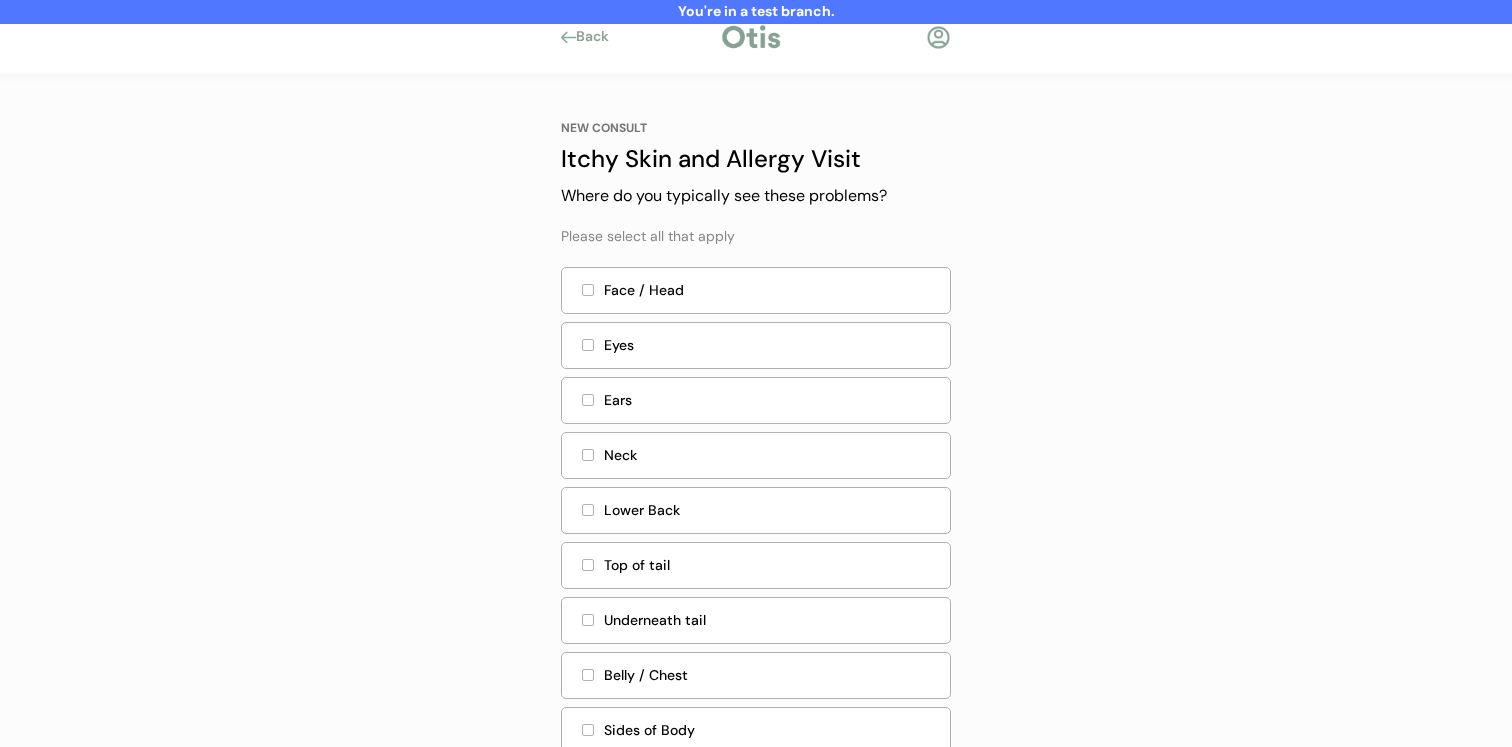 click on "Lower Back" at bounding box center (771, 510) 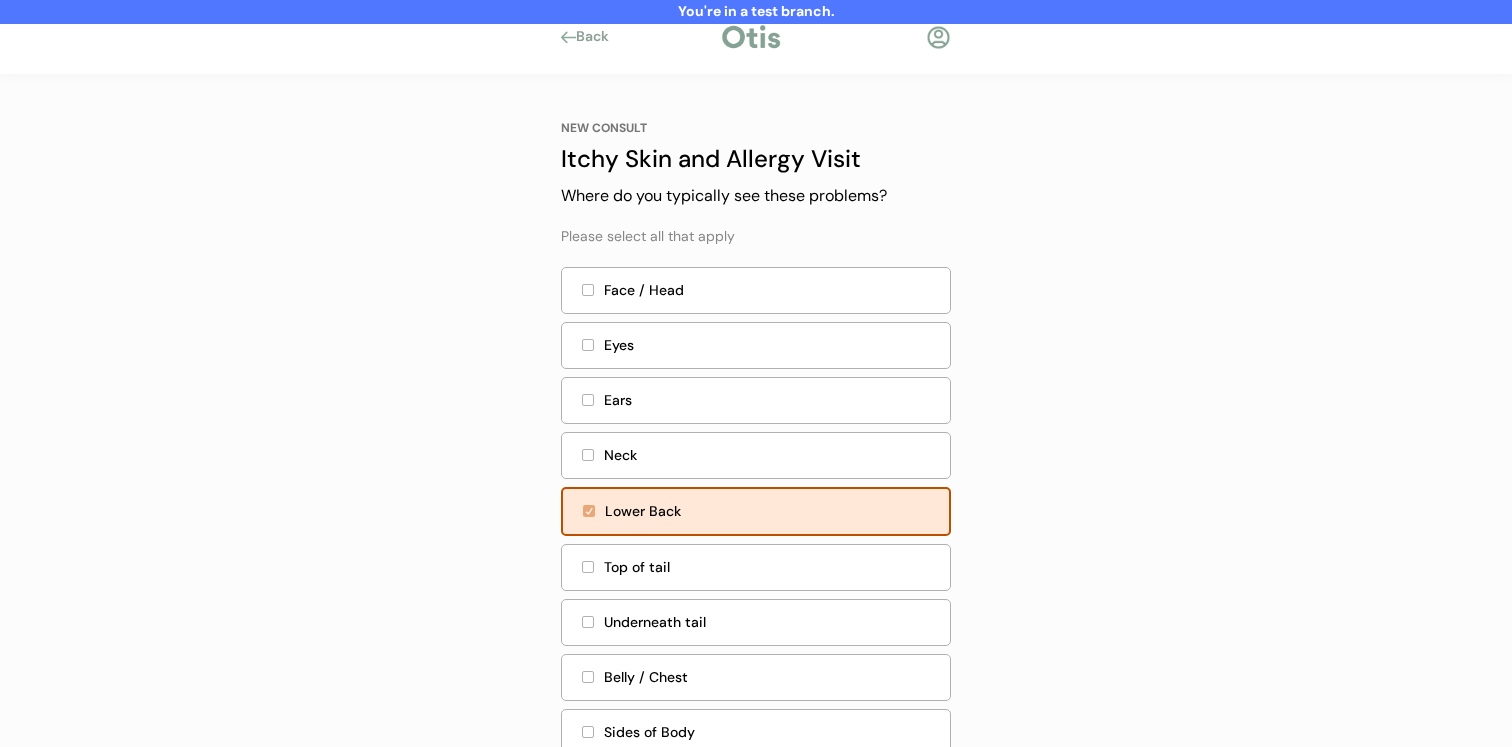 scroll, scrollTop: 240, scrollLeft: 0, axis: vertical 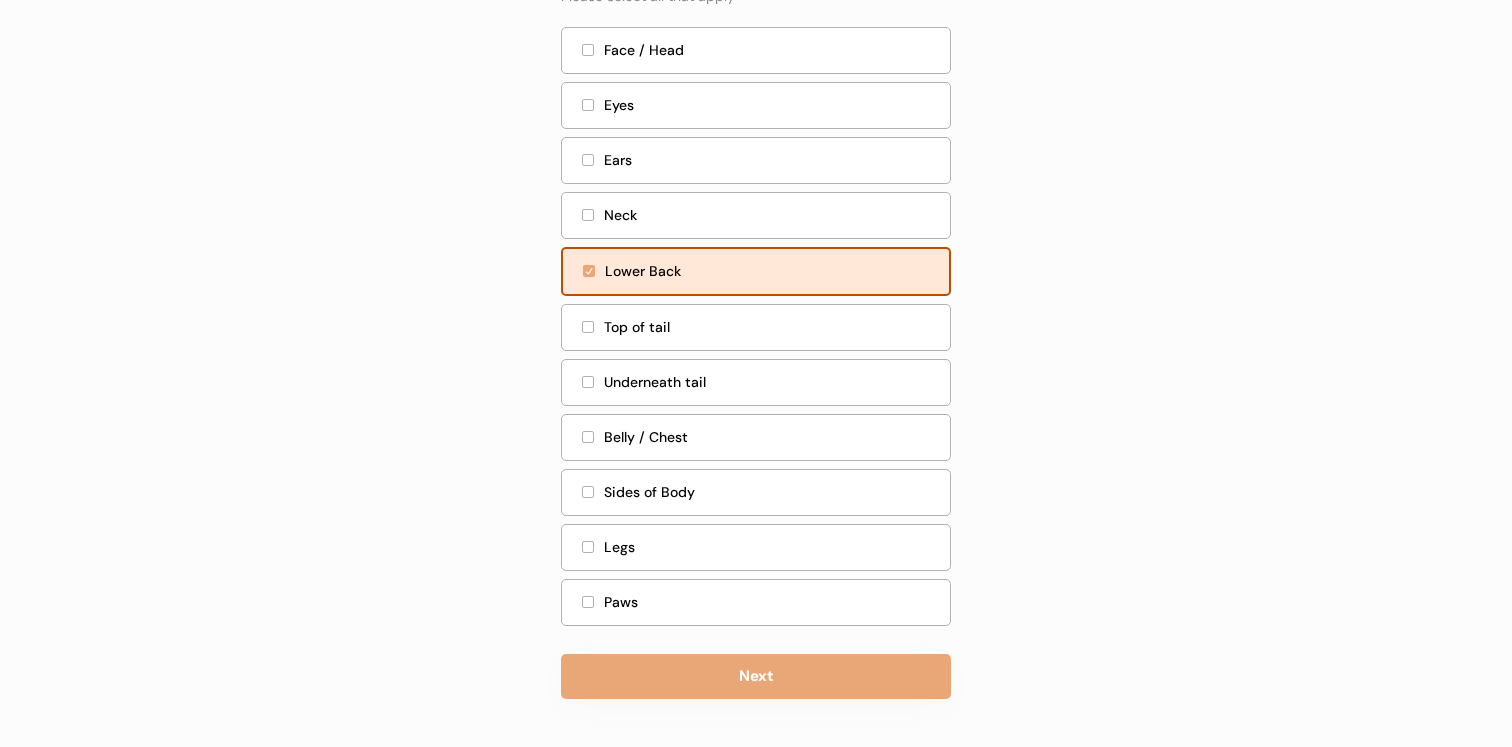 click on "Next" at bounding box center (756, 676) 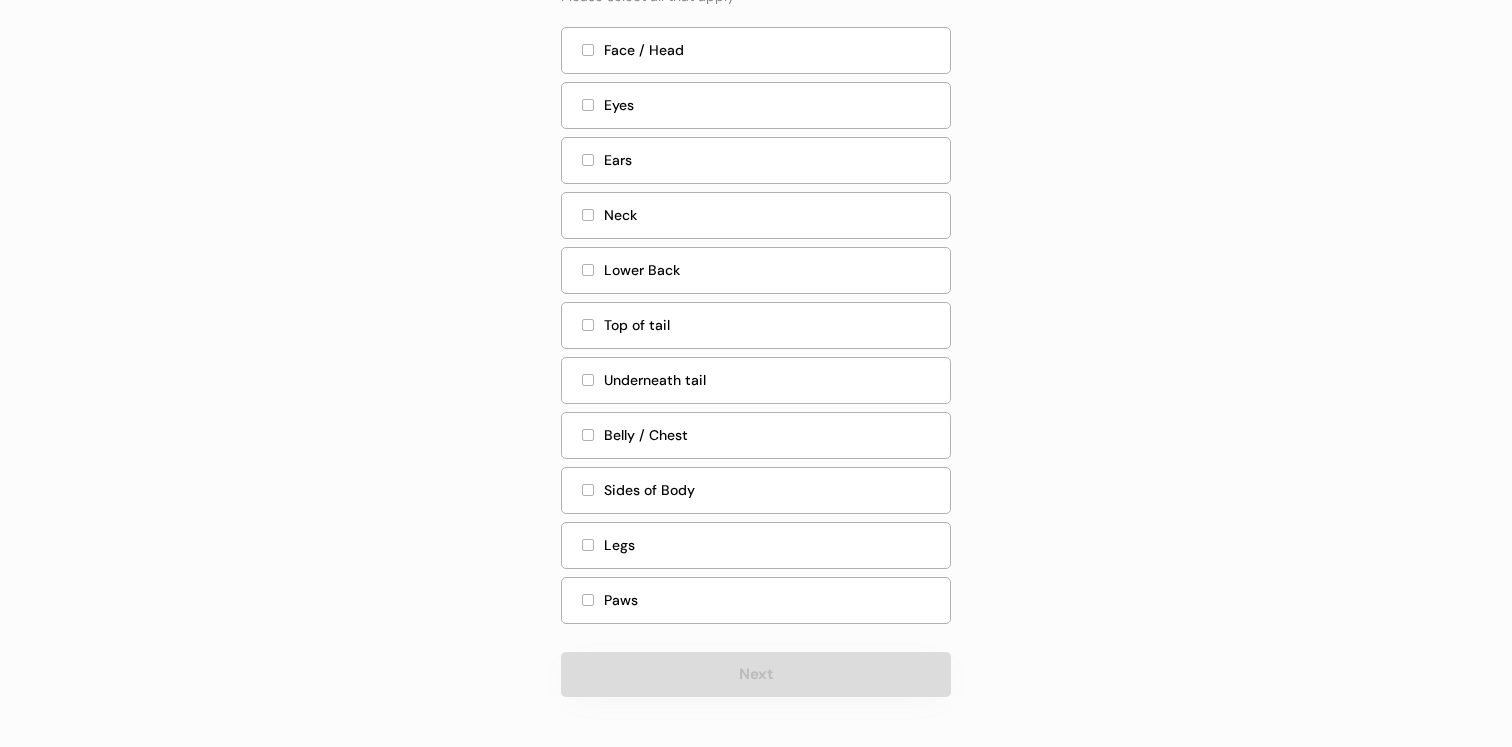 scroll, scrollTop: 0, scrollLeft: 0, axis: both 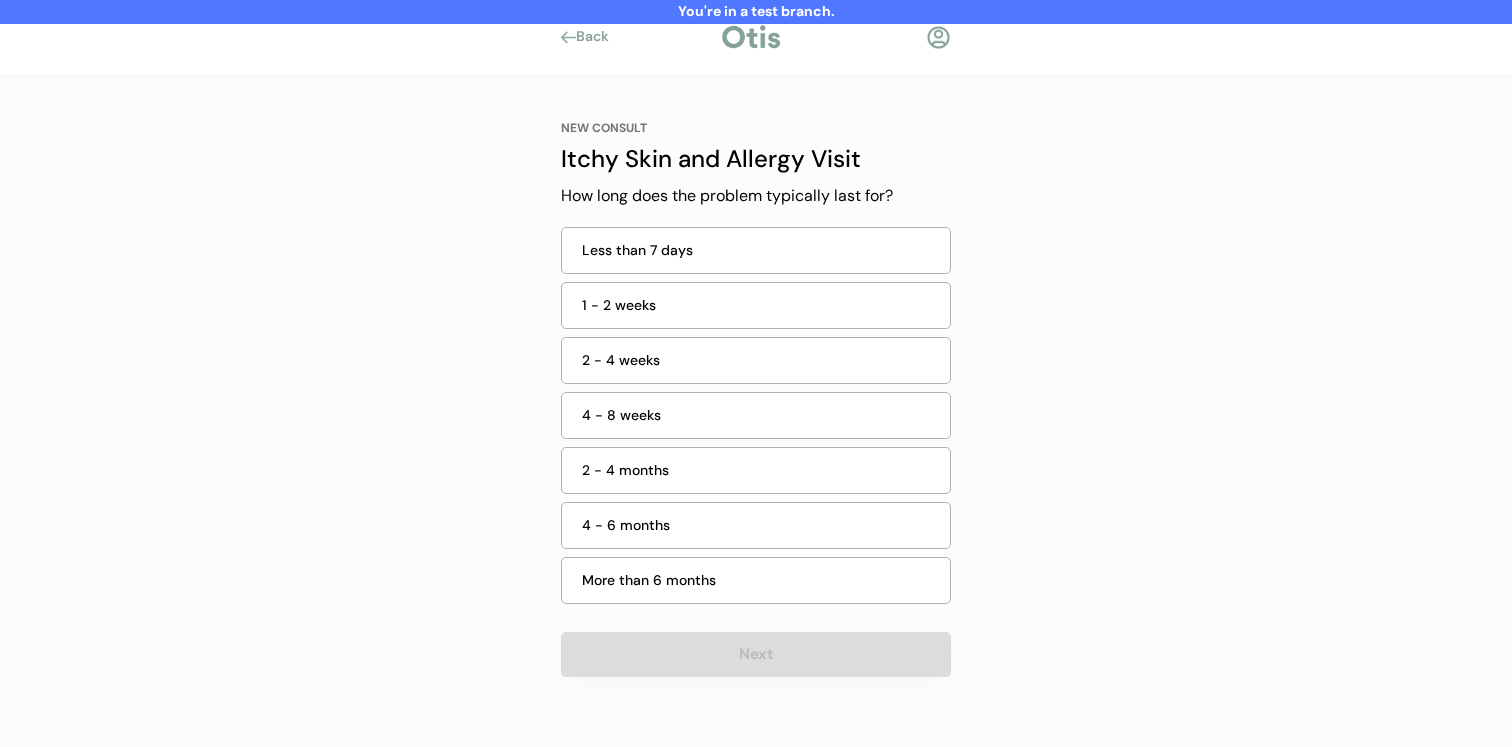 click on "1 - 2 weeks" at bounding box center [756, 305] 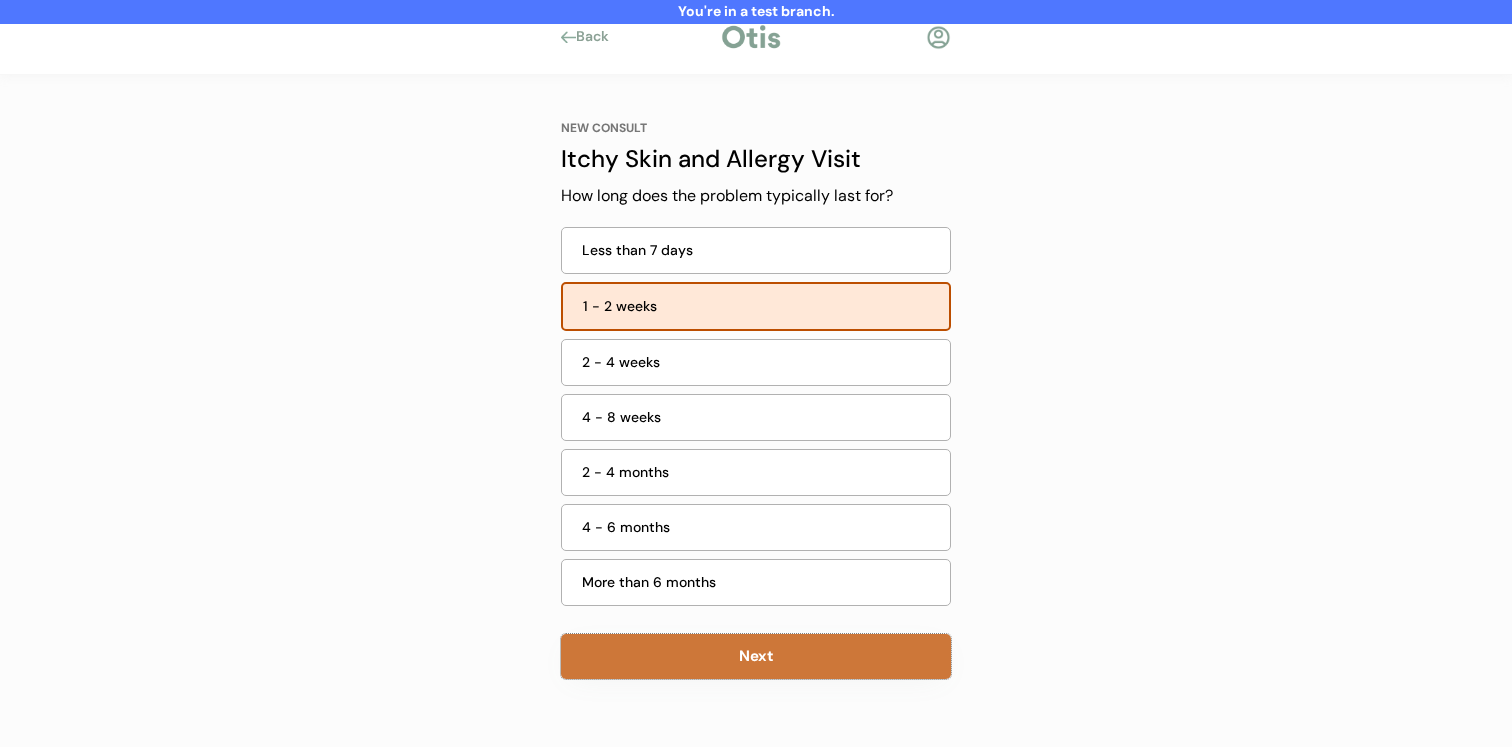 click on "Next" at bounding box center (756, 656) 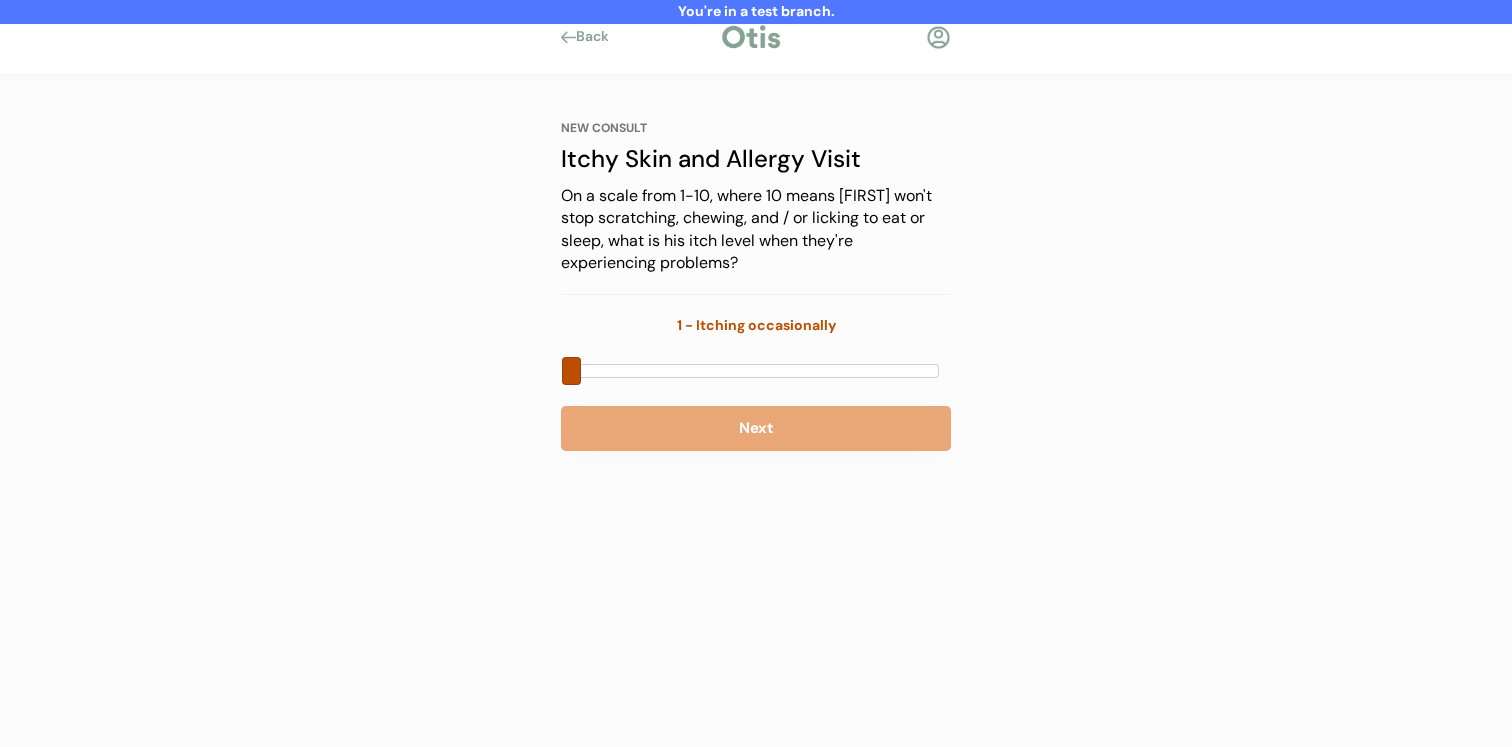 click at bounding box center (755, 371) 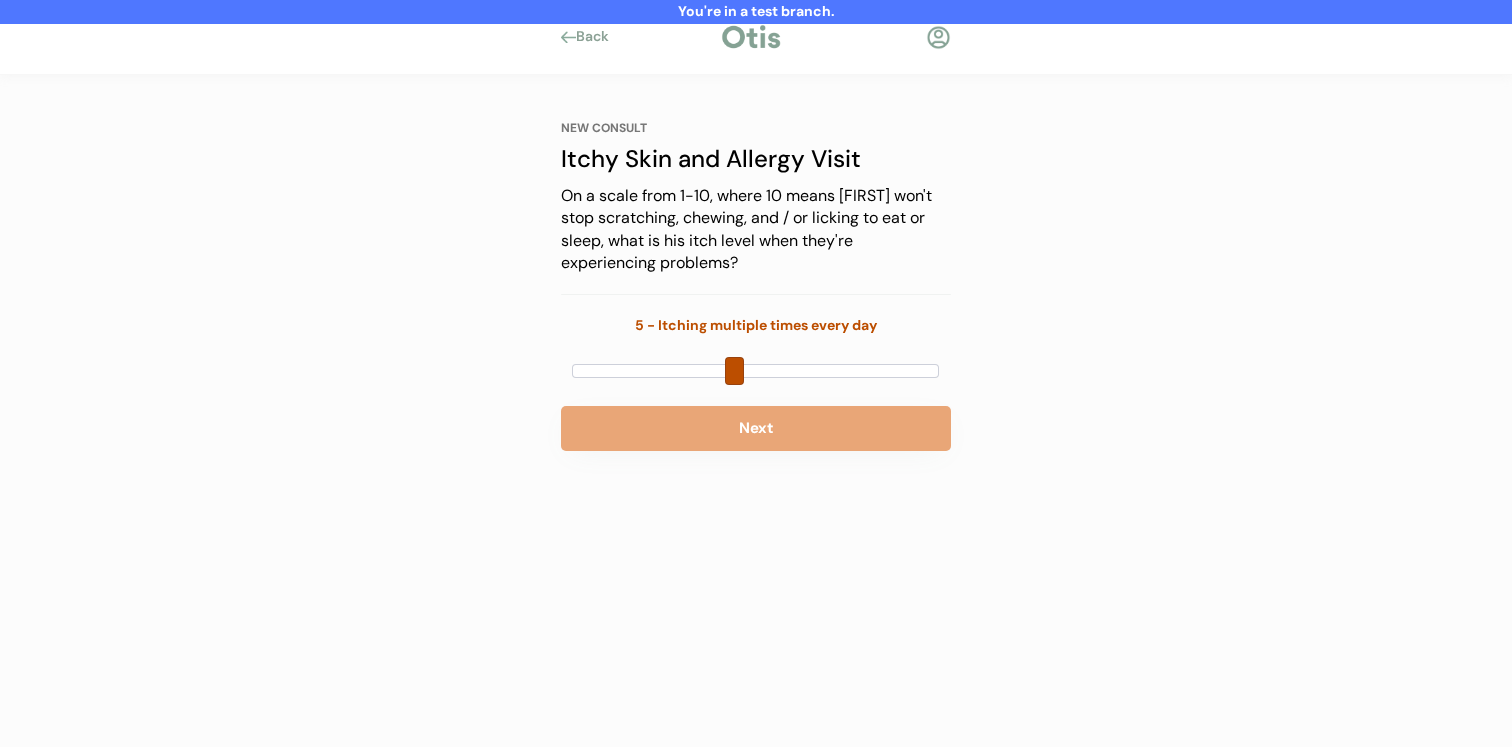 click on "Next" at bounding box center (756, 428) 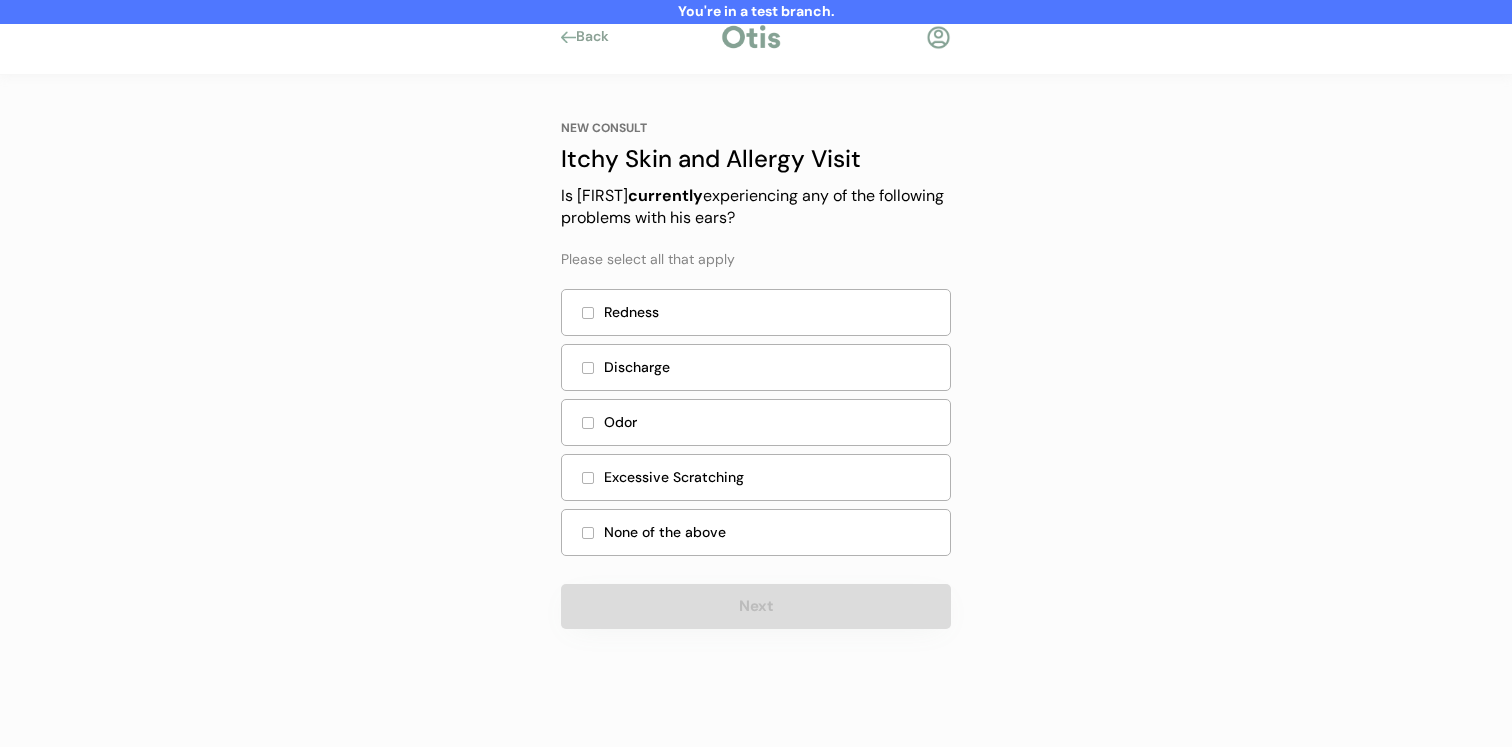 click on "Odor" at bounding box center [756, 422] 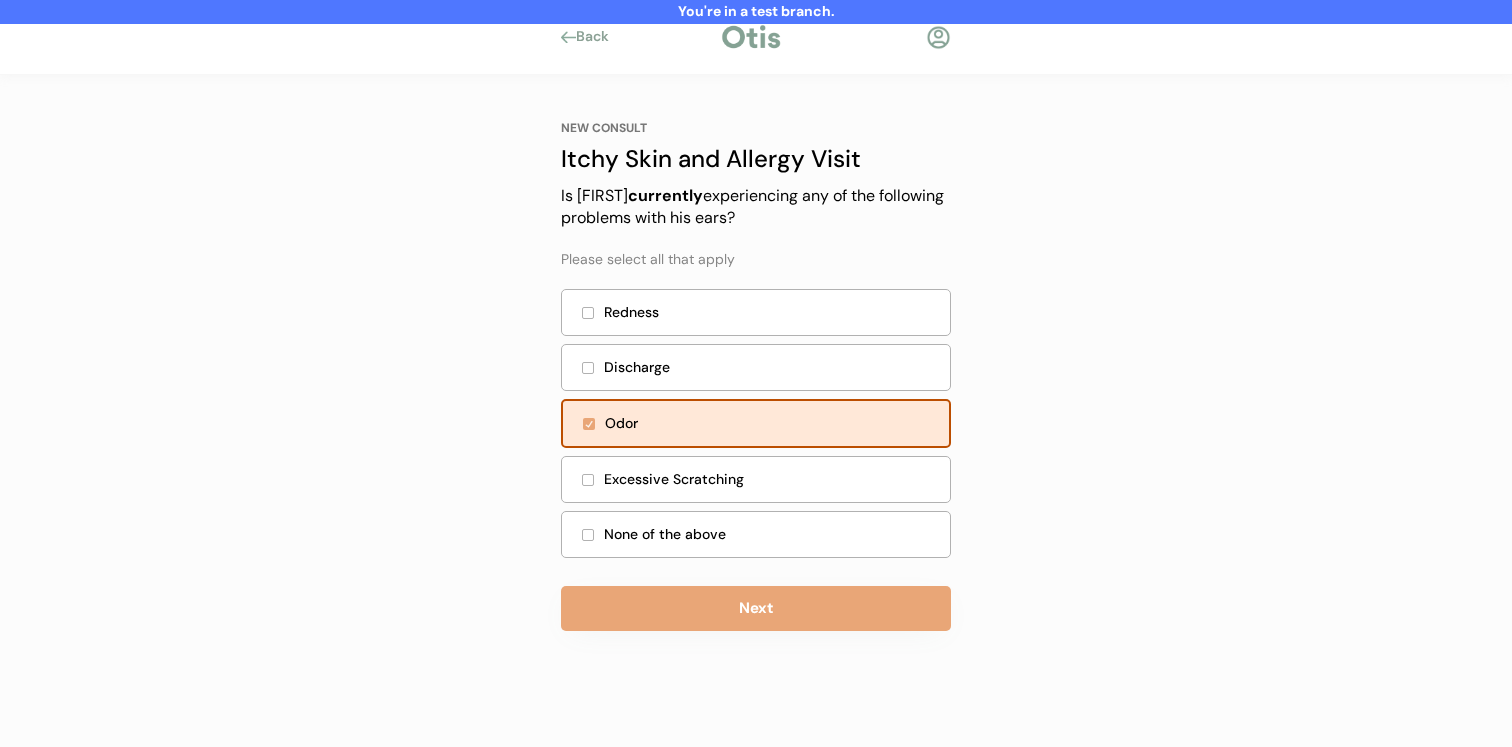 click on "NEW CONSULT Itchy Skin and Allergy Visit Is Angelina  currently  experiencing any of the following problems with his ears? Please select all that apply Redness Discharge Odor Excessive Scratching None of the above Next" at bounding box center [756, 375] 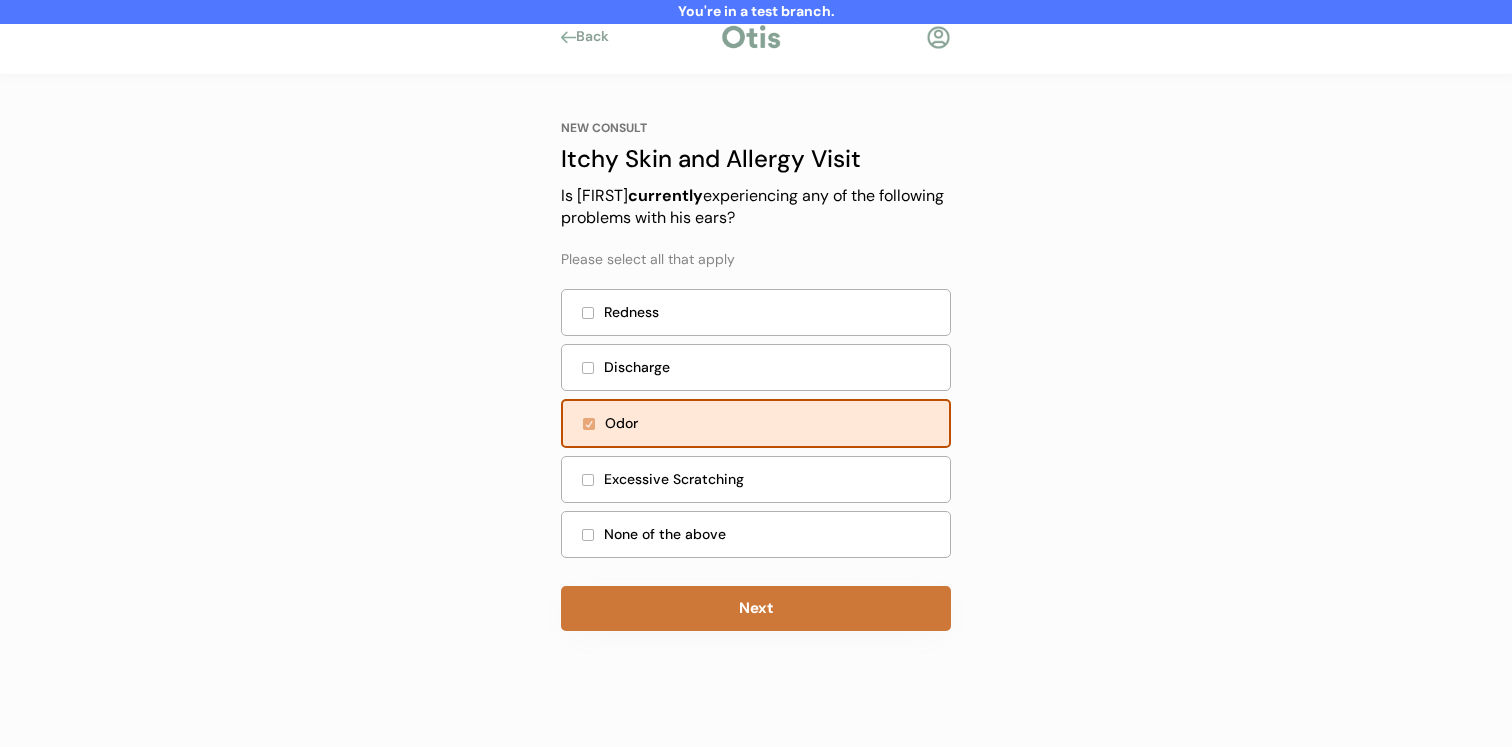 click on "Next" at bounding box center [756, 608] 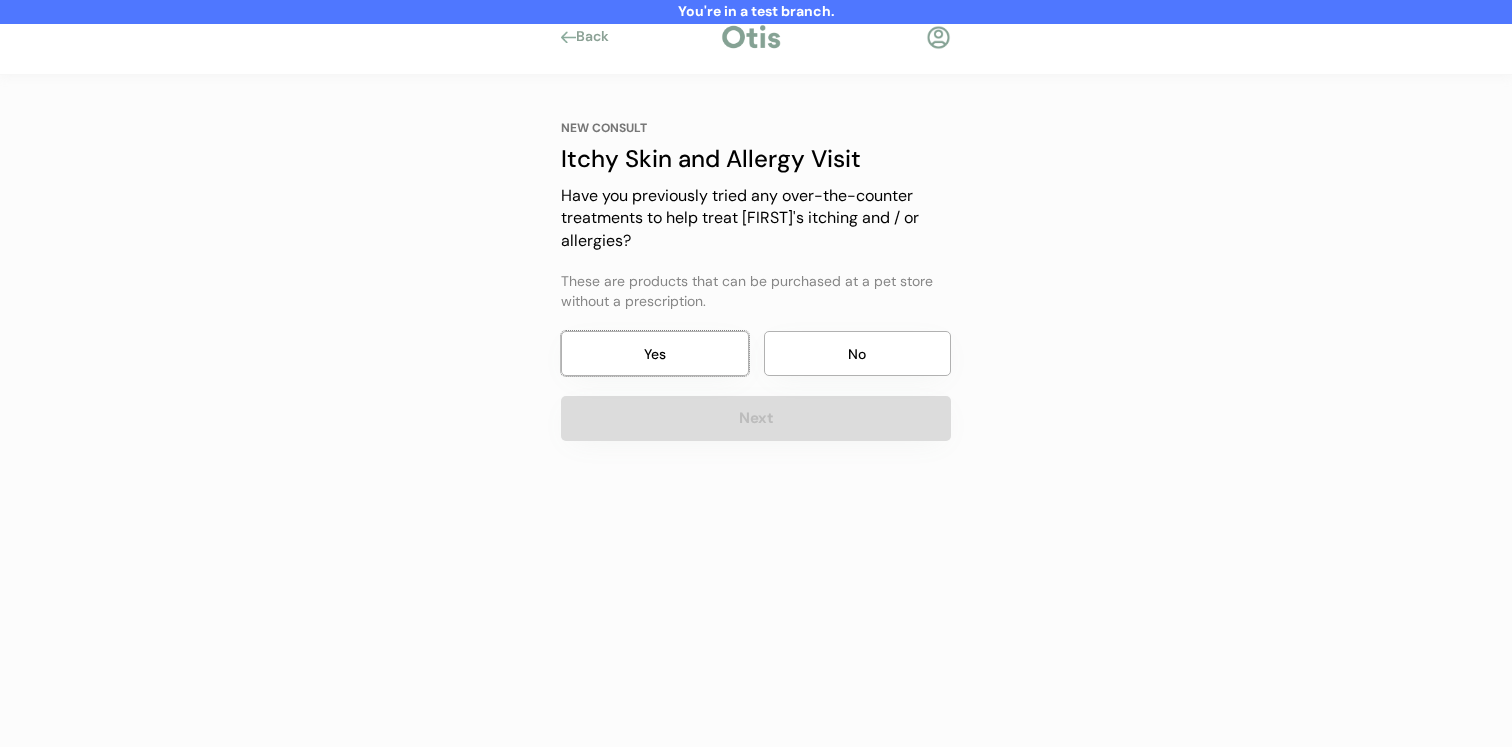 click on "Yes" at bounding box center (655, 353) 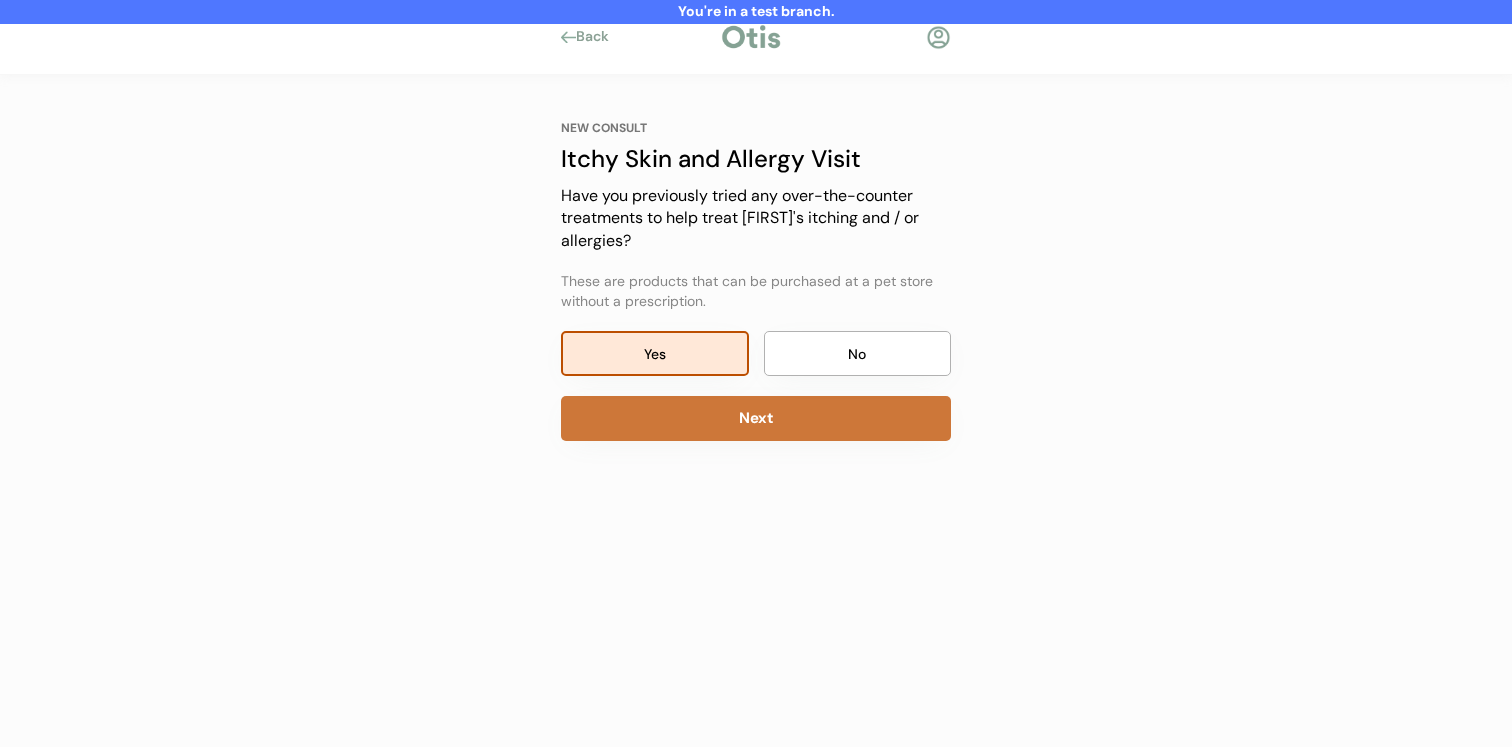 click on "Next" at bounding box center [756, 418] 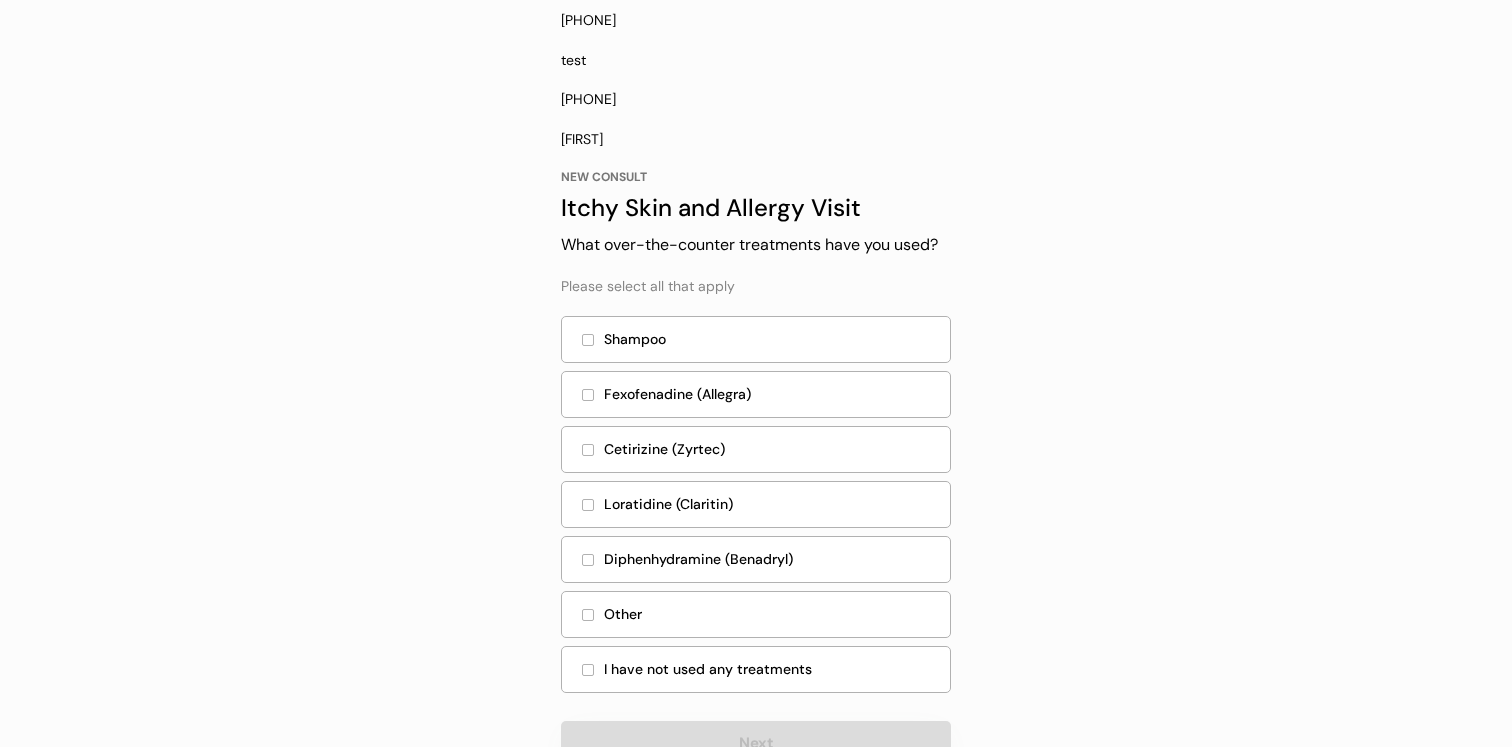 scroll, scrollTop: 141, scrollLeft: 0, axis: vertical 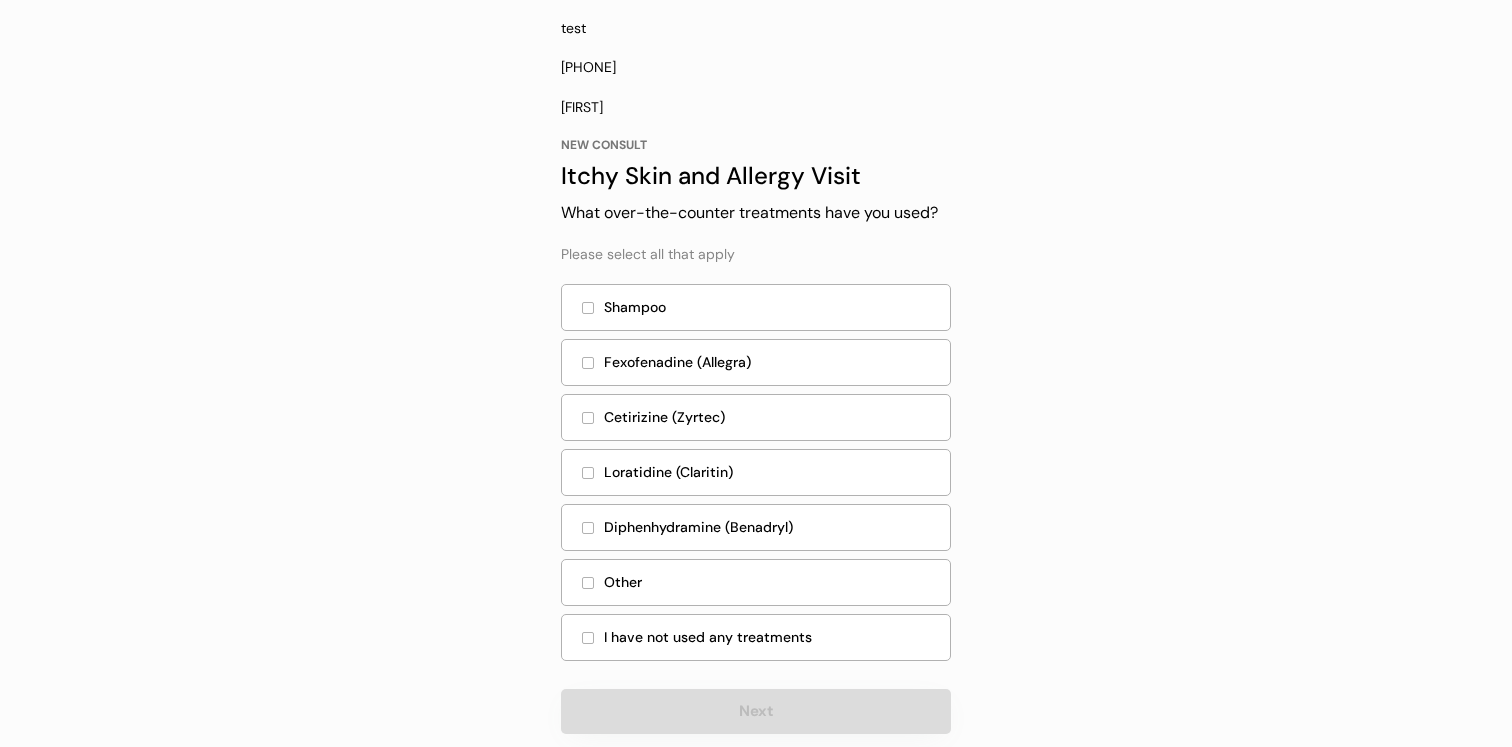 click on "Cetirizine (Zyrtec)" at bounding box center [756, 417] 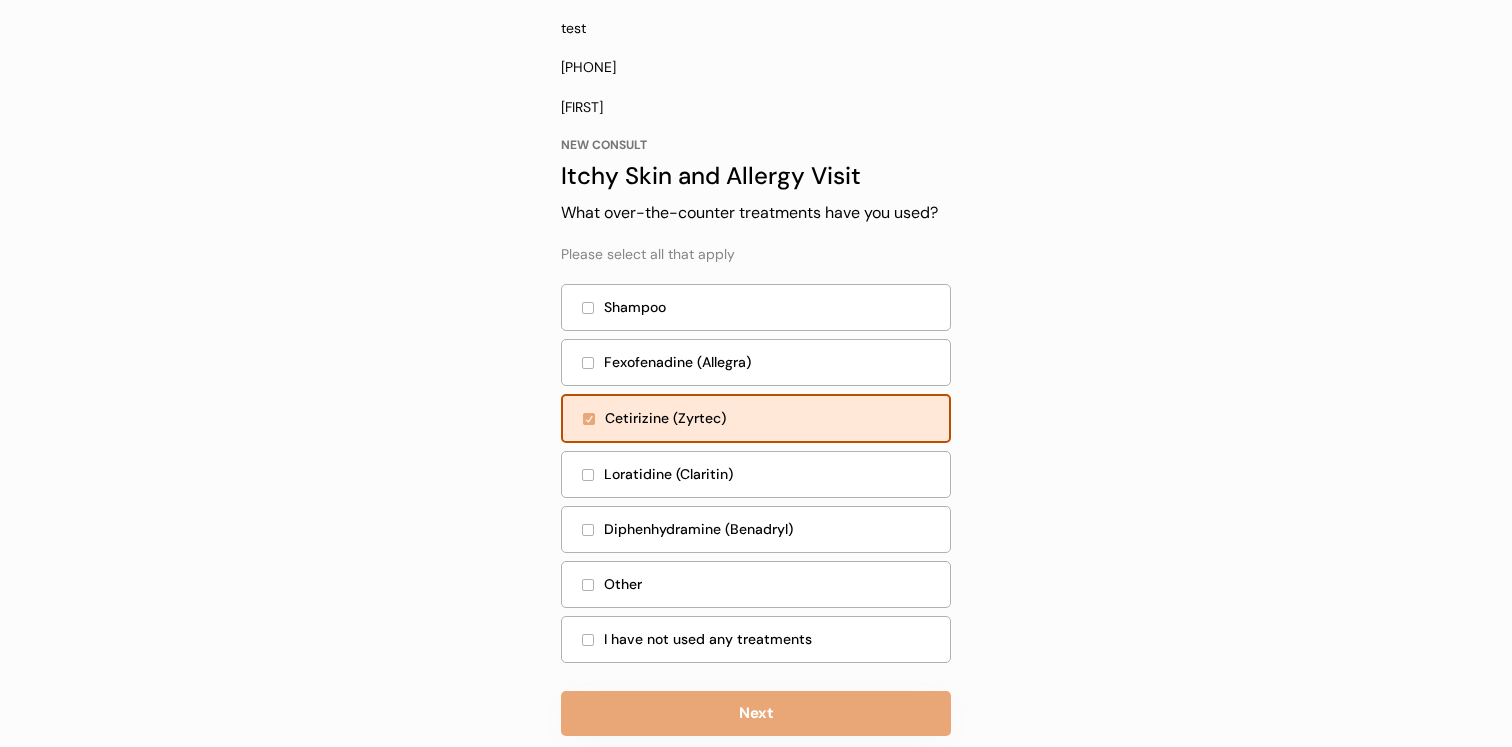 click on "Loratidine (Claritin)" at bounding box center [771, 474] 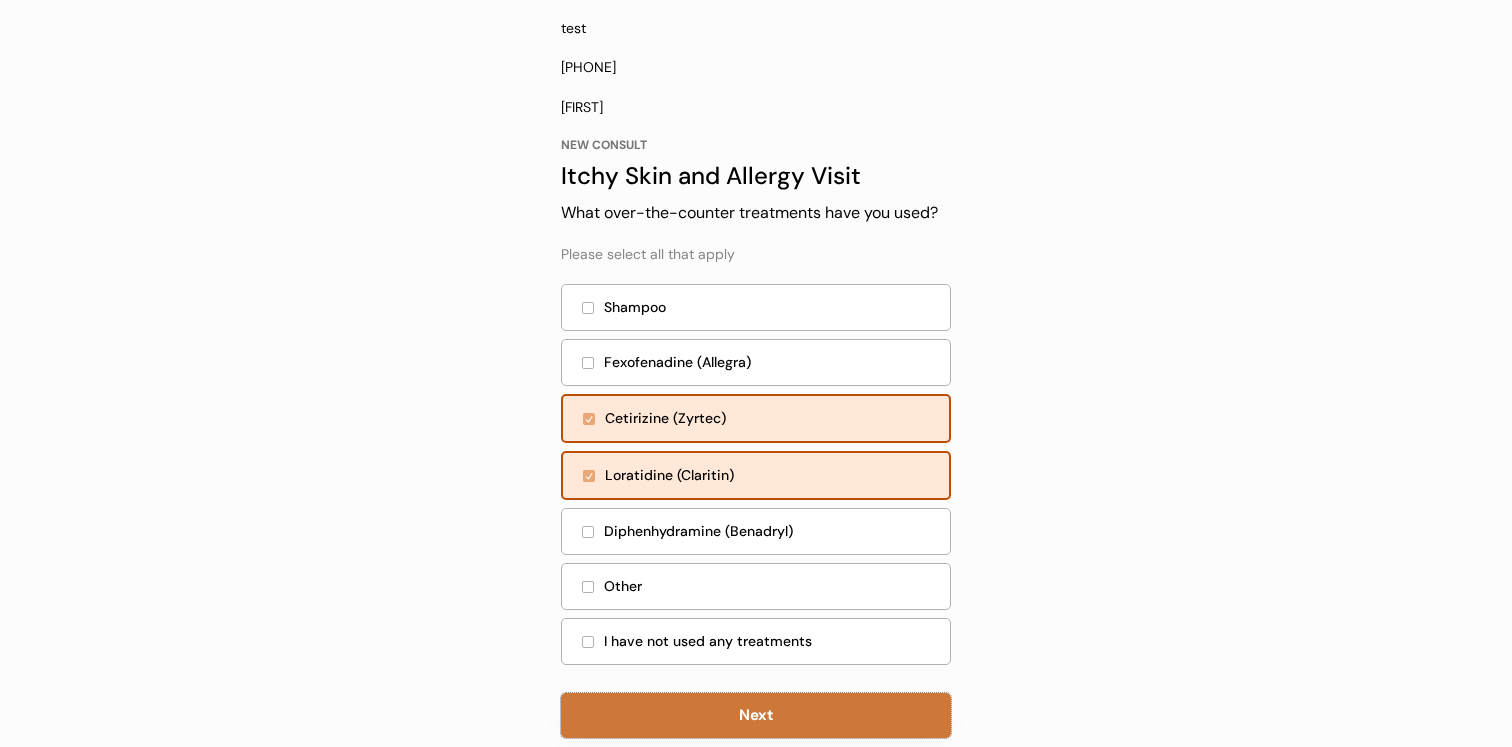 click on "Next" at bounding box center [756, 715] 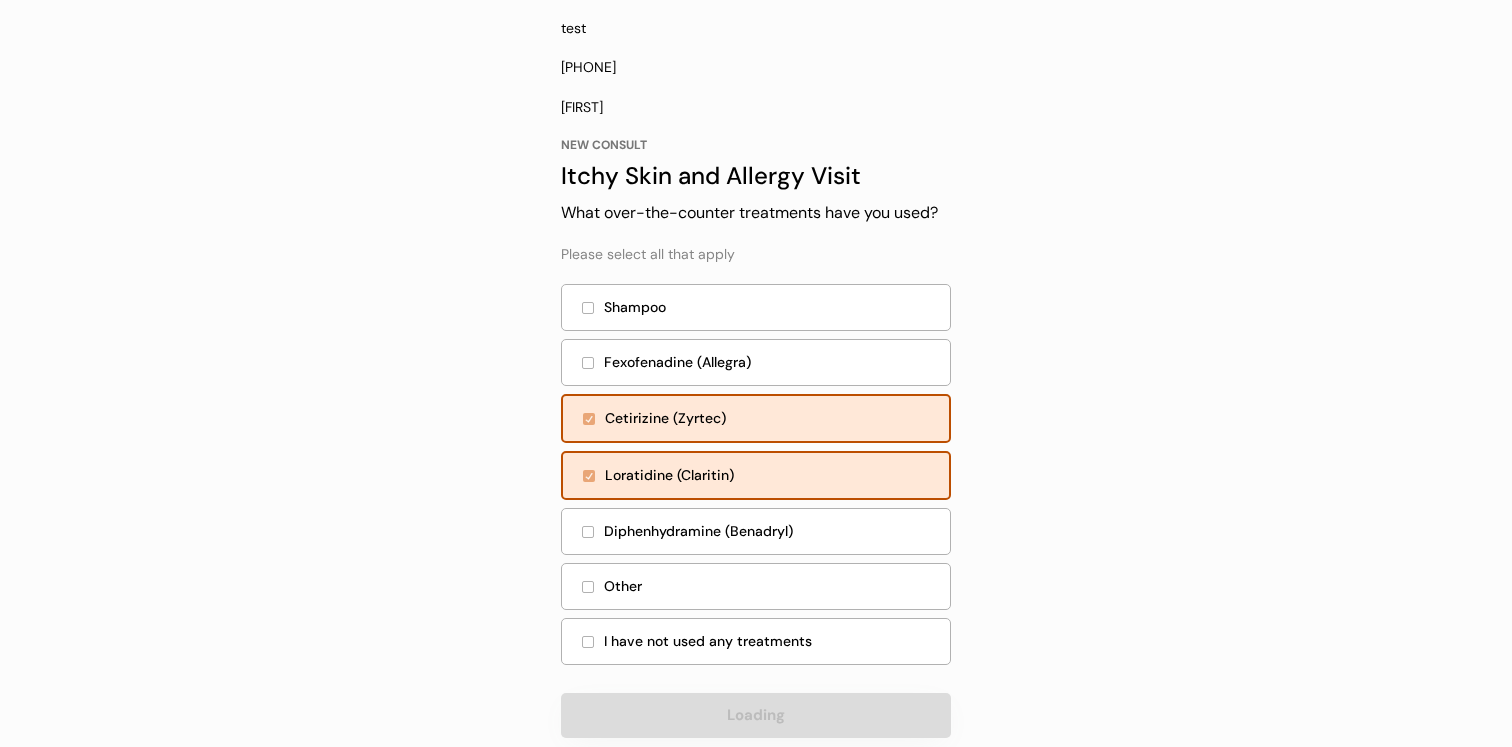 scroll, scrollTop: 0, scrollLeft: 0, axis: both 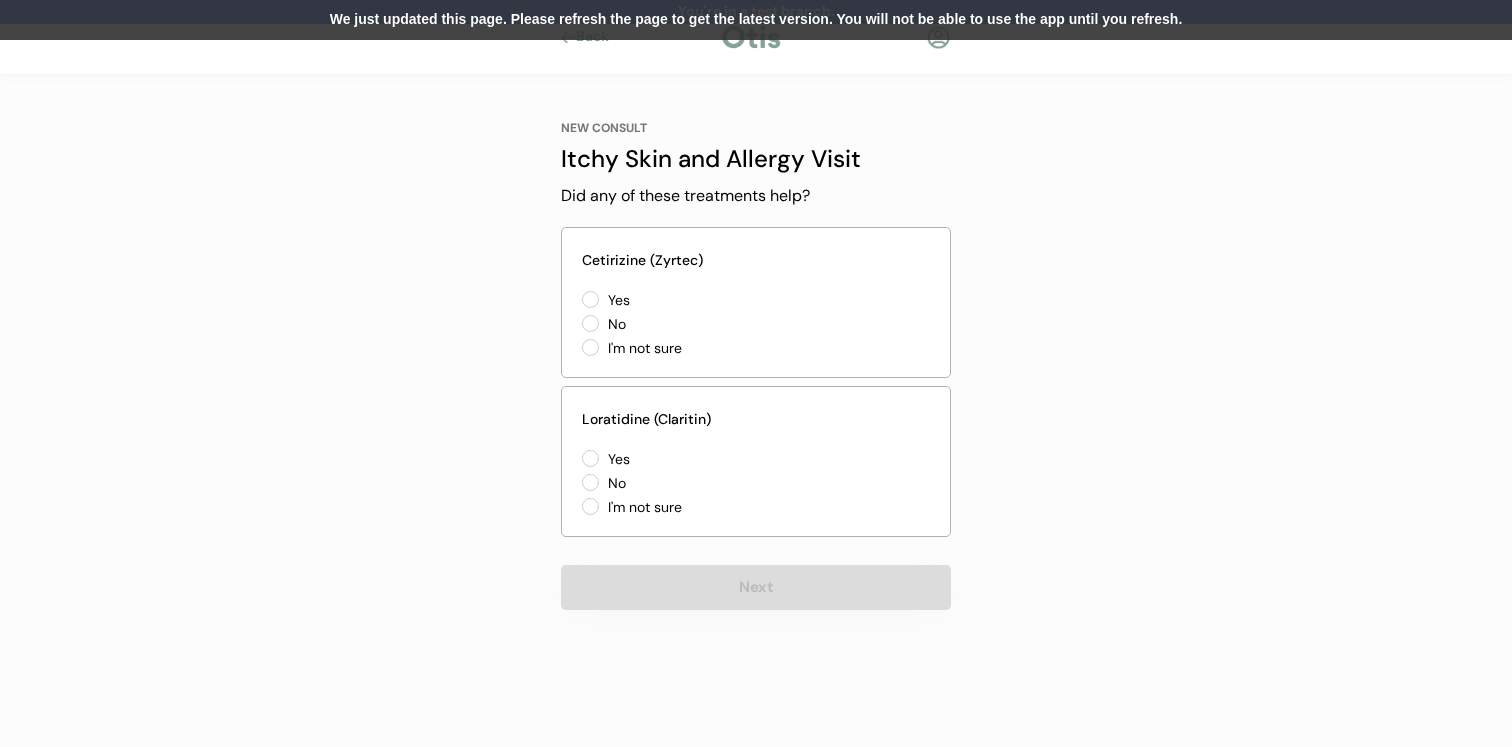 click on "We just updated this page.  Please refresh the page to get the latest version. You will not be able to use the app until you refresh." at bounding box center (756, 20) 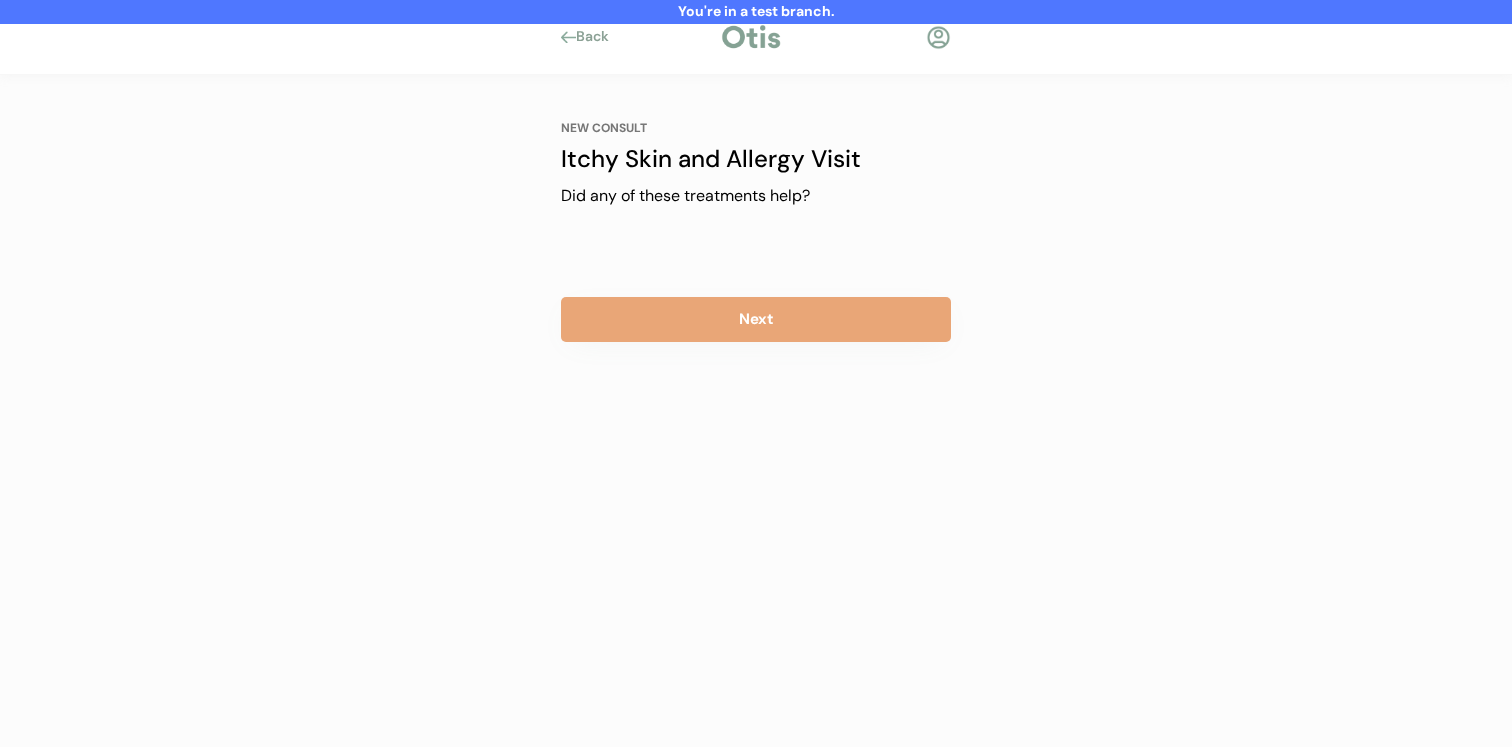 scroll, scrollTop: 0, scrollLeft: 0, axis: both 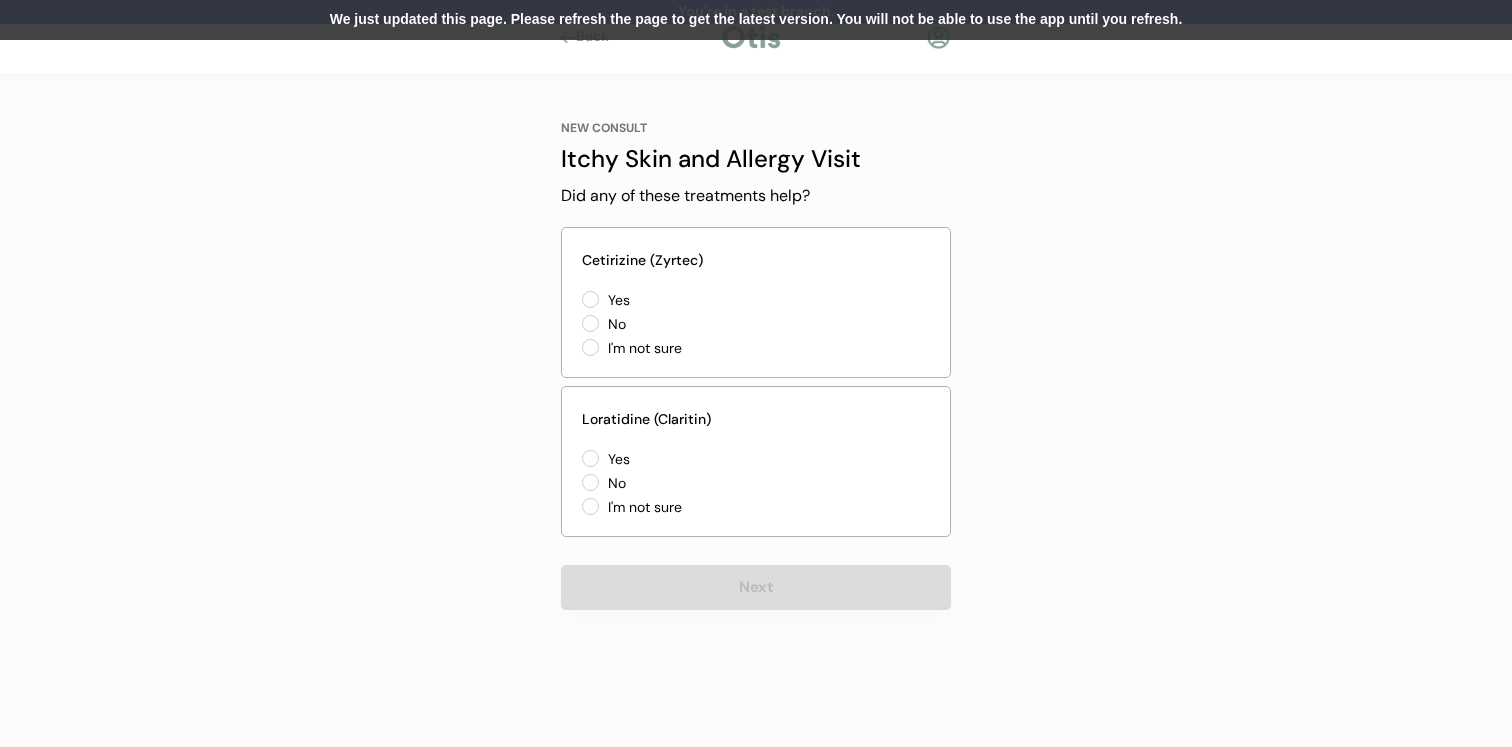 click on "We just updated this page.  Please refresh the page to get the latest version. You will not be able to use the app until you refresh." at bounding box center (756, 20) 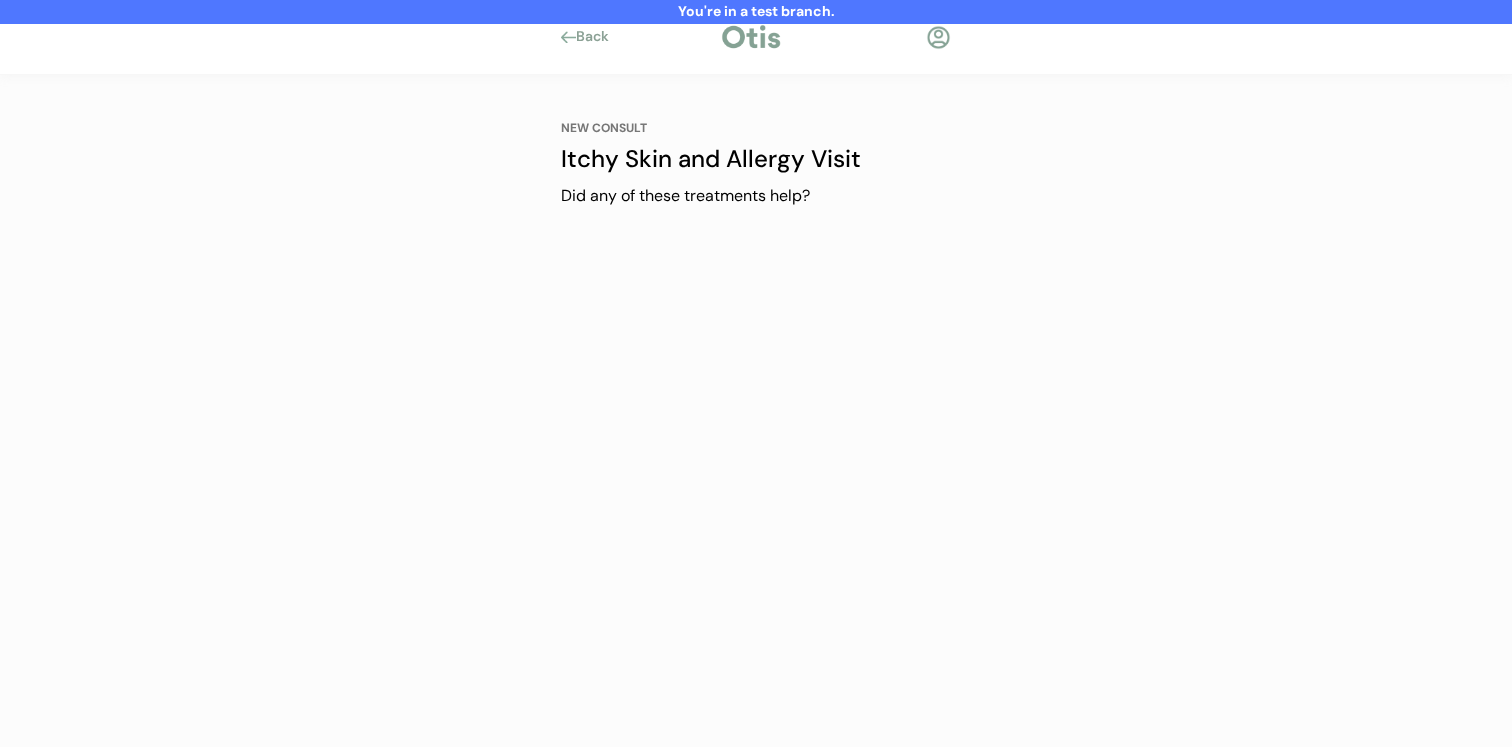 scroll, scrollTop: 0, scrollLeft: 0, axis: both 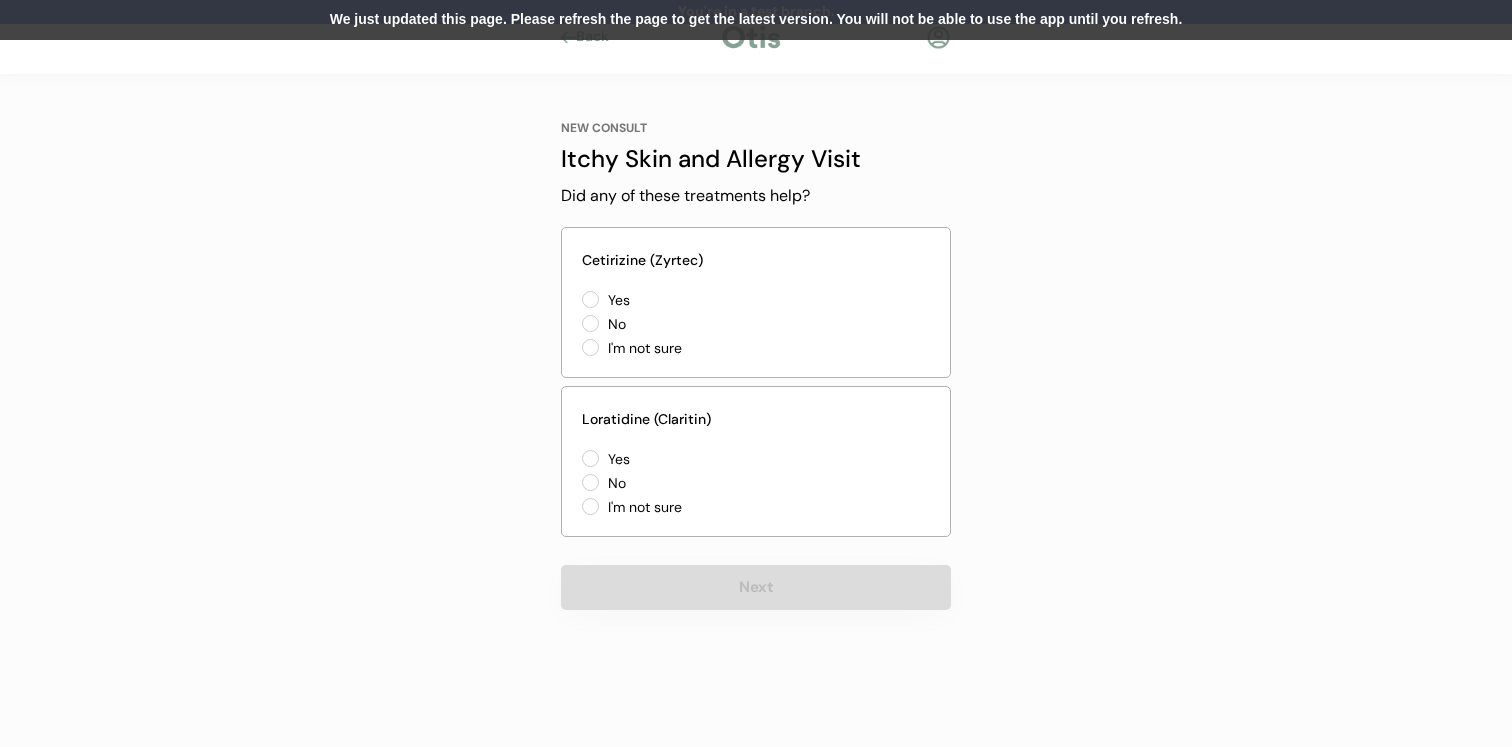 click on "We just updated this page.  Please refresh the page to get the latest version. You will not be able to use the app until you refresh." at bounding box center (756, 20) 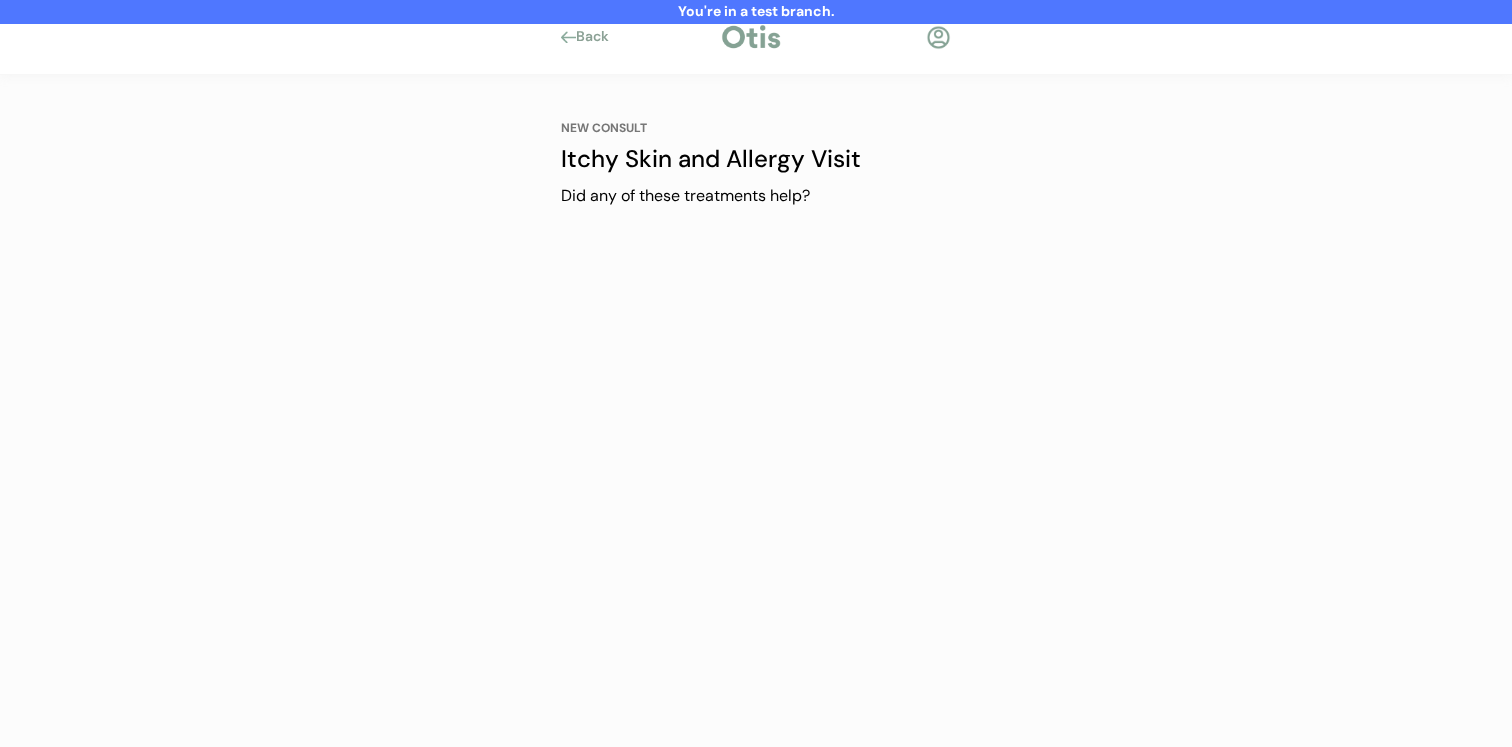 scroll, scrollTop: 0, scrollLeft: 0, axis: both 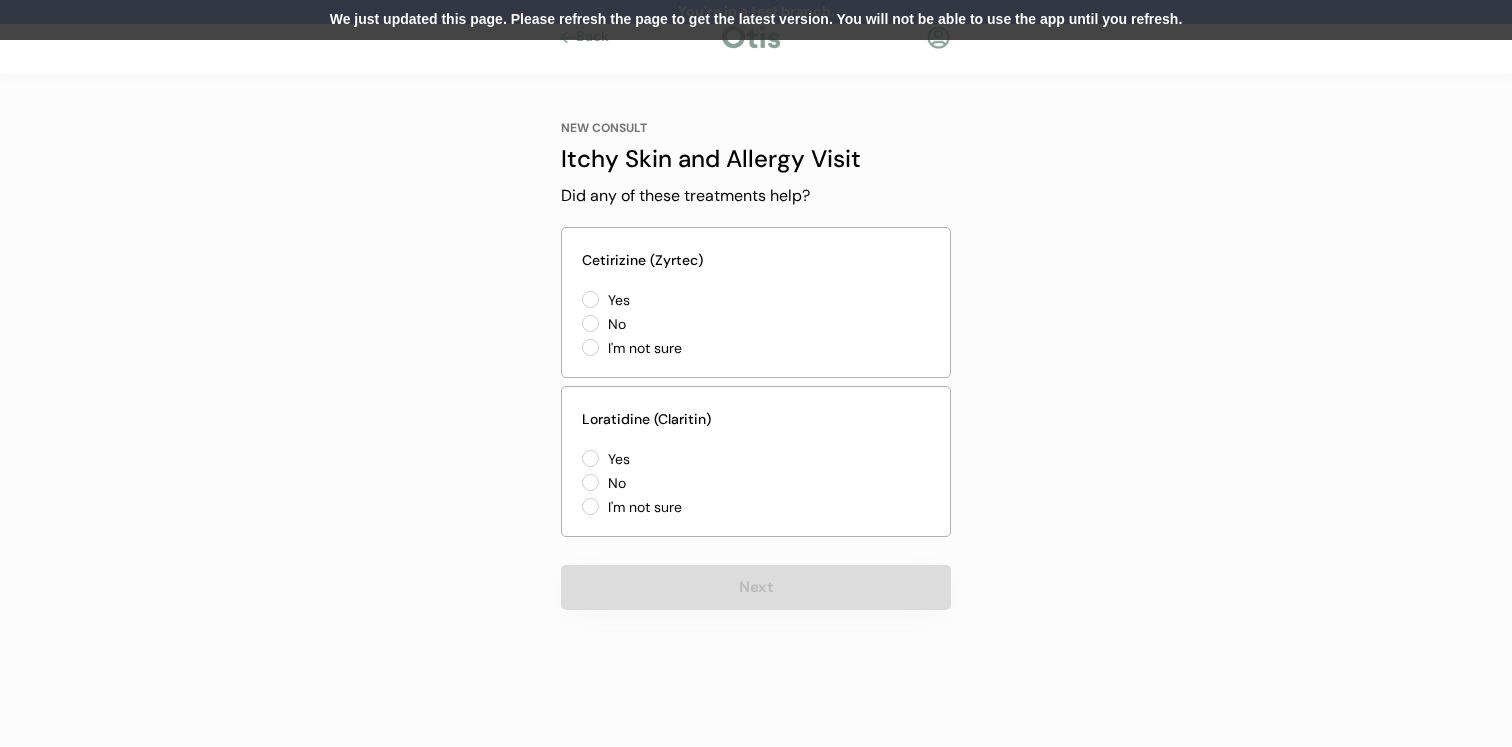click on "We just updated this page.  Please refresh the page to get the latest version. You will not be able to use the app until you refresh." at bounding box center [756, 20] 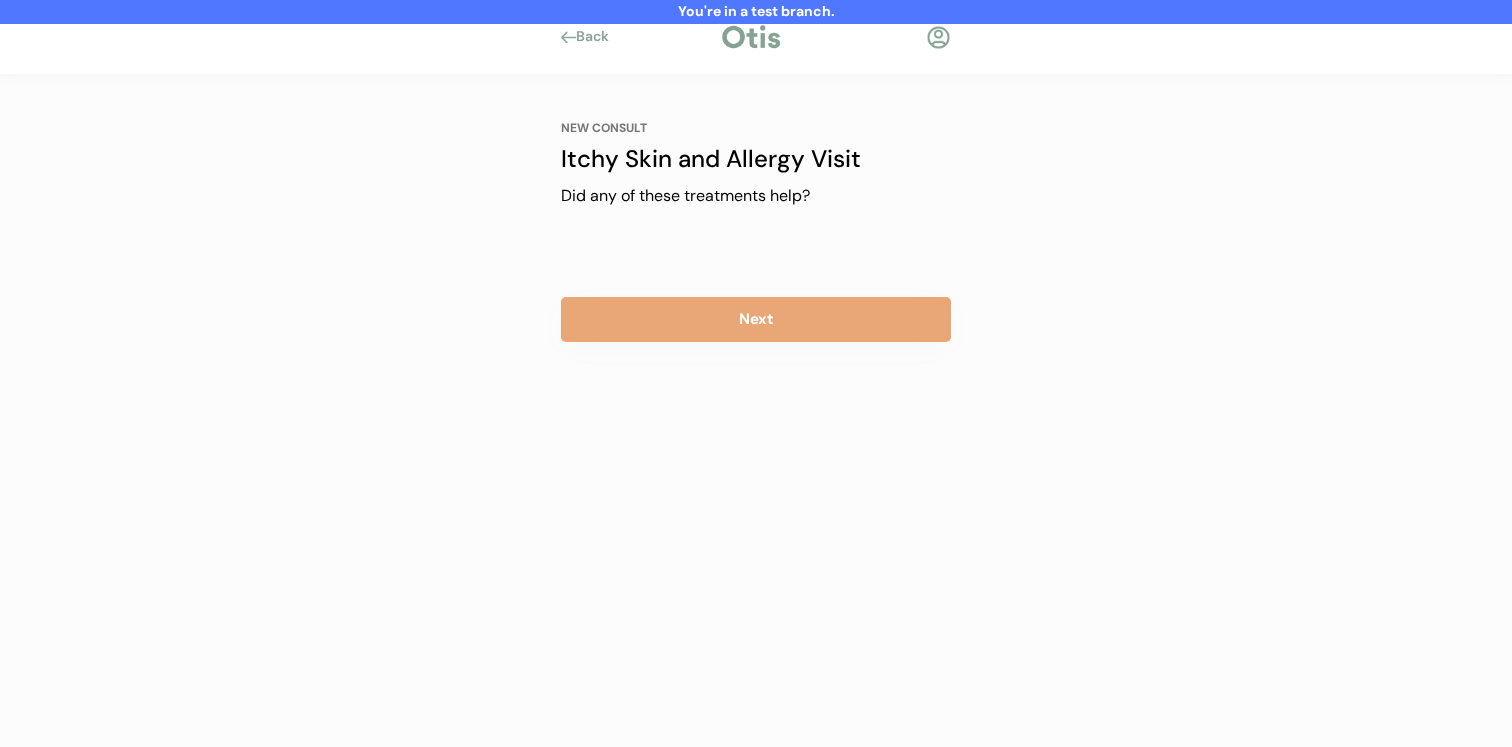 scroll, scrollTop: 0, scrollLeft: 0, axis: both 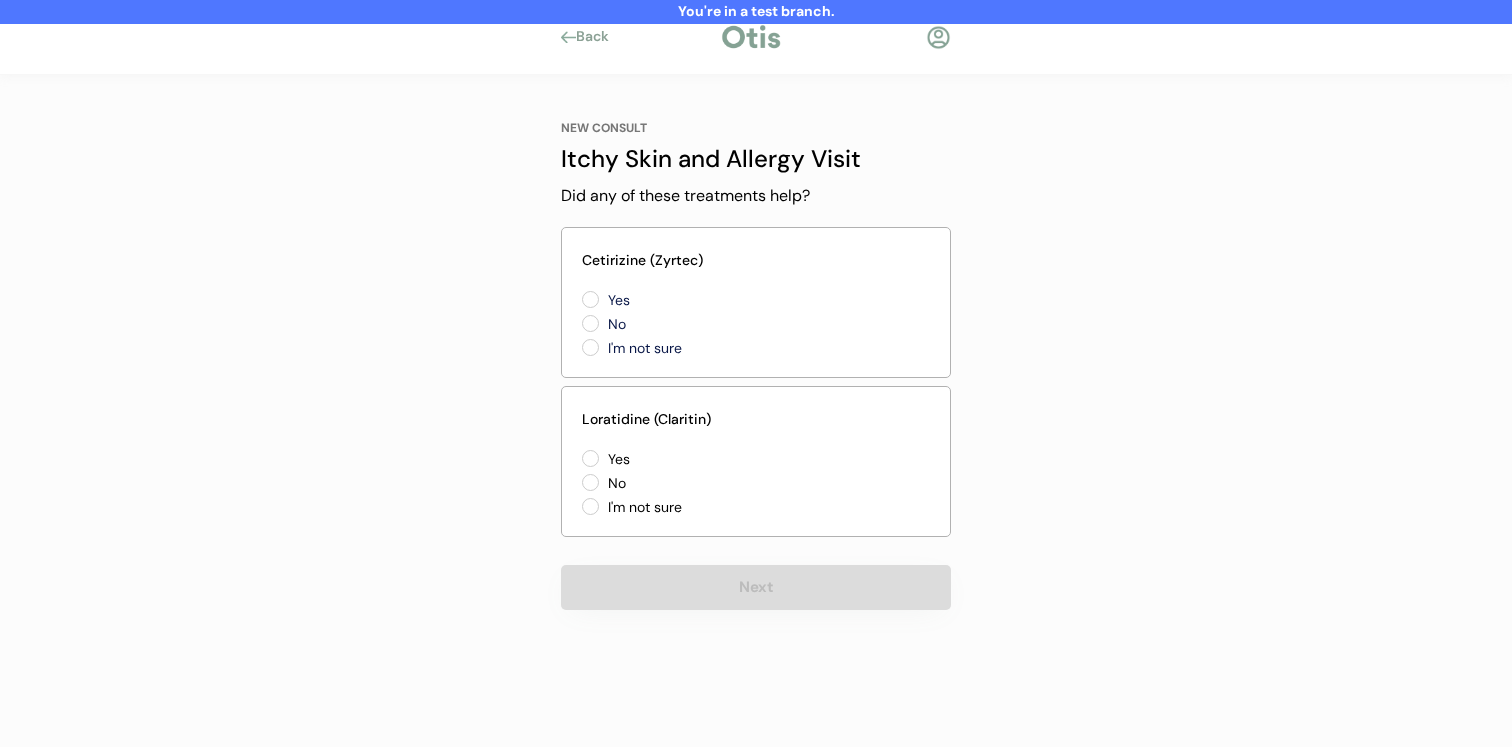 click on "Yes" at bounding box center (692, 300) 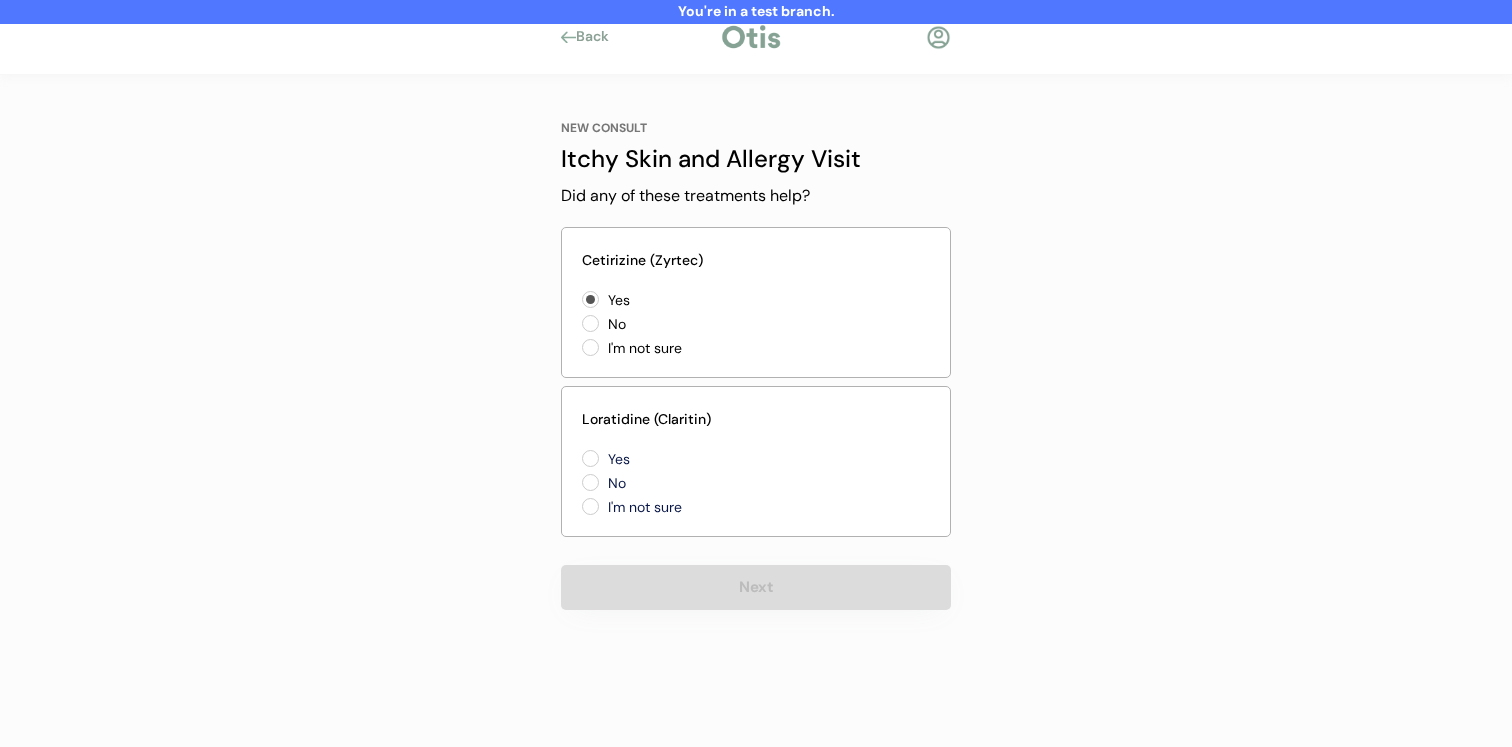 click on "No" at bounding box center [692, 483] 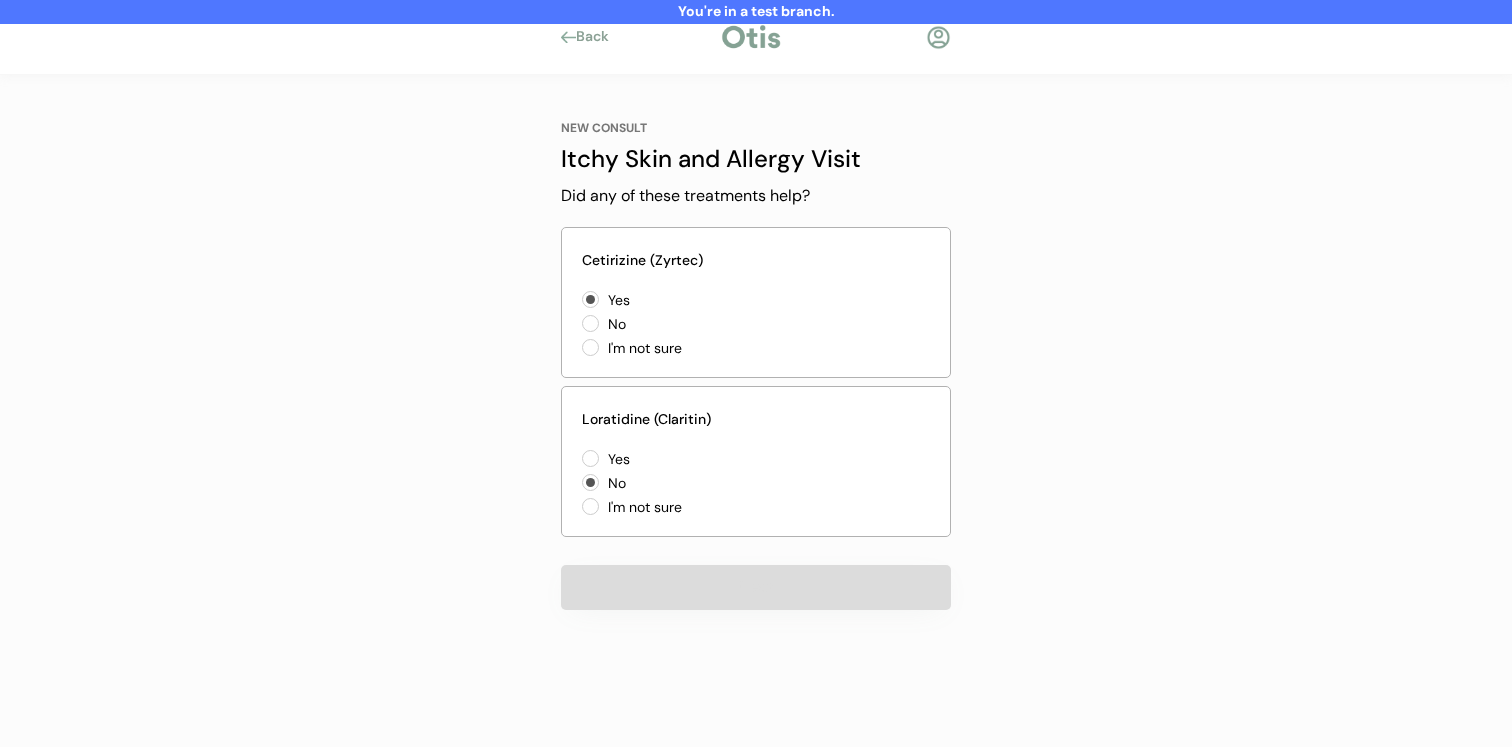click on "Yes" at bounding box center (692, 459) 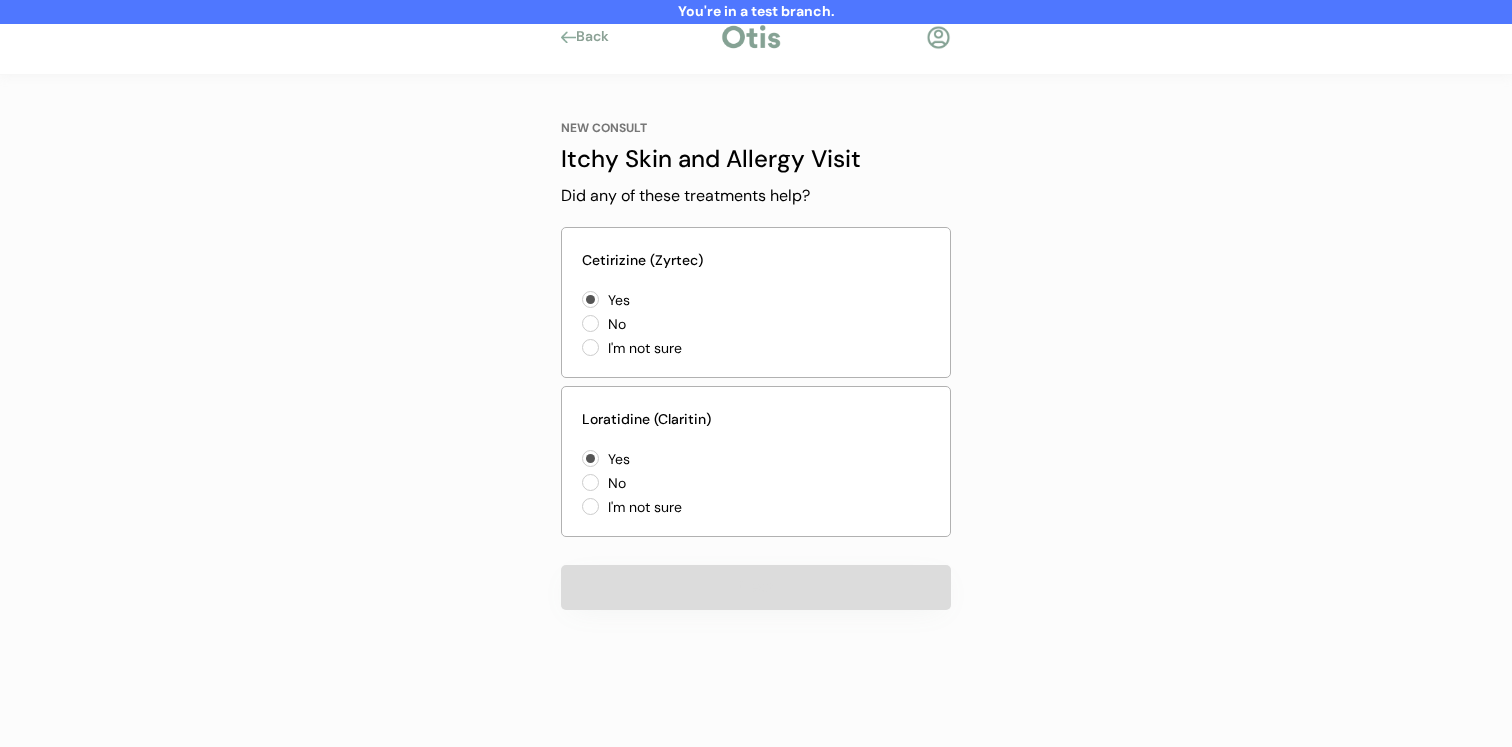 click on "I'm not sure" at bounding box center (692, 348) 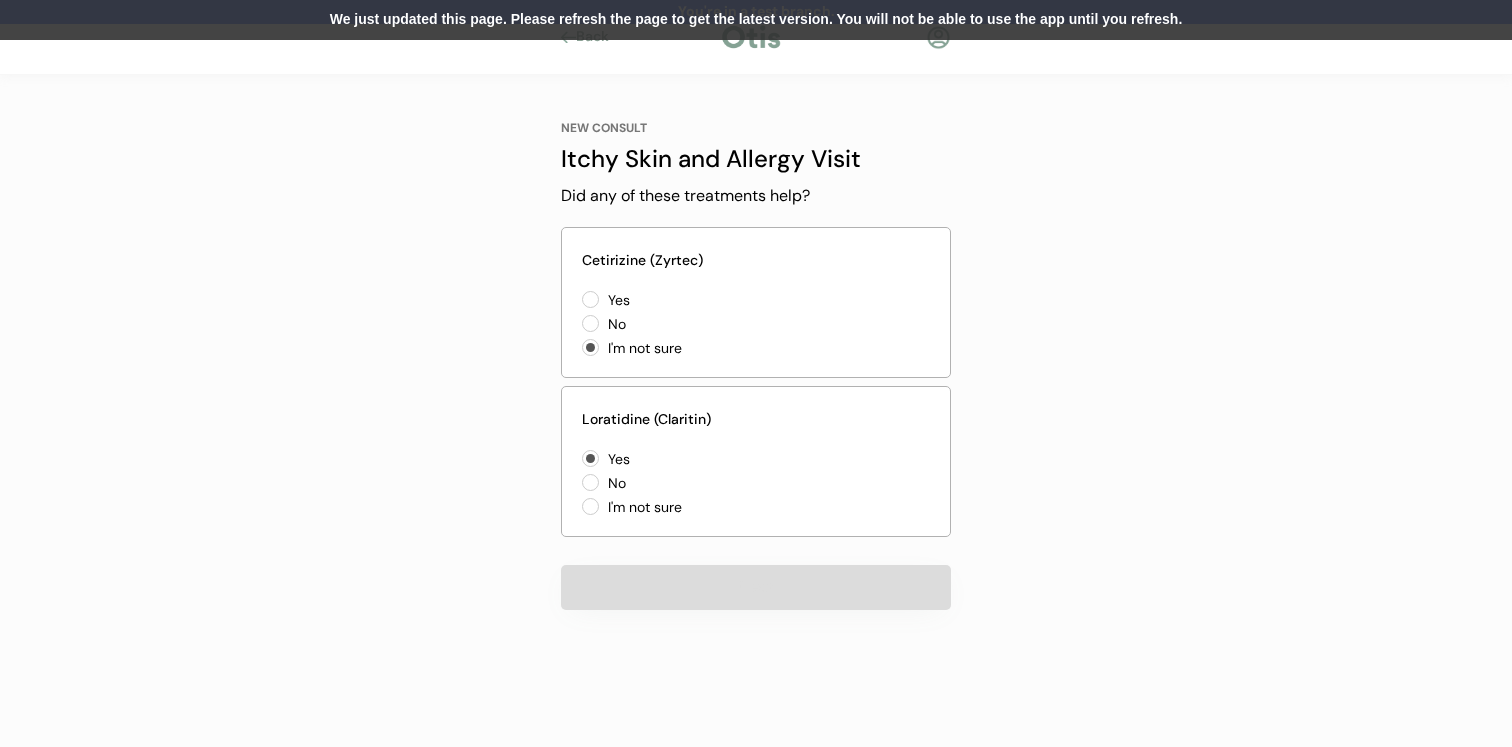 click on "We just updated this page.  Please refresh the page to get the latest version. You will not be able to use the app until you refresh." at bounding box center [756, 20] 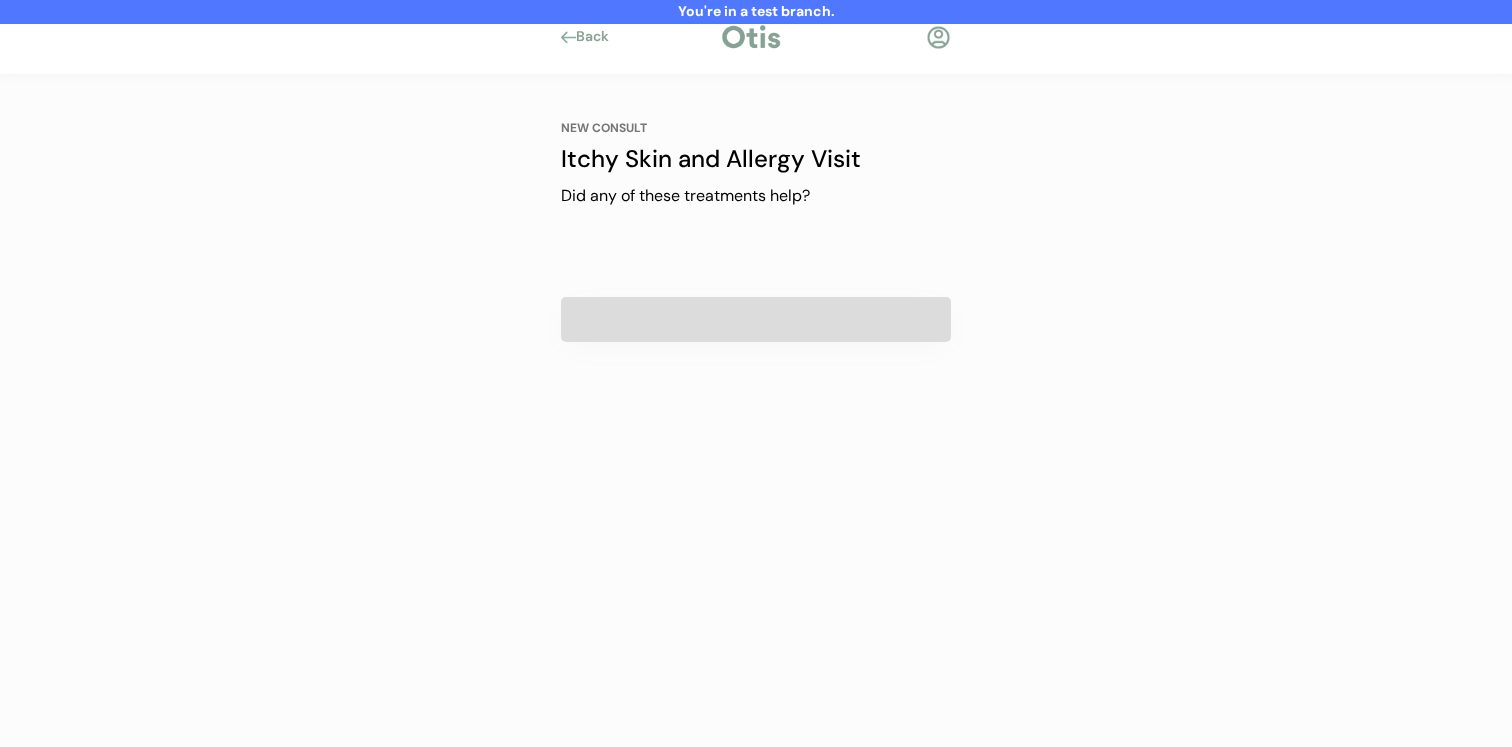 scroll, scrollTop: 0, scrollLeft: 0, axis: both 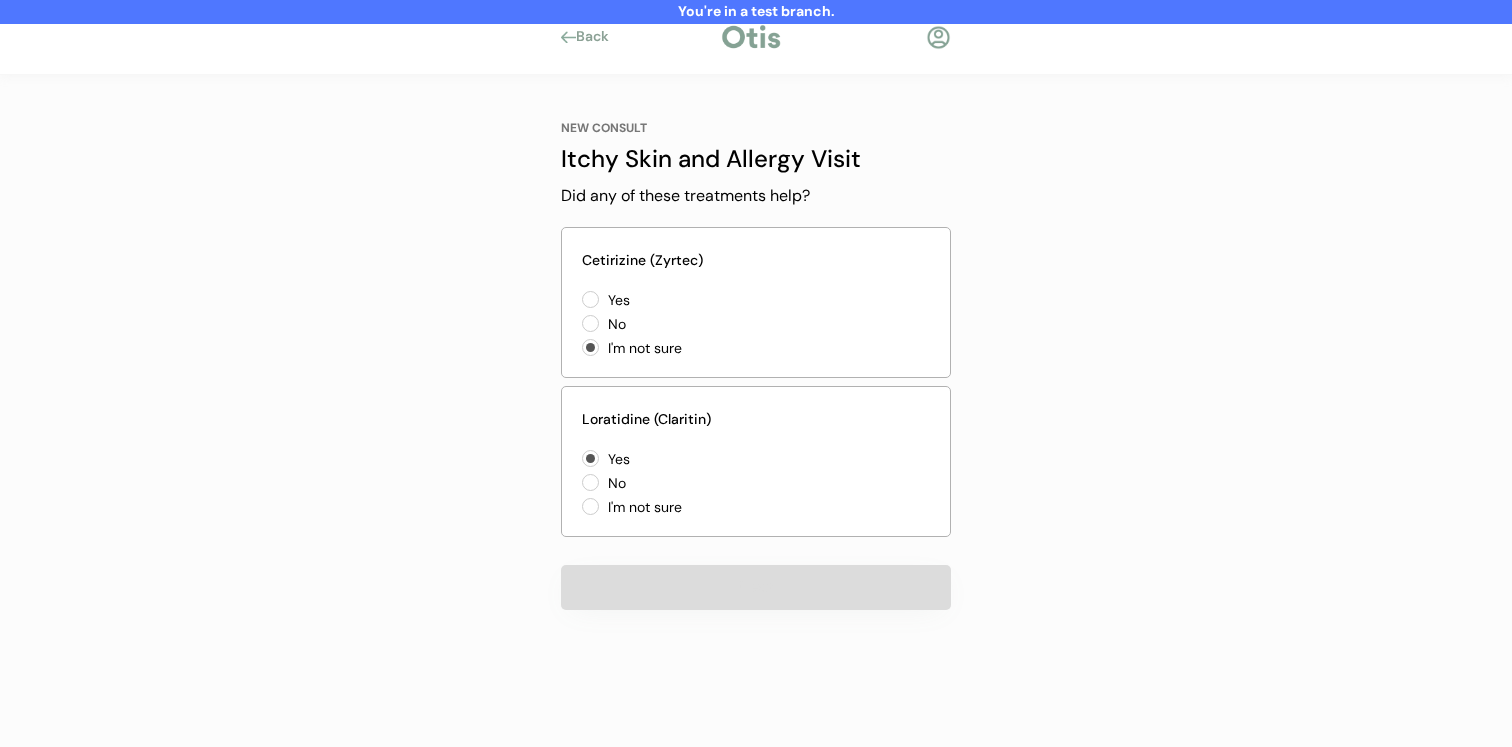 click on "No" at bounding box center [692, 324] 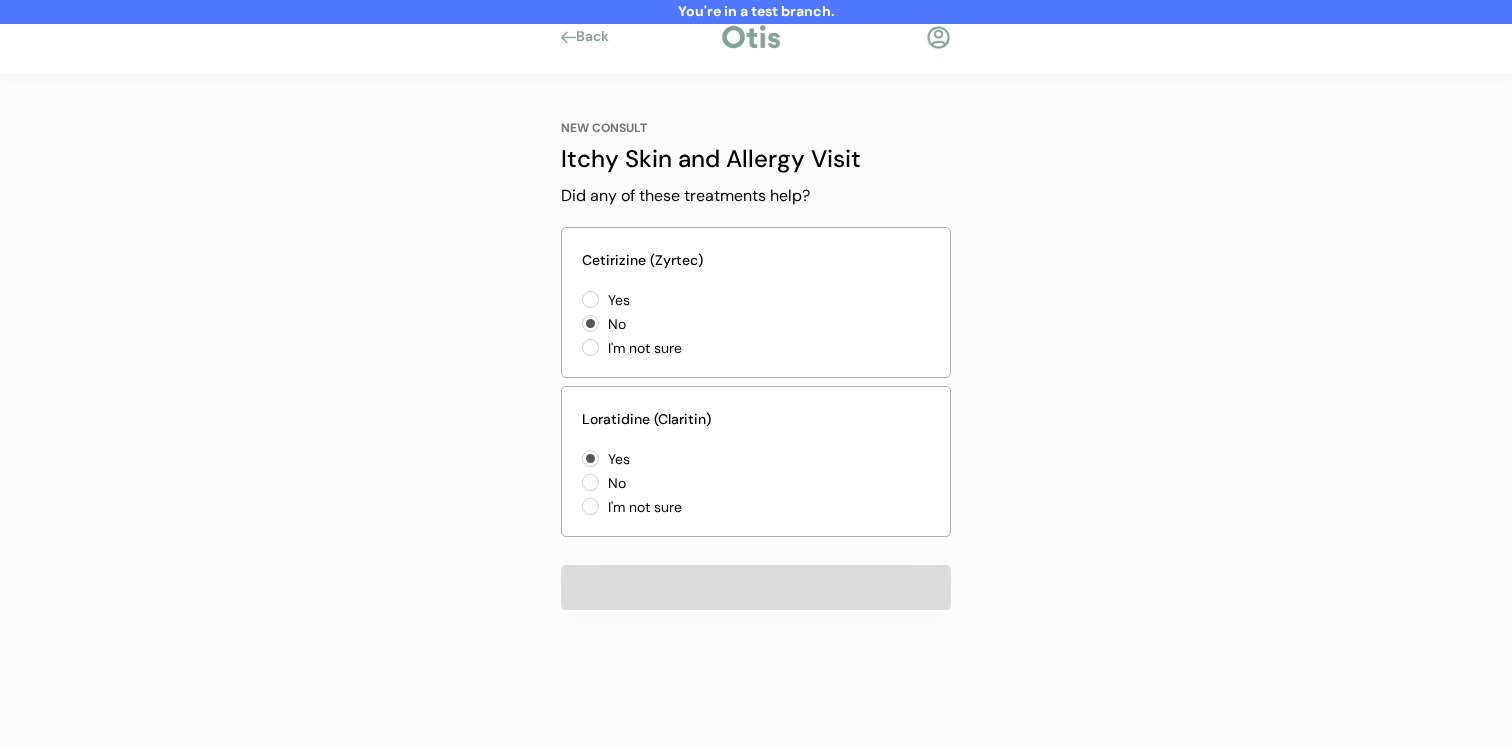 click on "No" at bounding box center [692, 483] 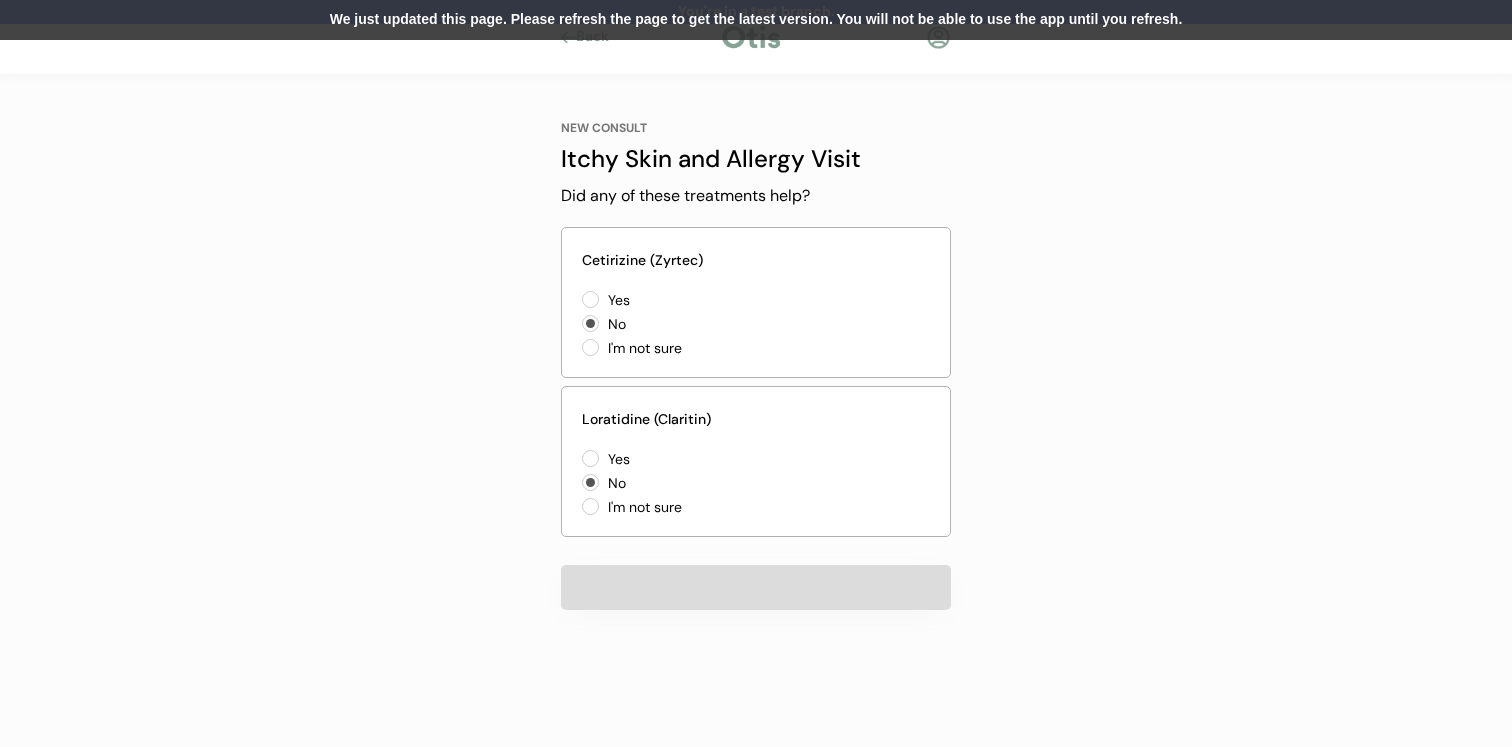 click on "We just updated this page.  Please refresh the page to get the latest version. You will not be able to use the app until you refresh." at bounding box center (756, 20) 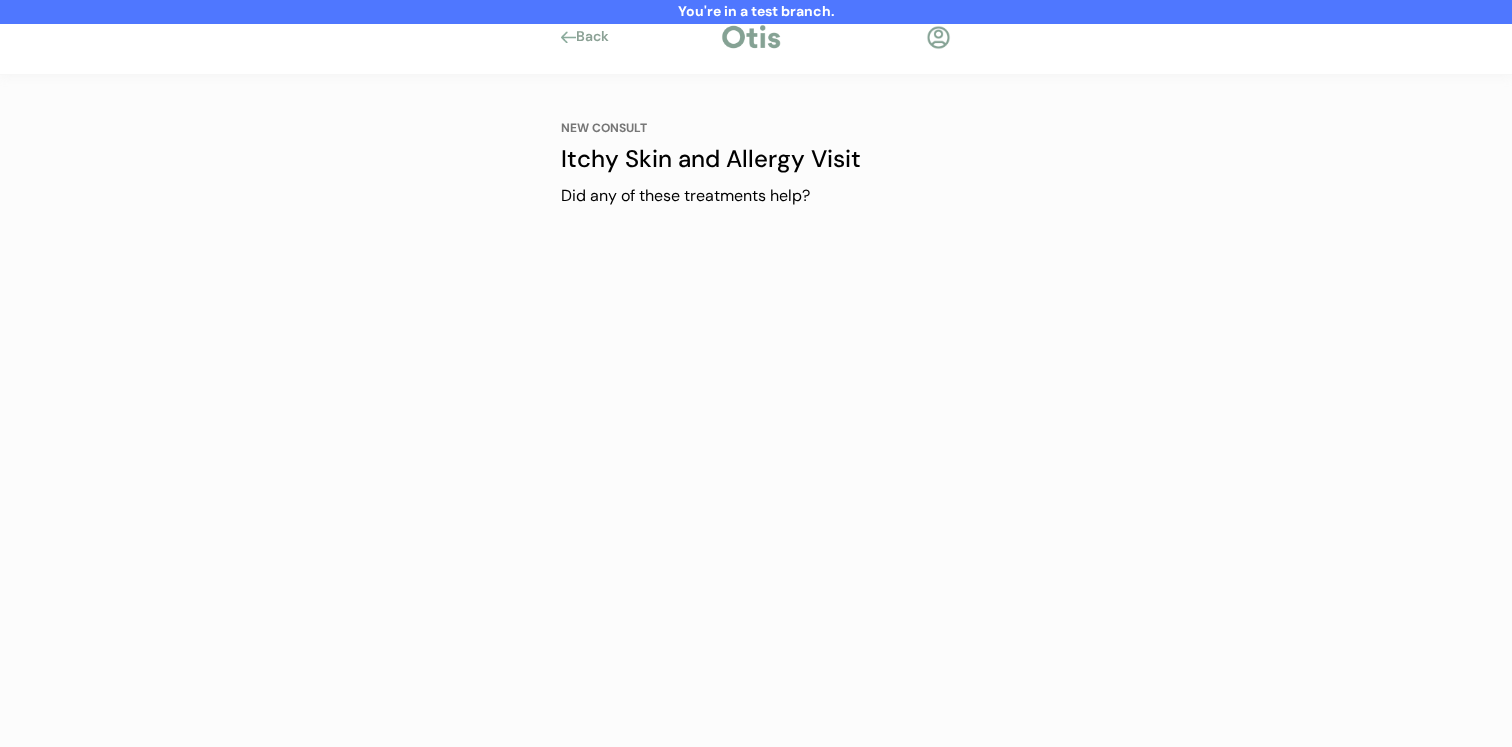 scroll, scrollTop: 0, scrollLeft: 0, axis: both 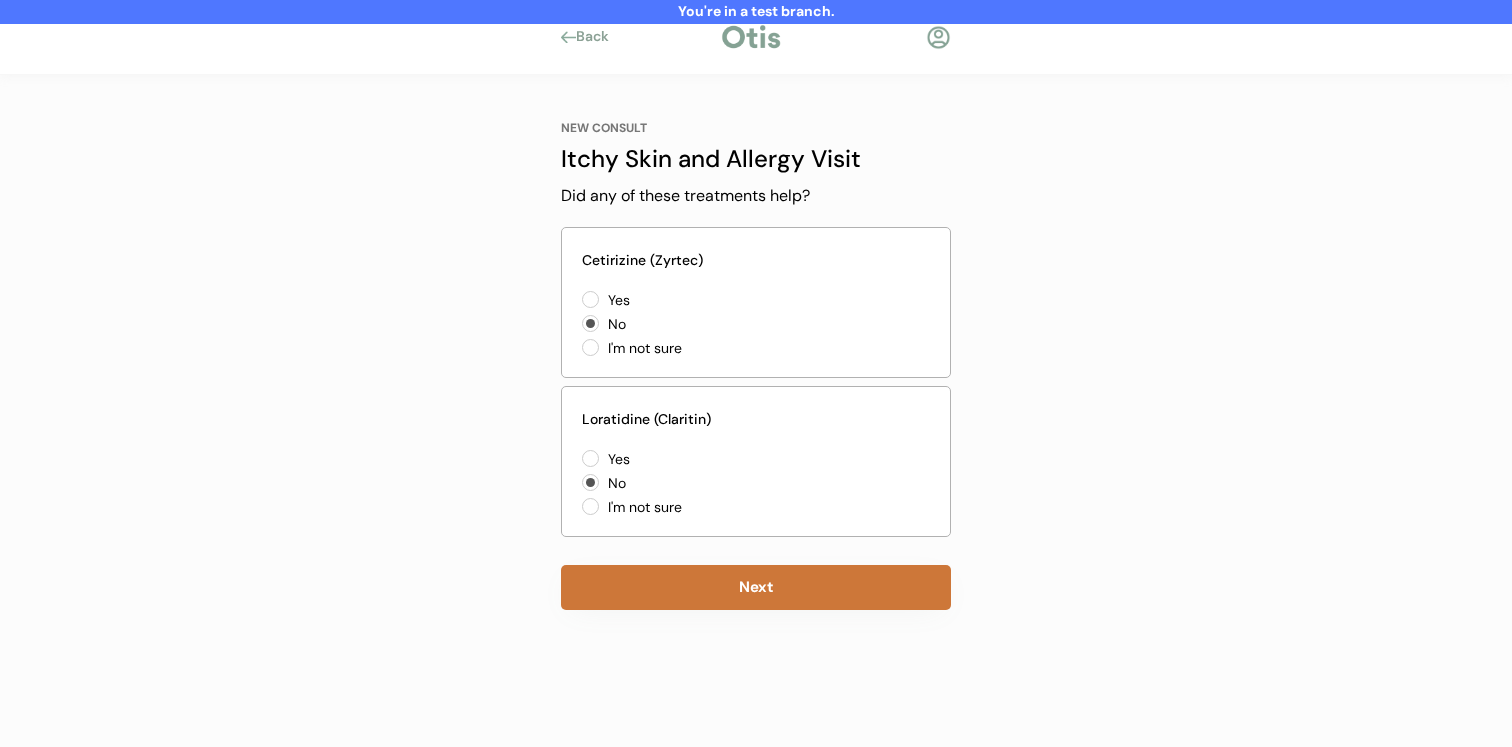 click on "Next" at bounding box center (756, 587) 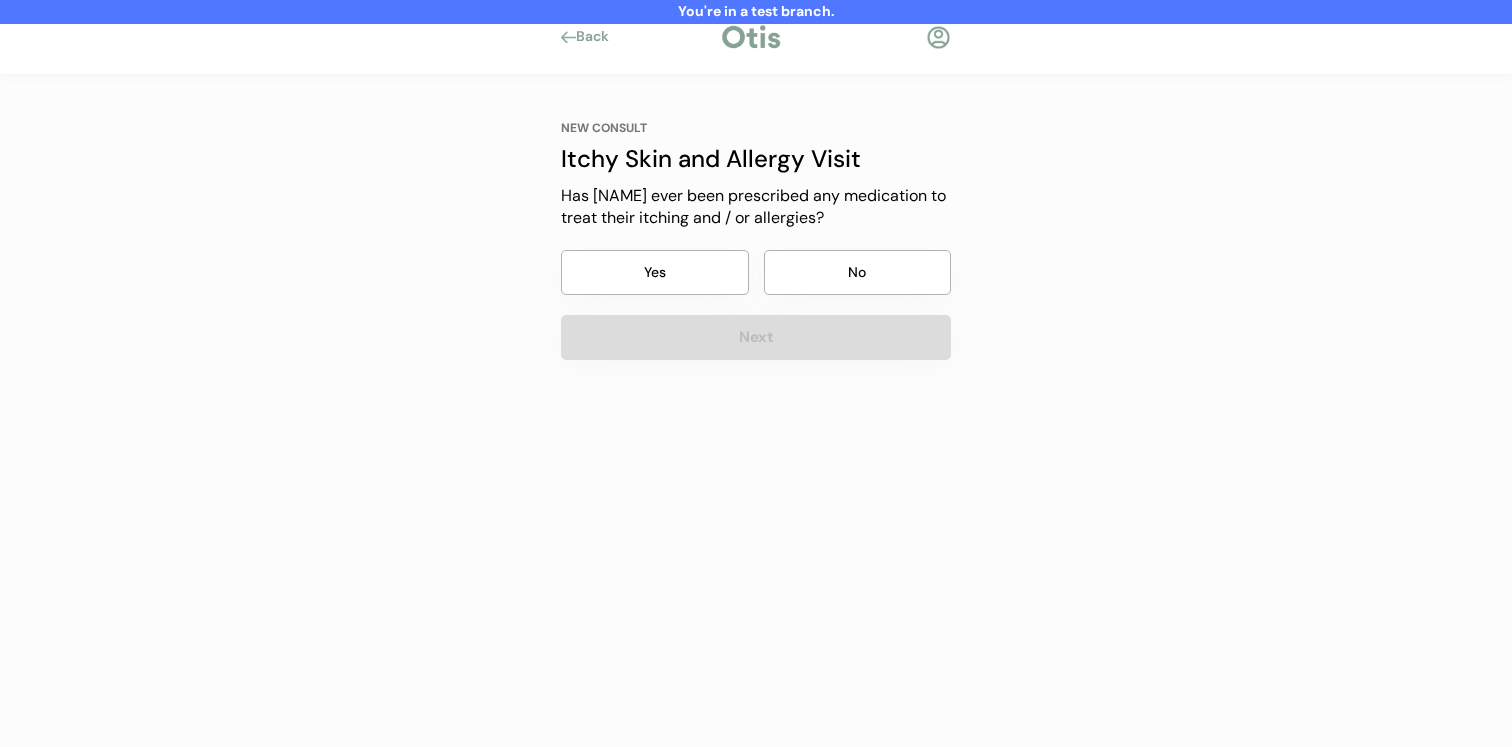 click on "Back" at bounding box center [598, 37] 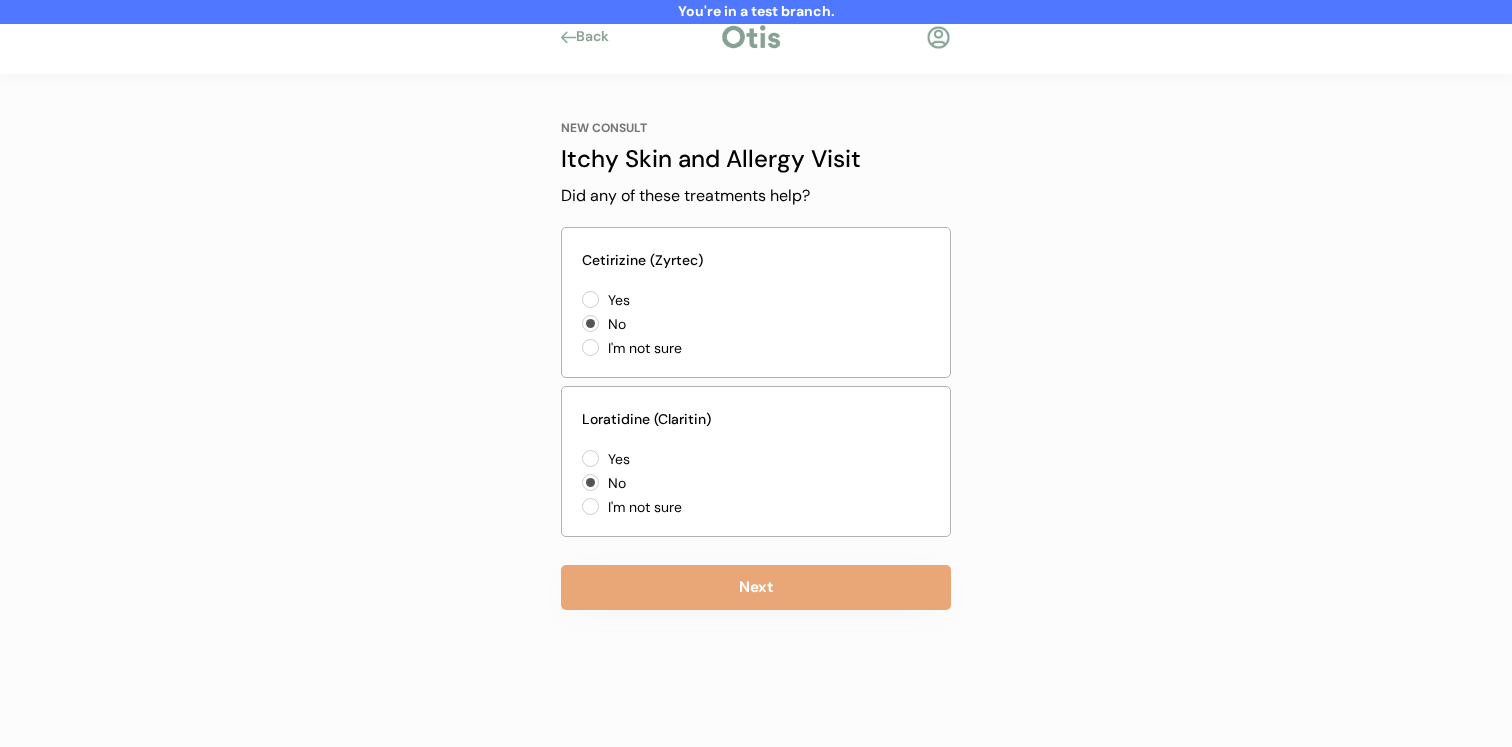 click on "Back" at bounding box center (598, 37) 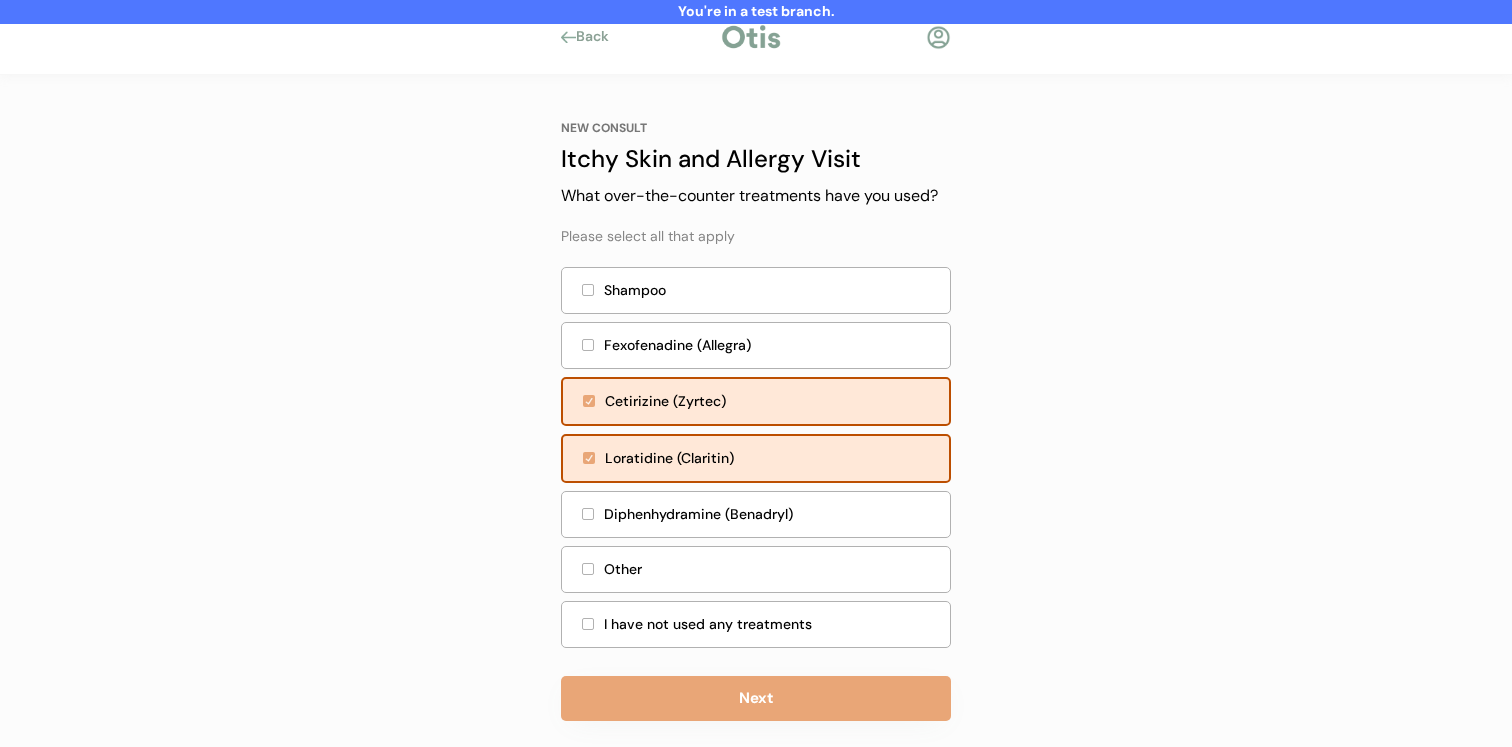 click on "Cetirizine (Zyrtec)" at bounding box center (756, 401) 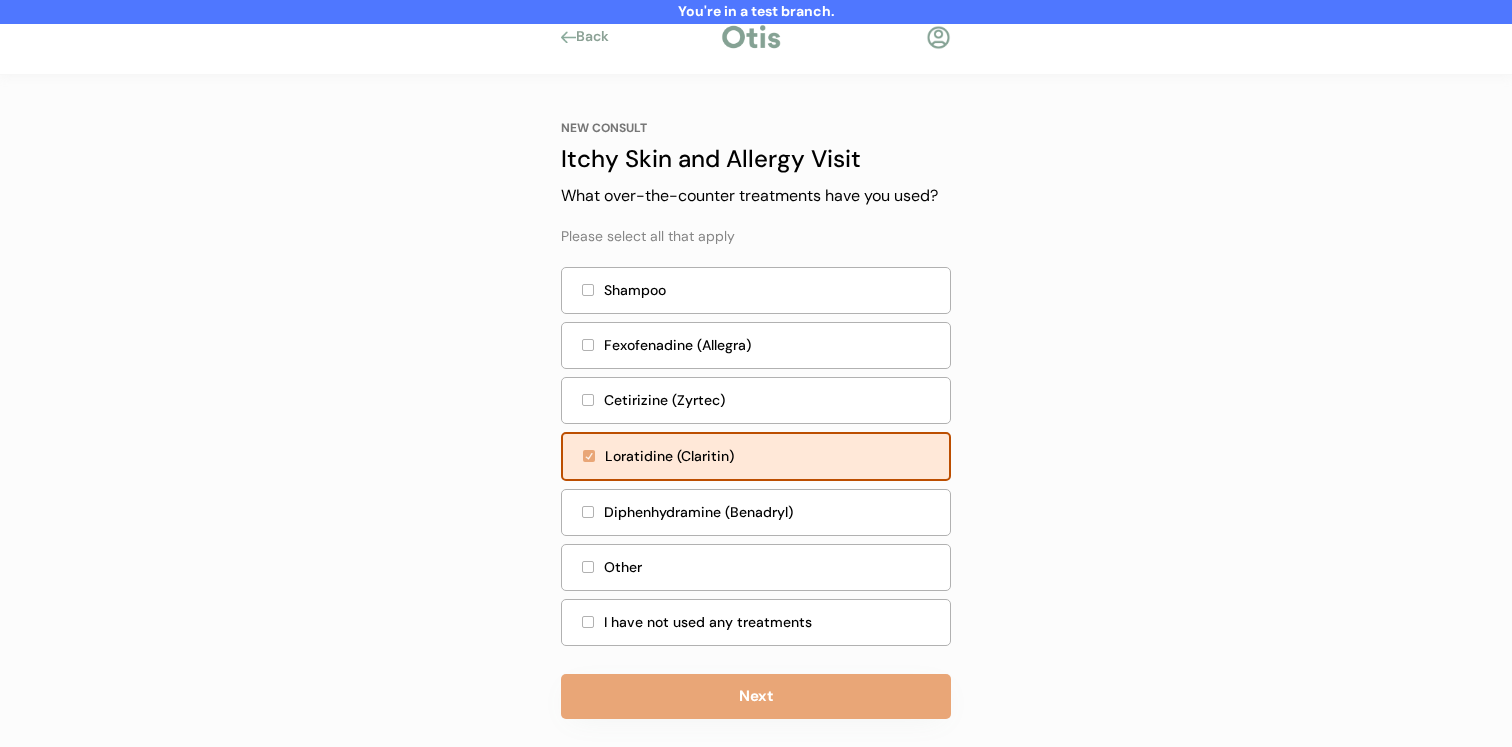 click on "Loratidine (Claritin)" at bounding box center (771, 456) 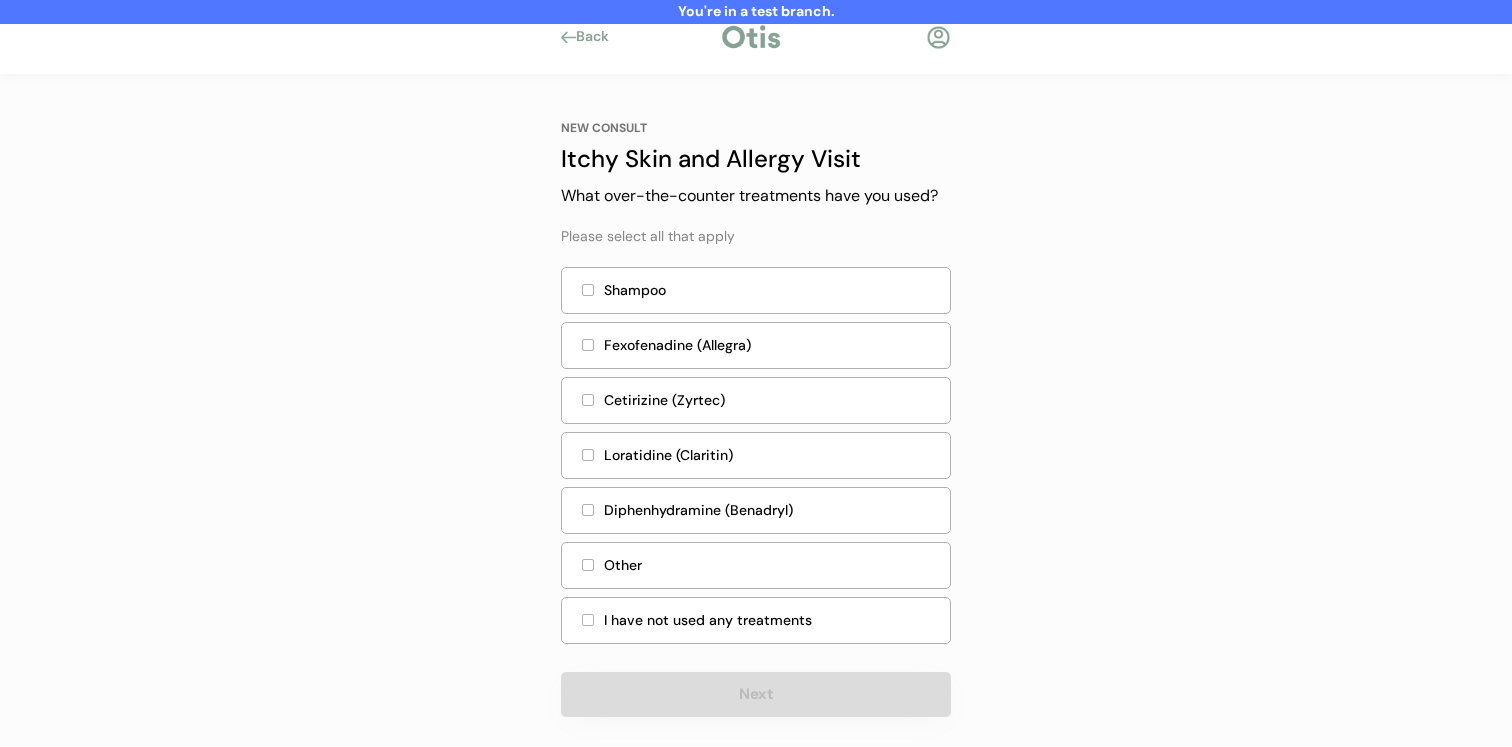 click on "I have not used any treatments" at bounding box center [771, 620] 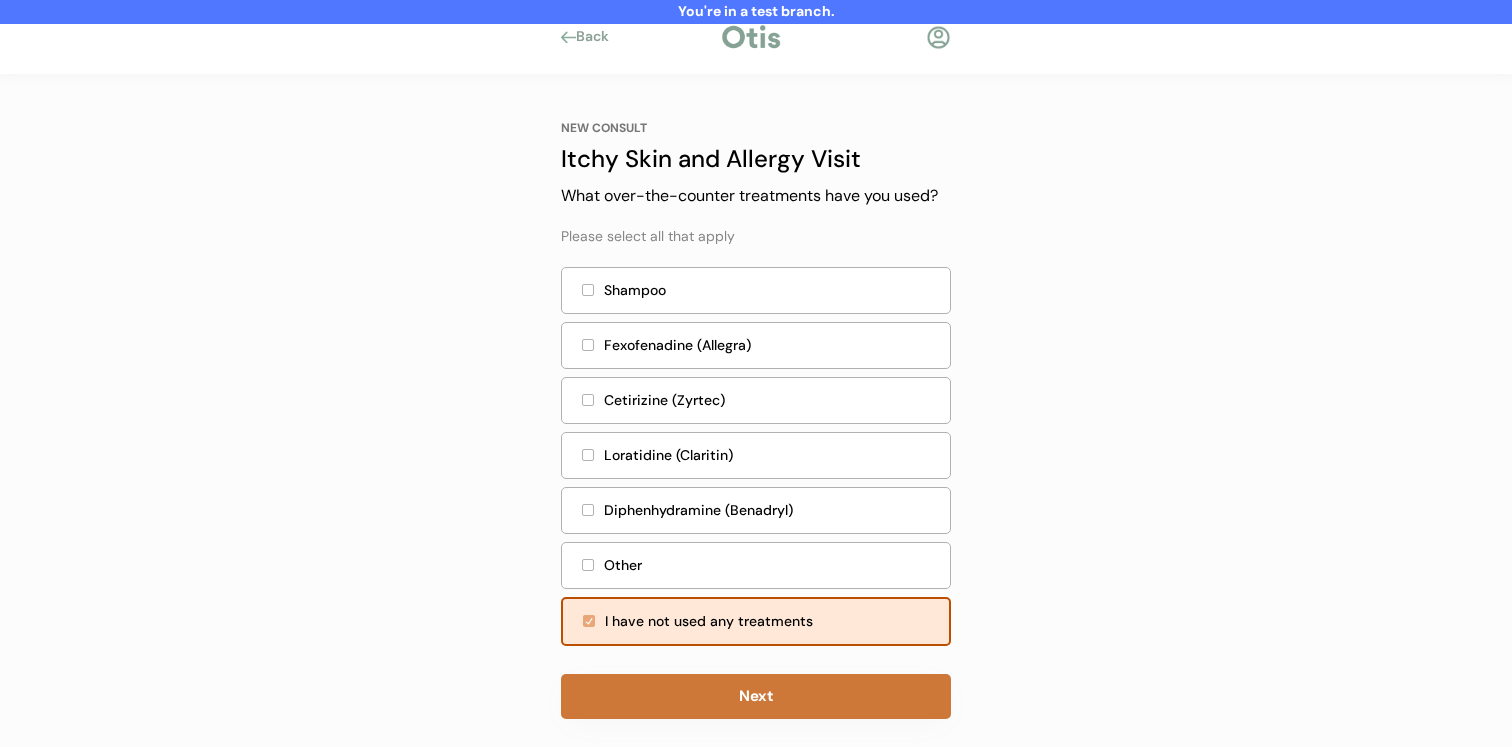 click on "Next" at bounding box center [756, 696] 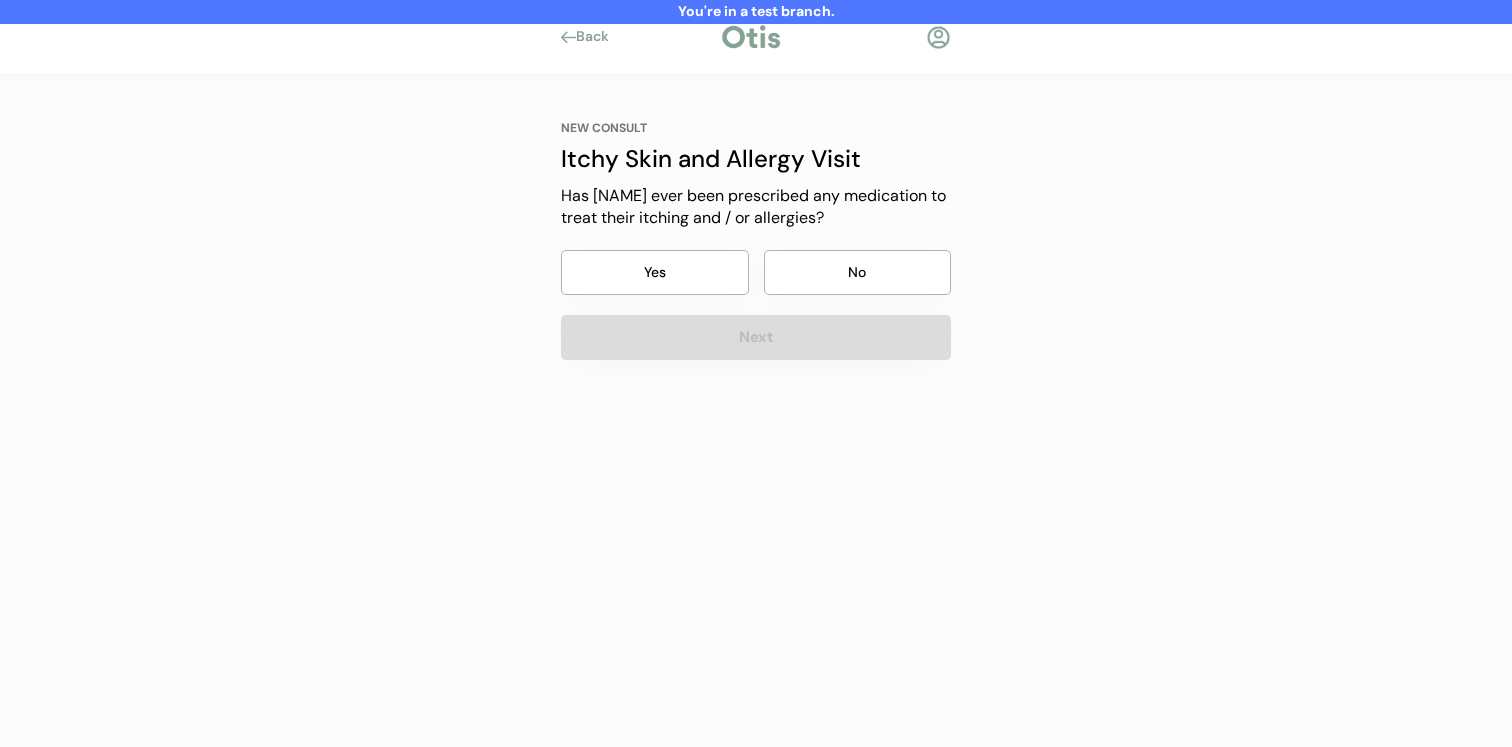 click on "Back" at bounding box center [598, 37] 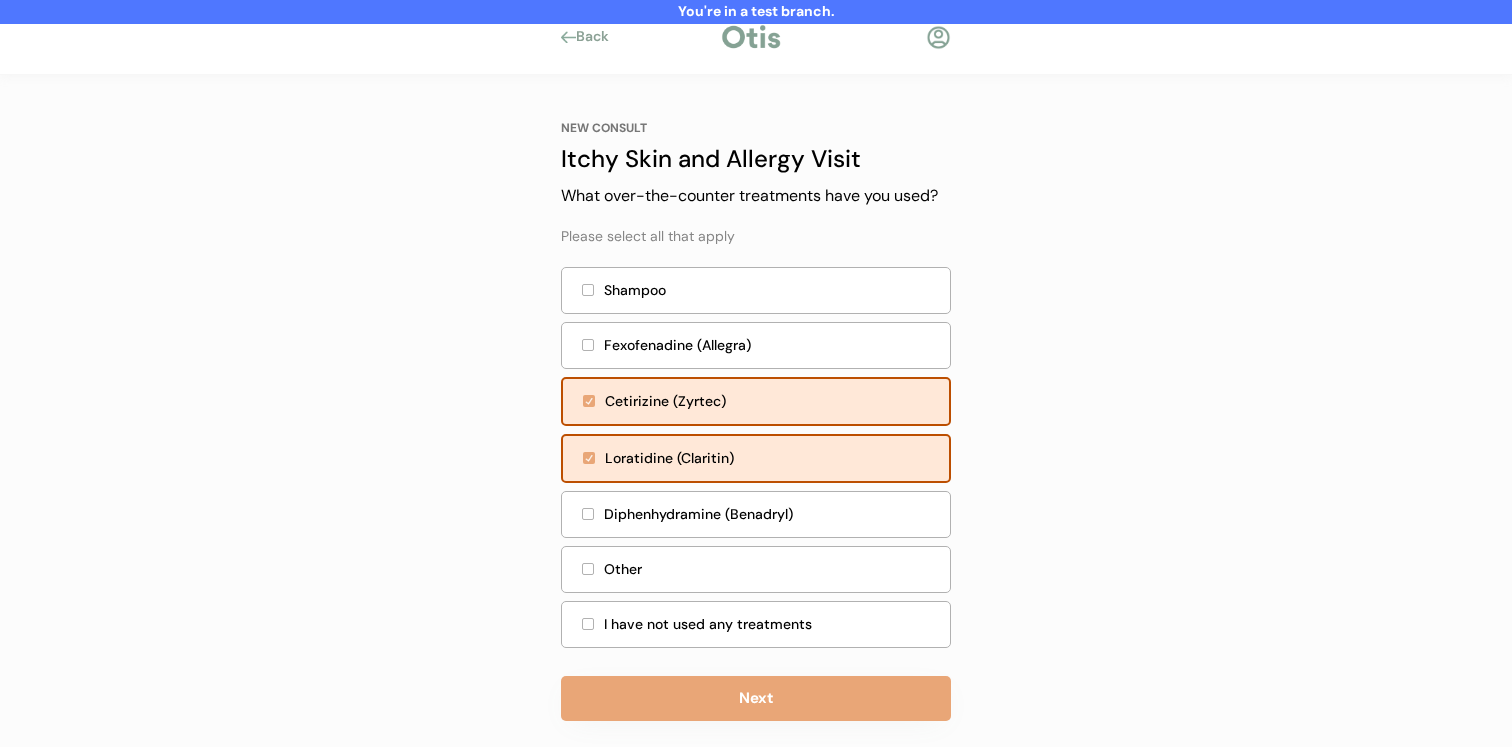 click on "Diphenhydramine (Benadryl)" at bounding box center [756, 514] 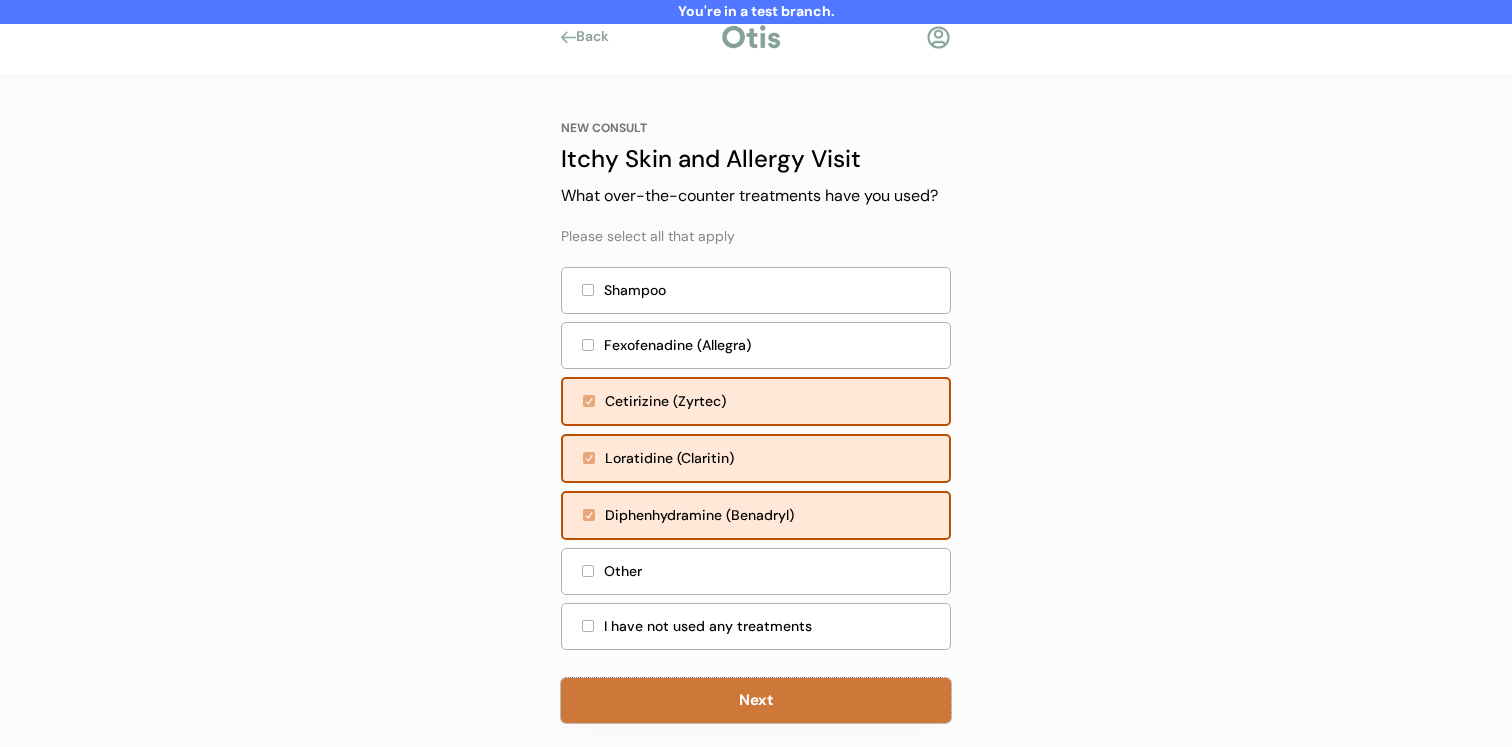 click on "Next" at bounding box center (756, 700) 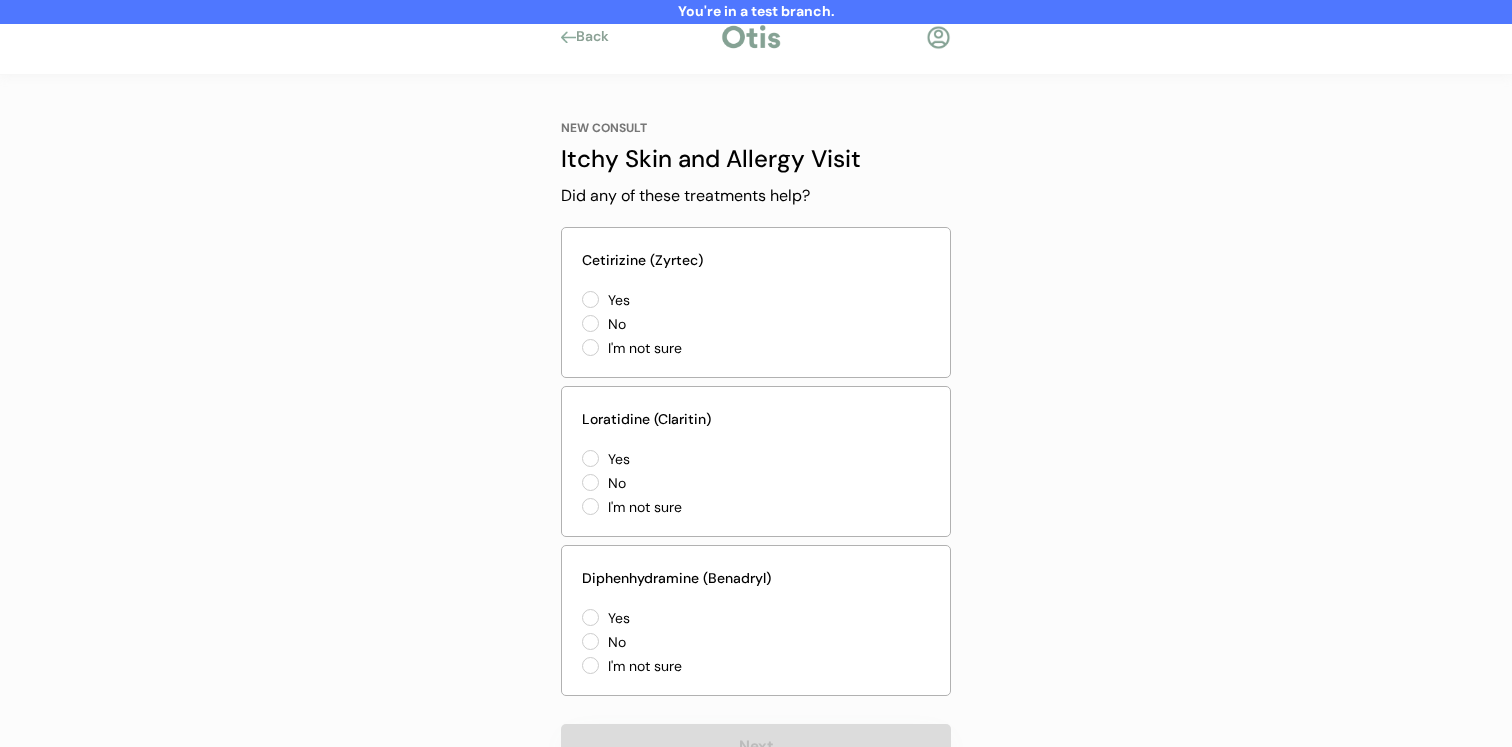 scroll, scrollTop: 70, scrollLeft: 0, axis: vertical 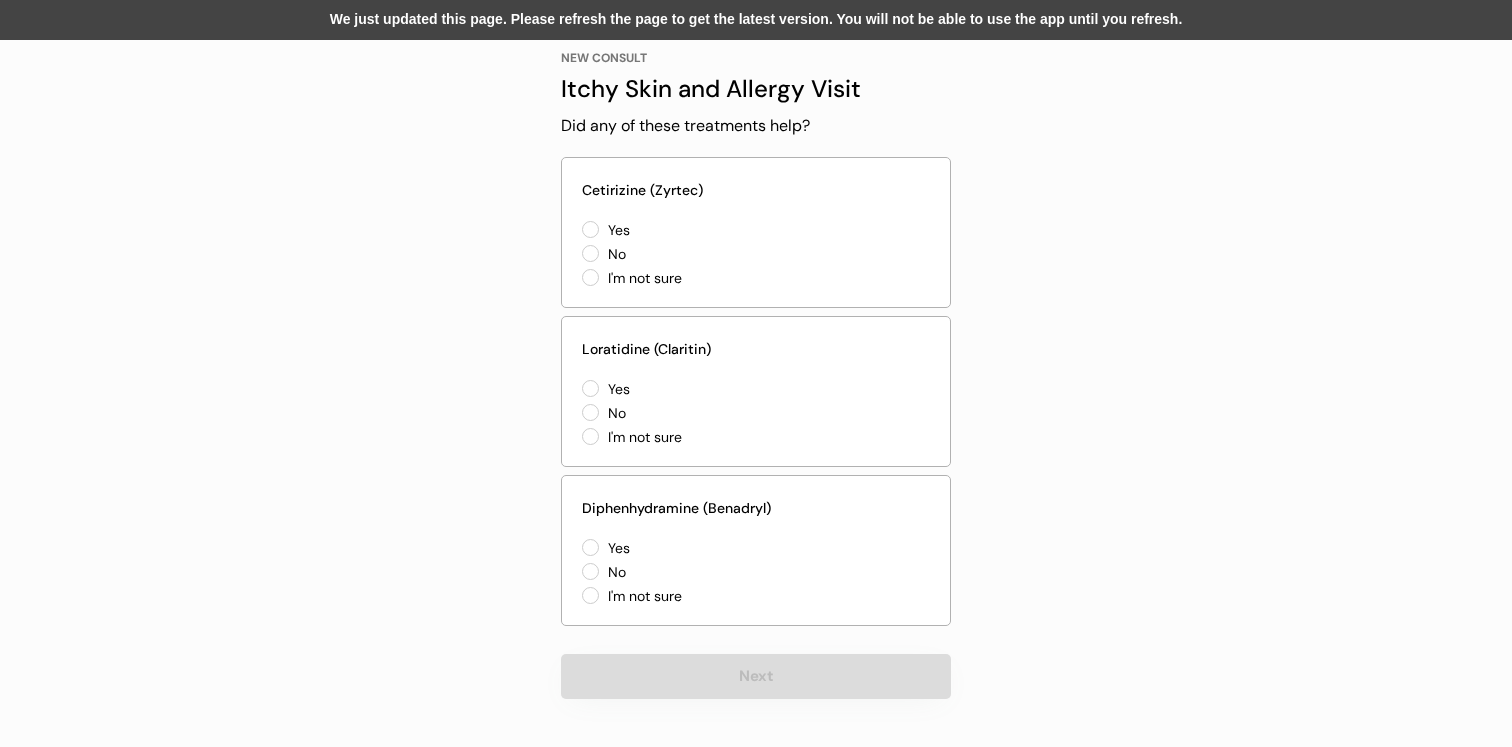 click on "No" at bounding box center (692, 413) 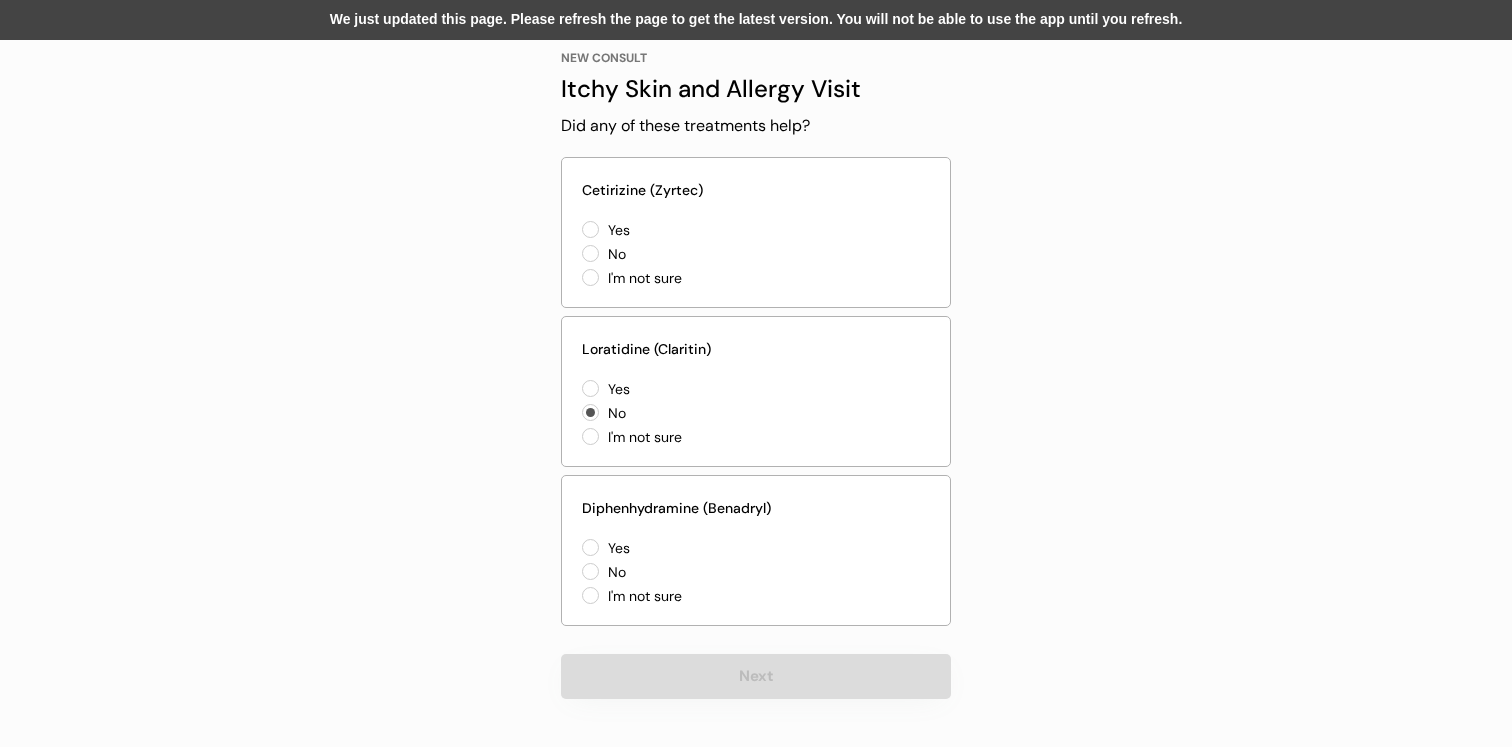 click on "Yes No I'm not sure" at bounding box center (682, 575) 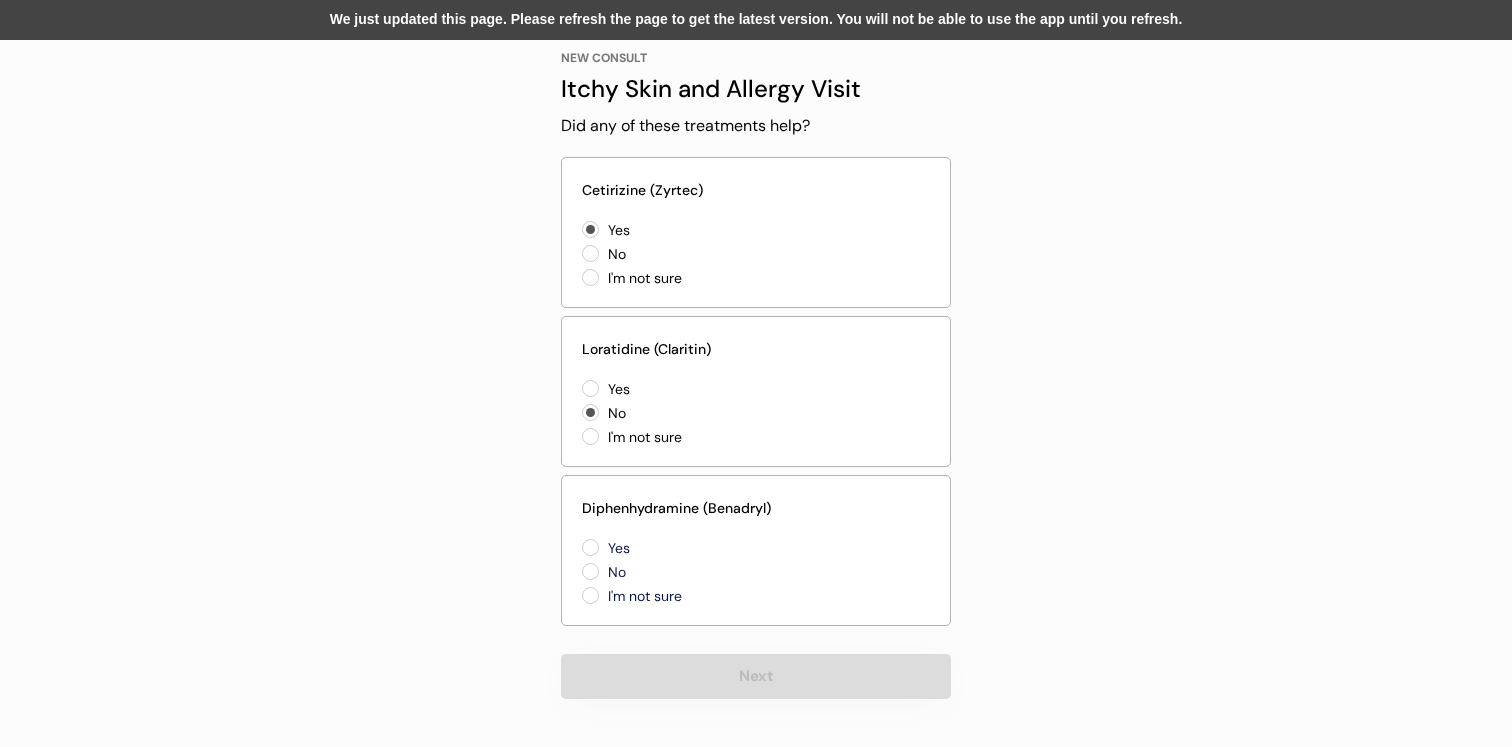 click on "I'm not sure" at bounding box center (692, 596) 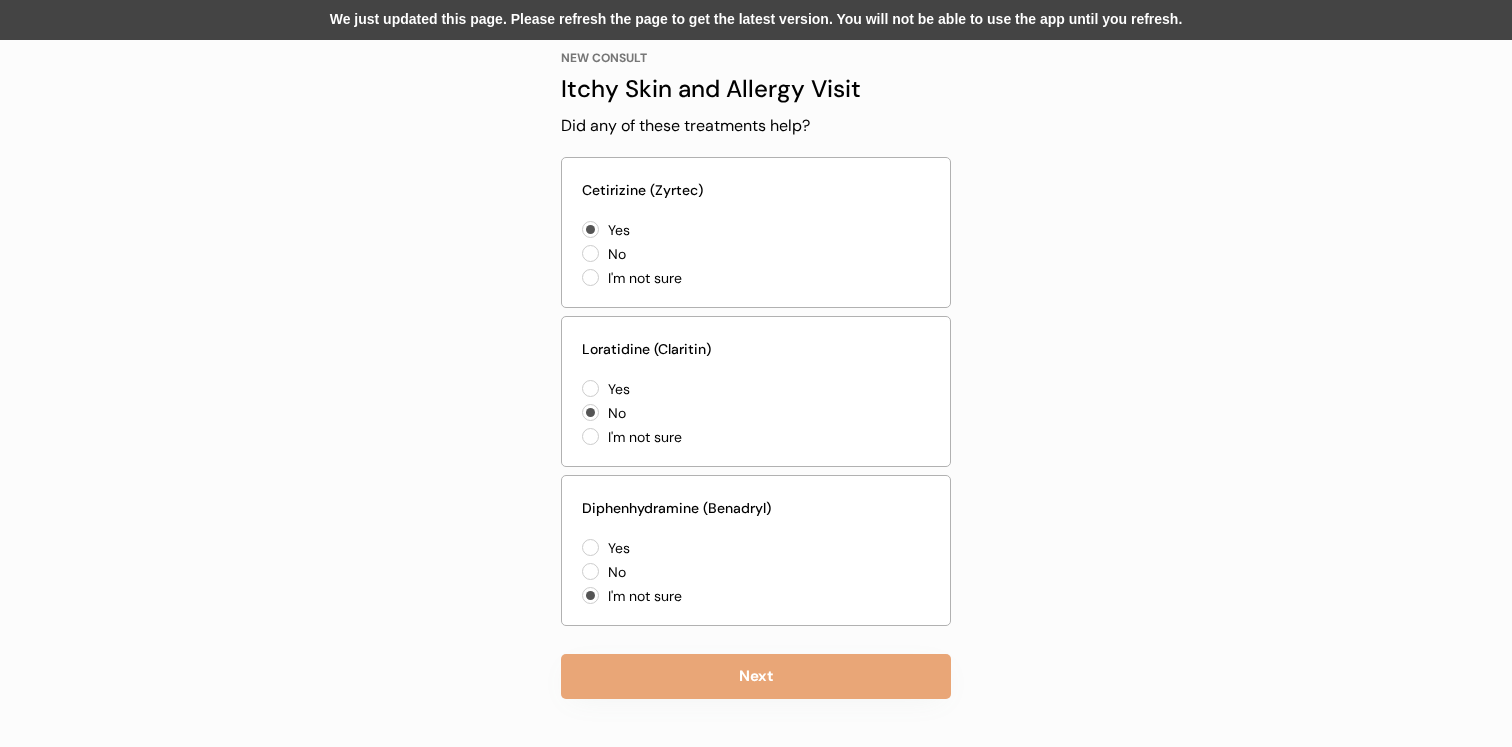 click on "We just updated this page.  Please refresh the page to get the latest version. You will not be able to use the app until you refresh." at bounding box center (756, 20) 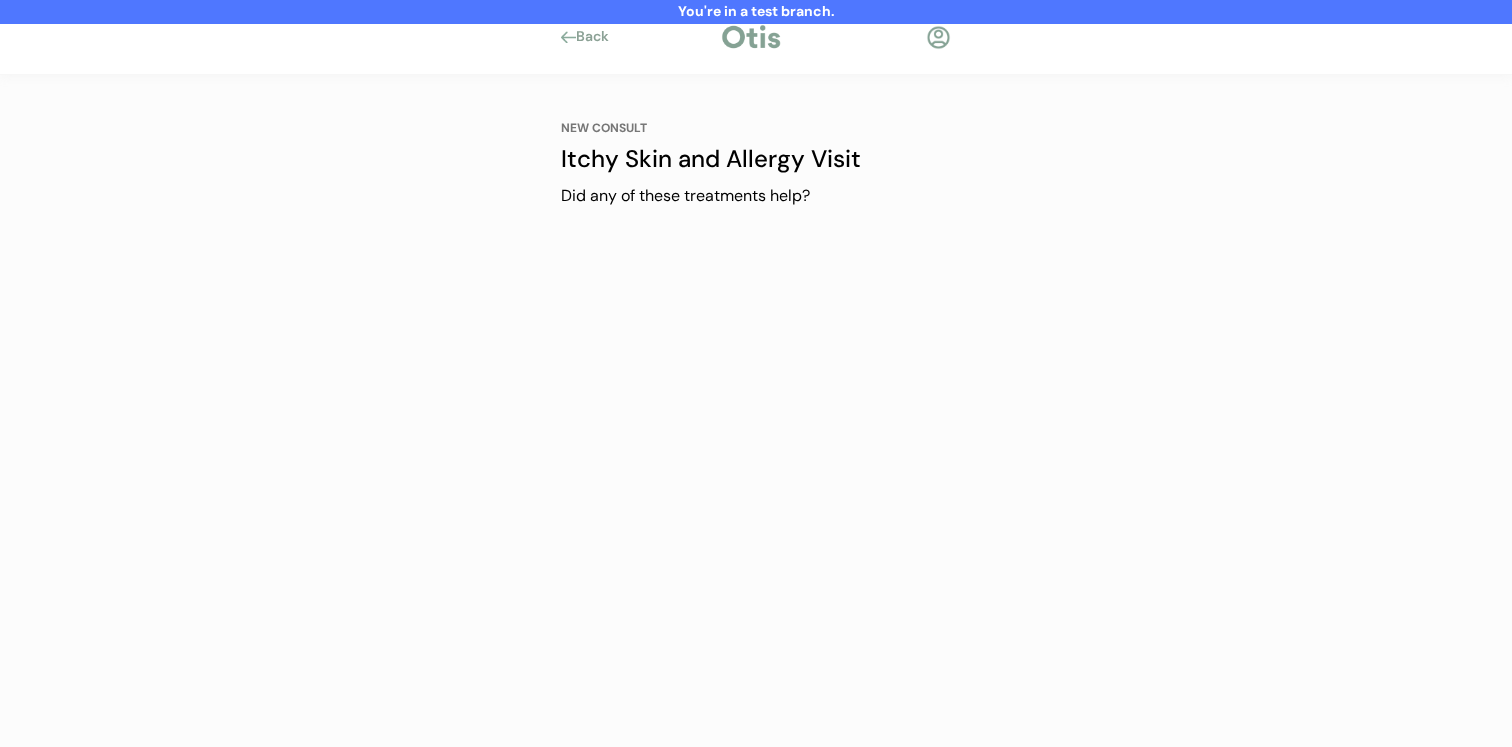 scroll, scrollTop: 0, scrollLeft: 0, axis: both 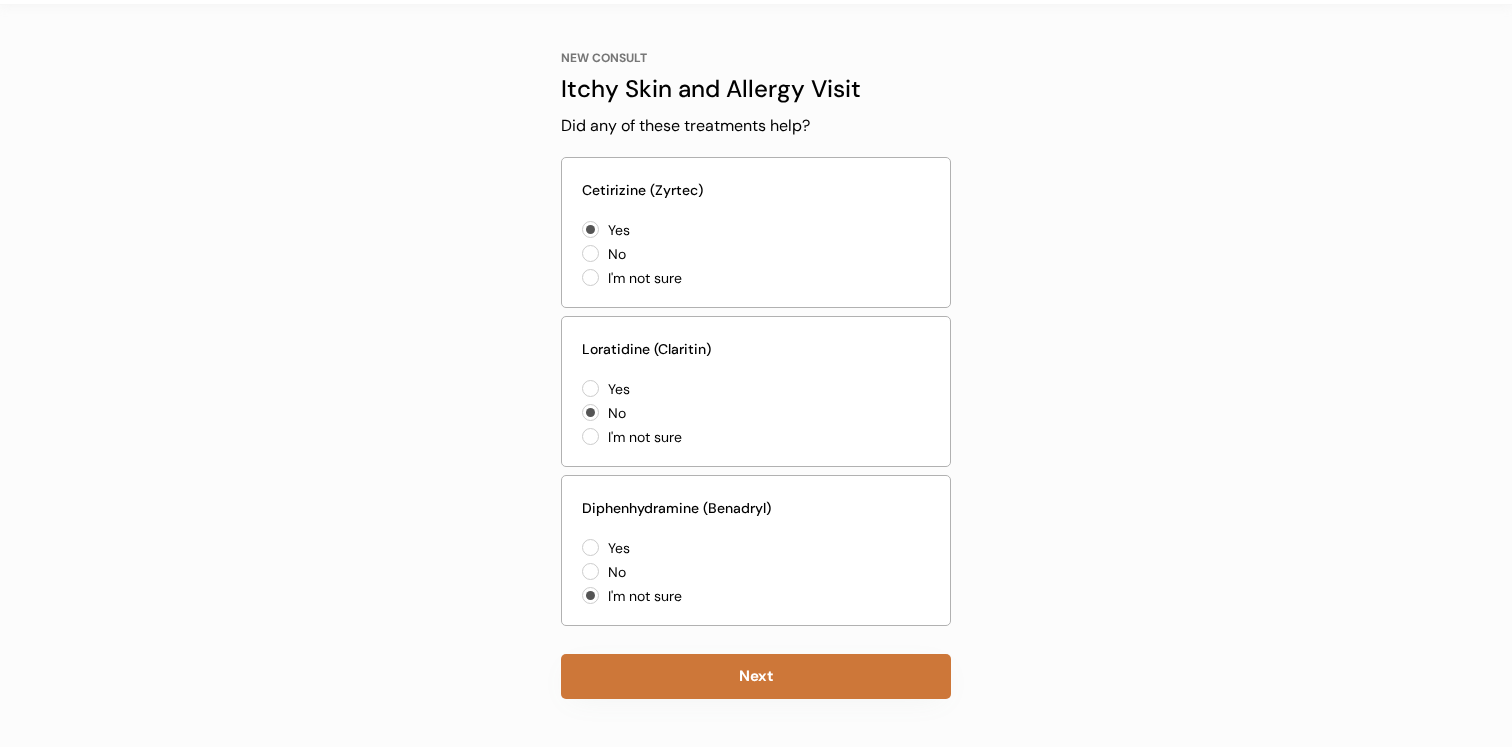 click on "Next" at bounding box center [756, 676] 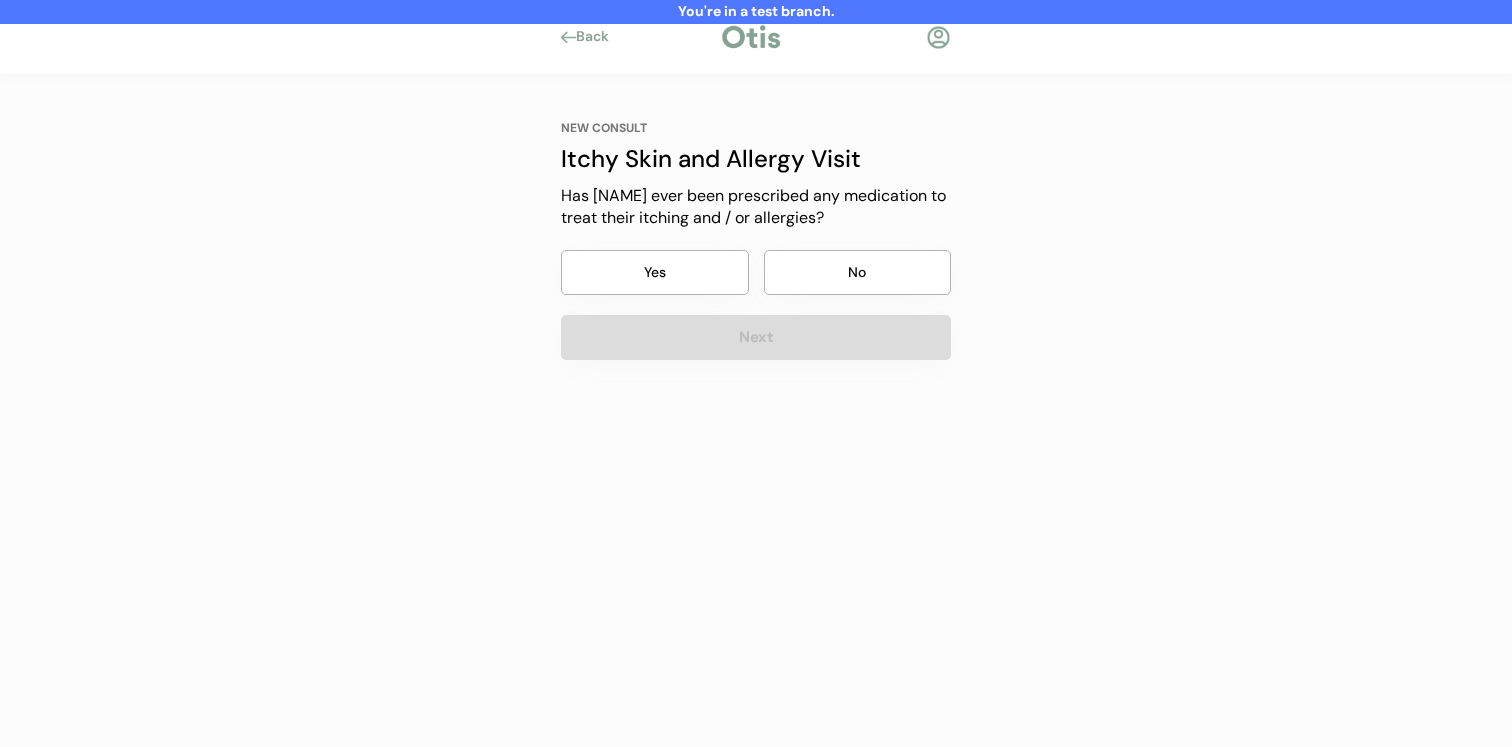 scroll, scrollTop: 0, scrollLeft: 0, axis: both 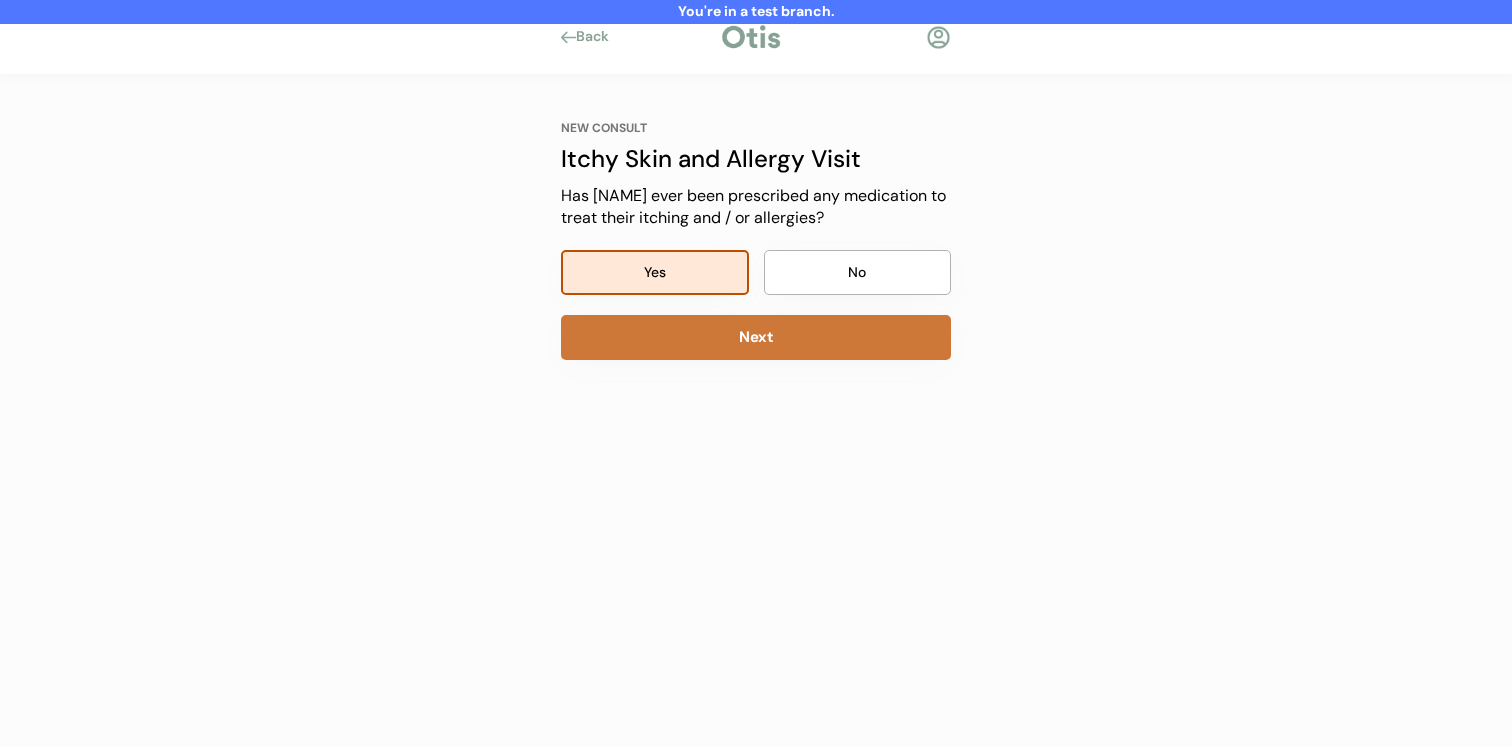 click on "NEW CONSULT Itchy Skin and Allergy Visit Did any of these treatments help? [MEDICATION] (Zyrtec) Yes No I'm not sure [MEDICATION] (Claritin) Yes No I'm not sure [MEDICATION] (Benadryl) Yes No I'm not sure Next NEW CONSULT Itchy Skin and Allergy Visit Has [NAME] ever been prescribed any medication to treat their itching and / or allergies? Yes No Next" at bounding box center [756, 325] 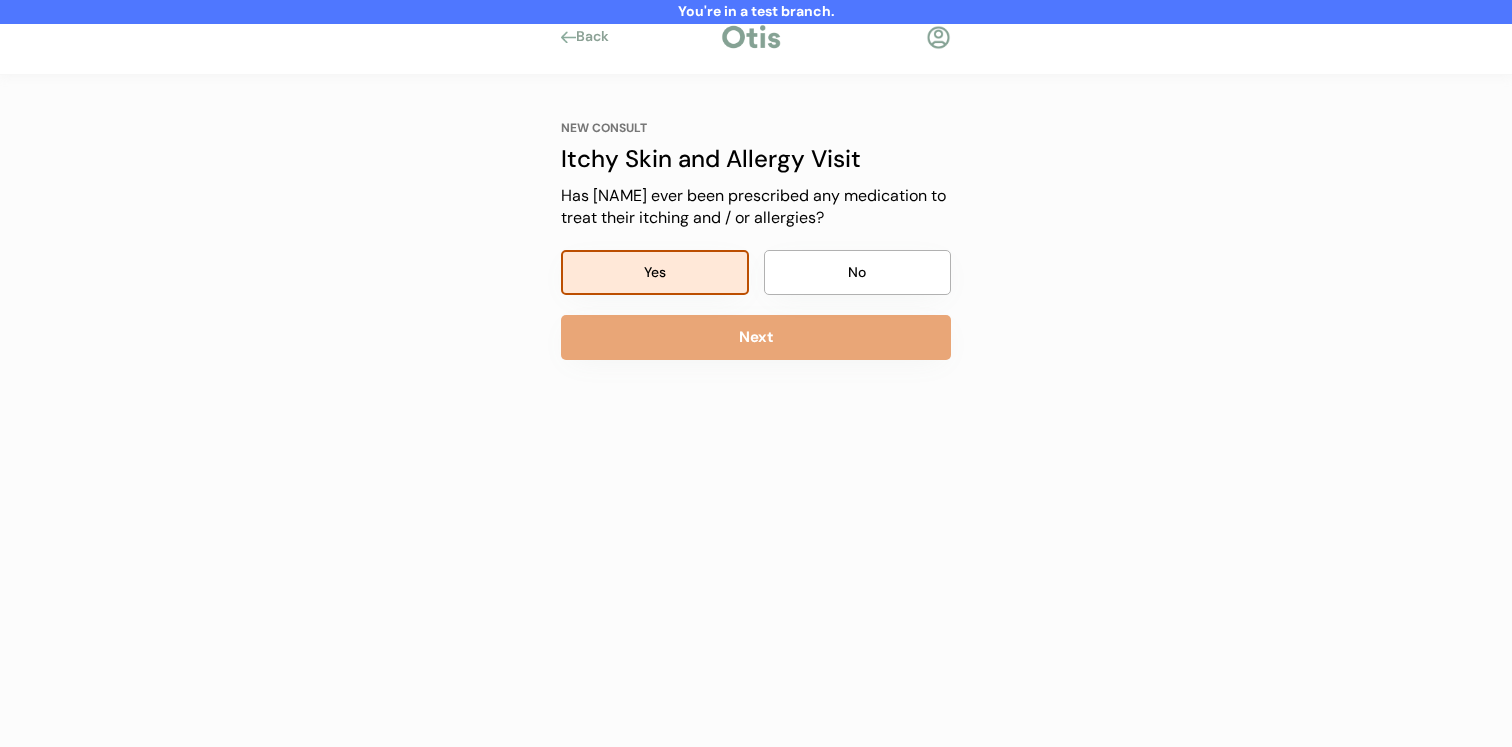click on "Next" at bounding box center [756, 337] 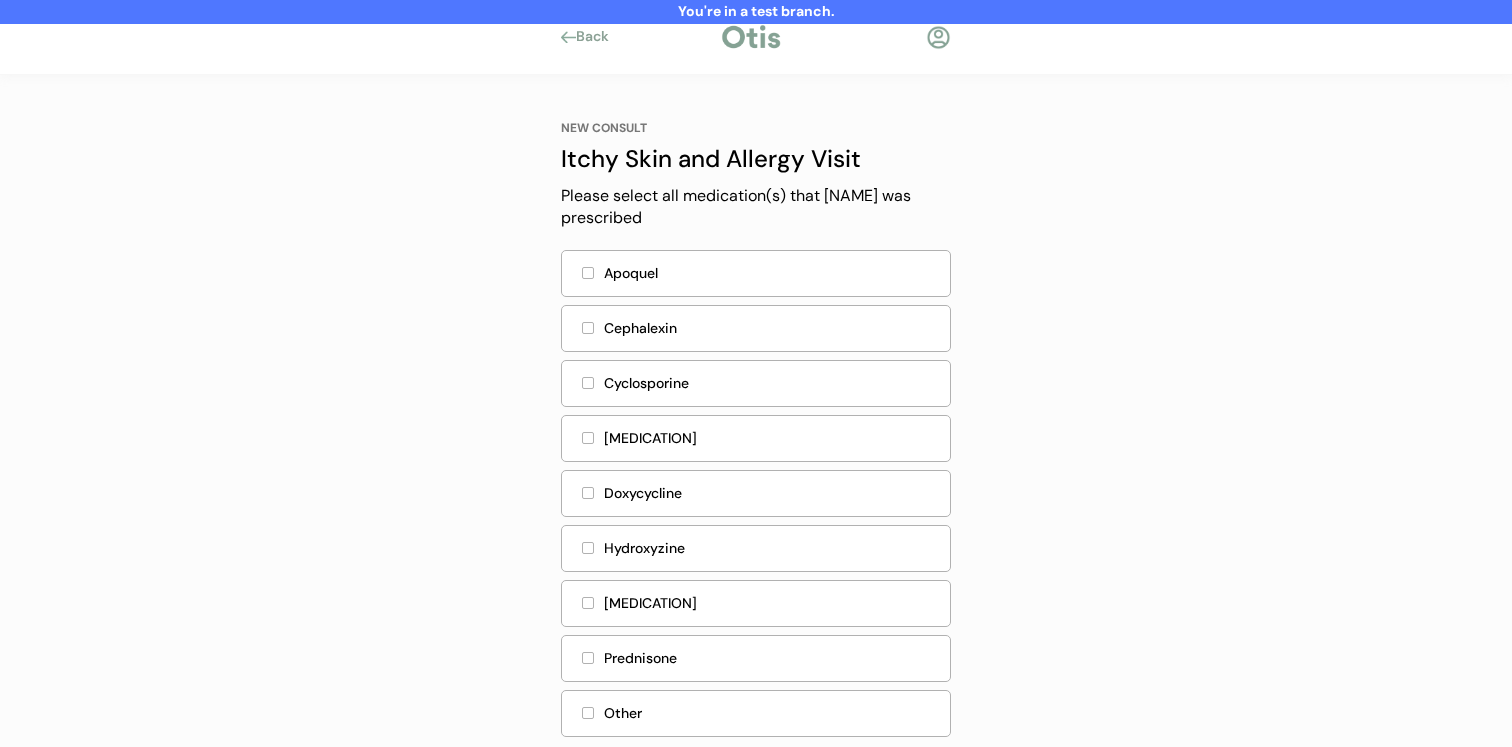click on "Cephalexin" at bounding box center [771, 328] 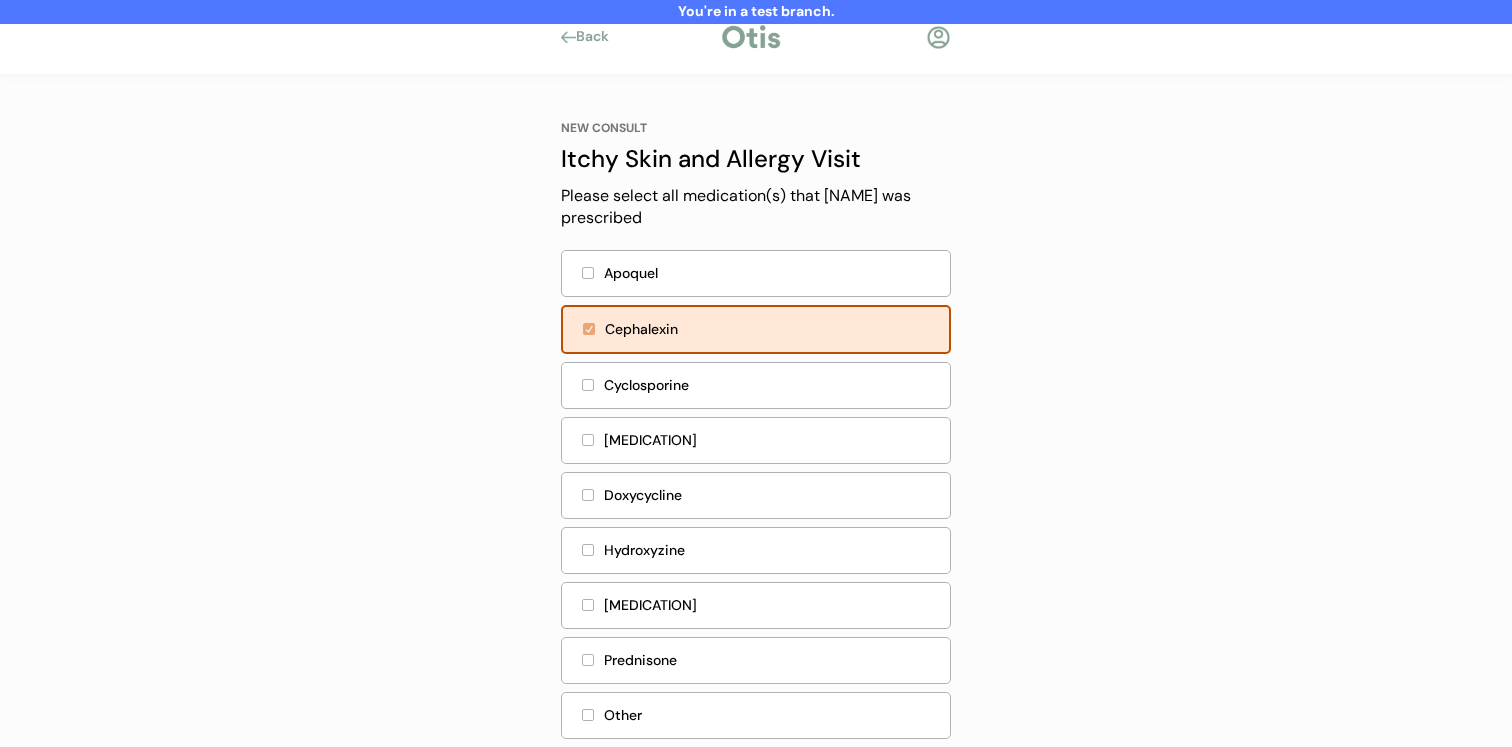 click on "Cyclosporine" at bounding box center [771, 385] 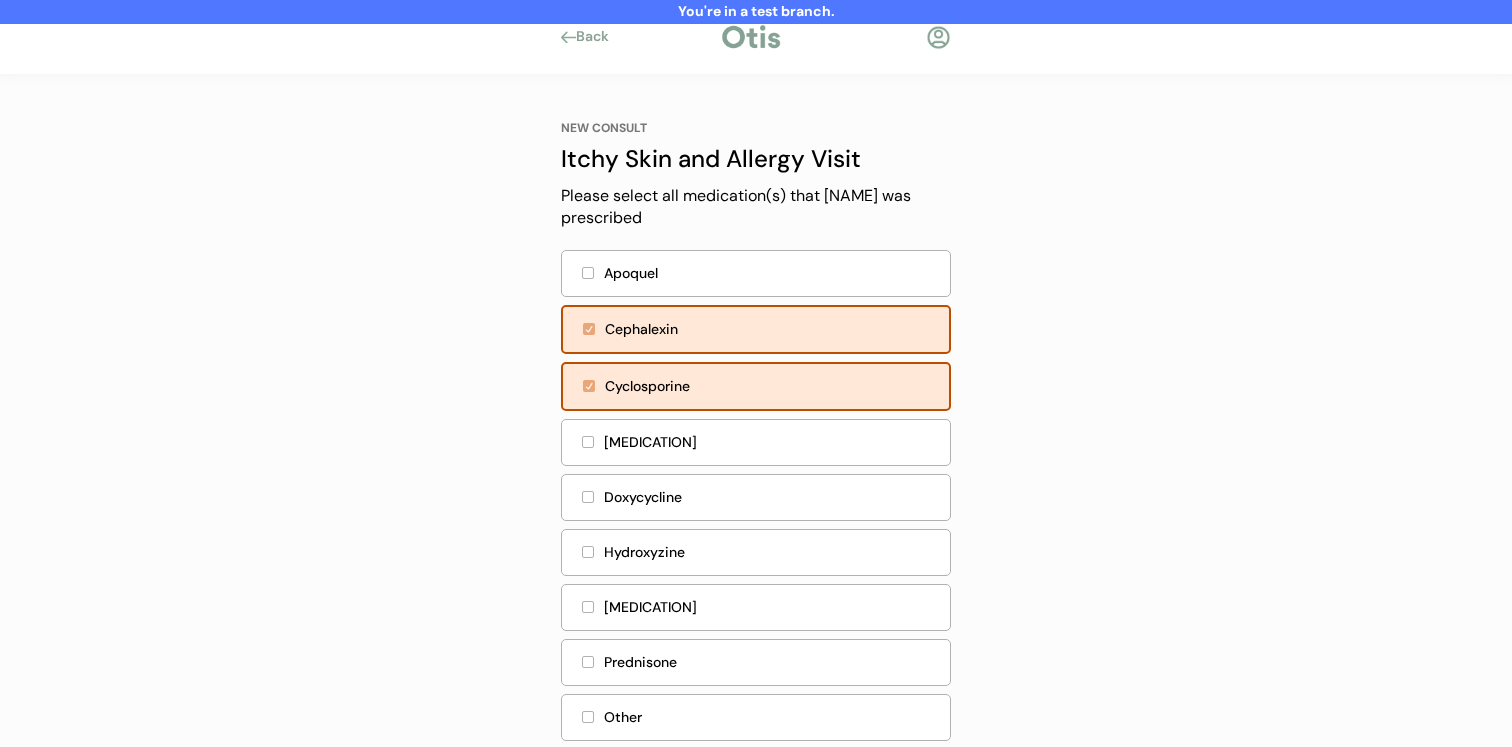 scroll, scrollTop: 114, scrollLeft: 0, axis: vertical 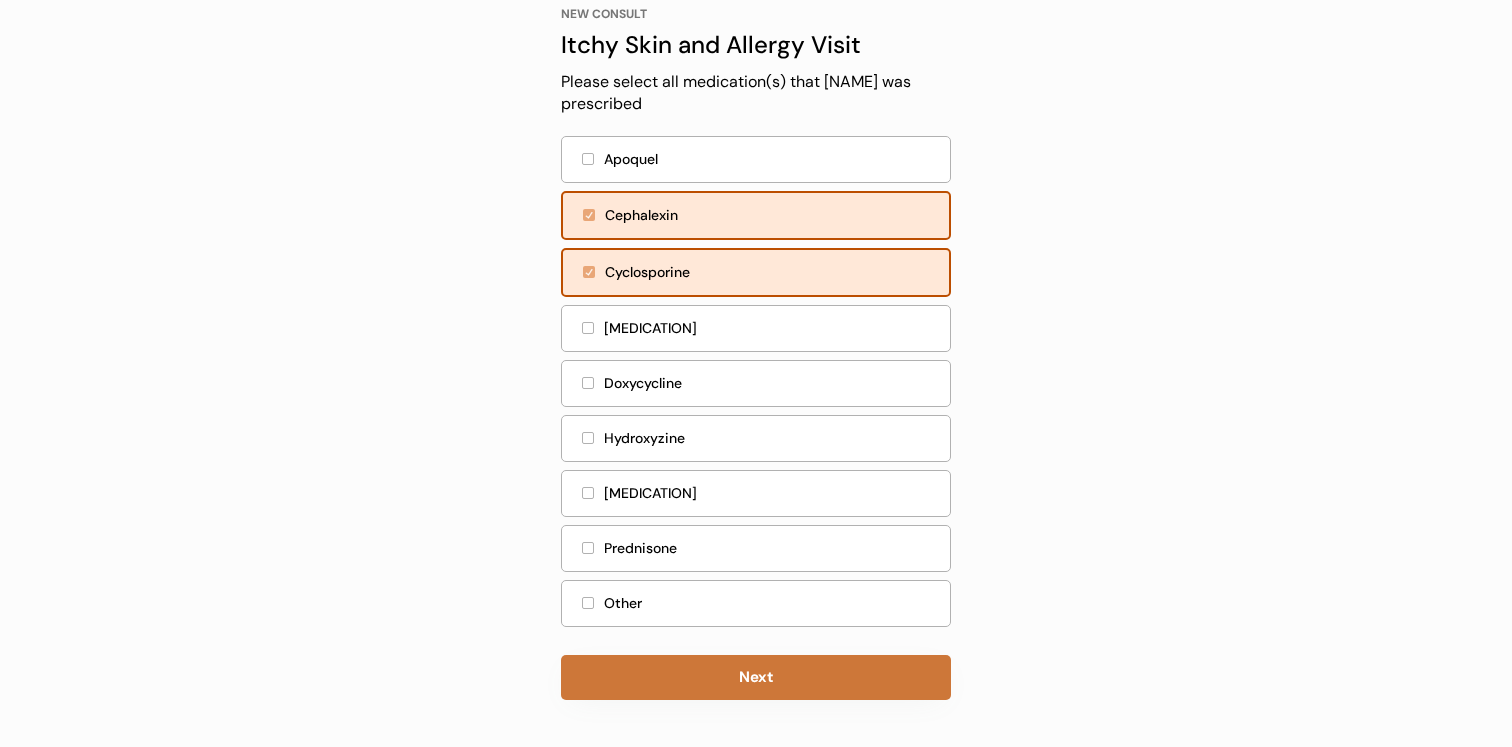 click on "Next" at bounding box center [756, 677] 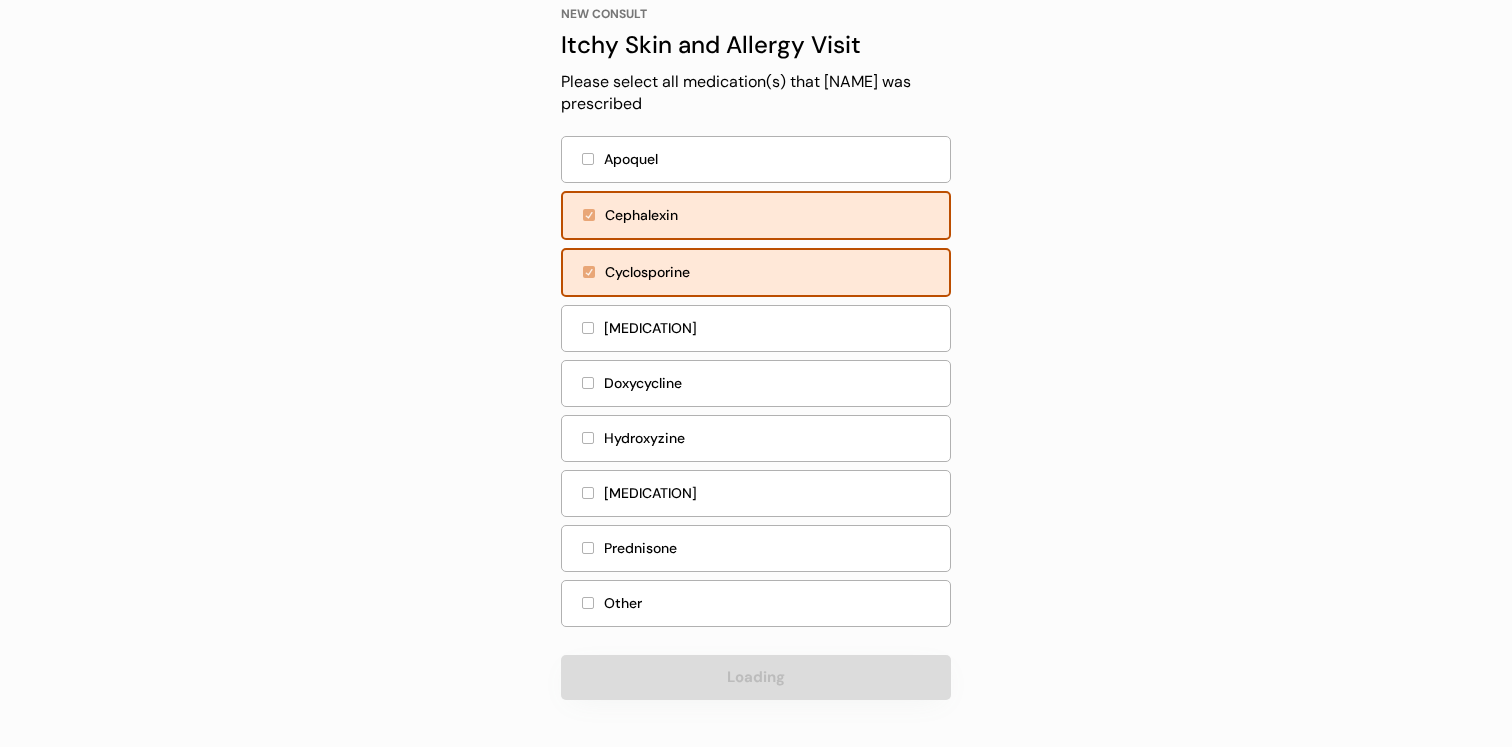 scroll, scrollTop: 0, scrollLeft: 0, axis: both 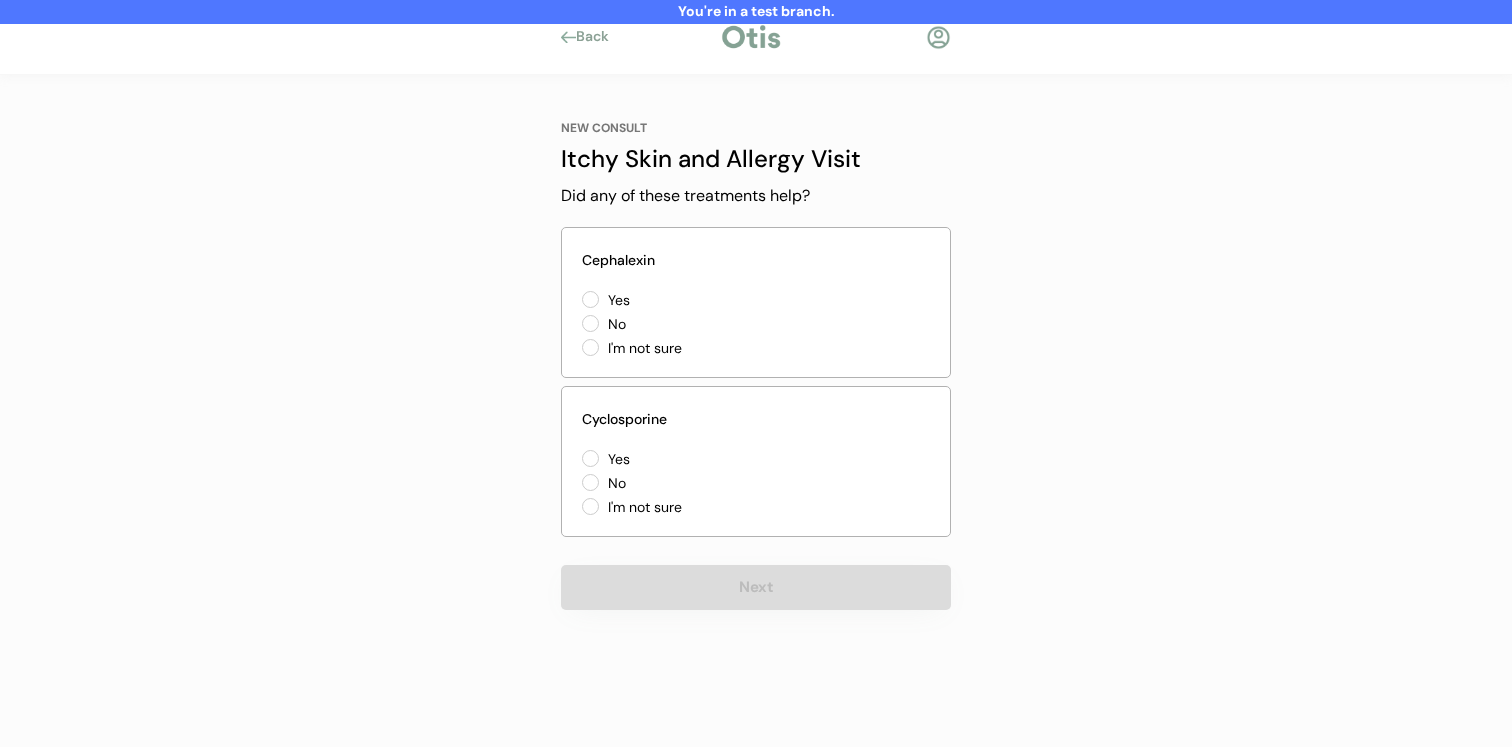 click on "[MEDICATION] Yes No I'm not sure" at bounding box center (756, 461) 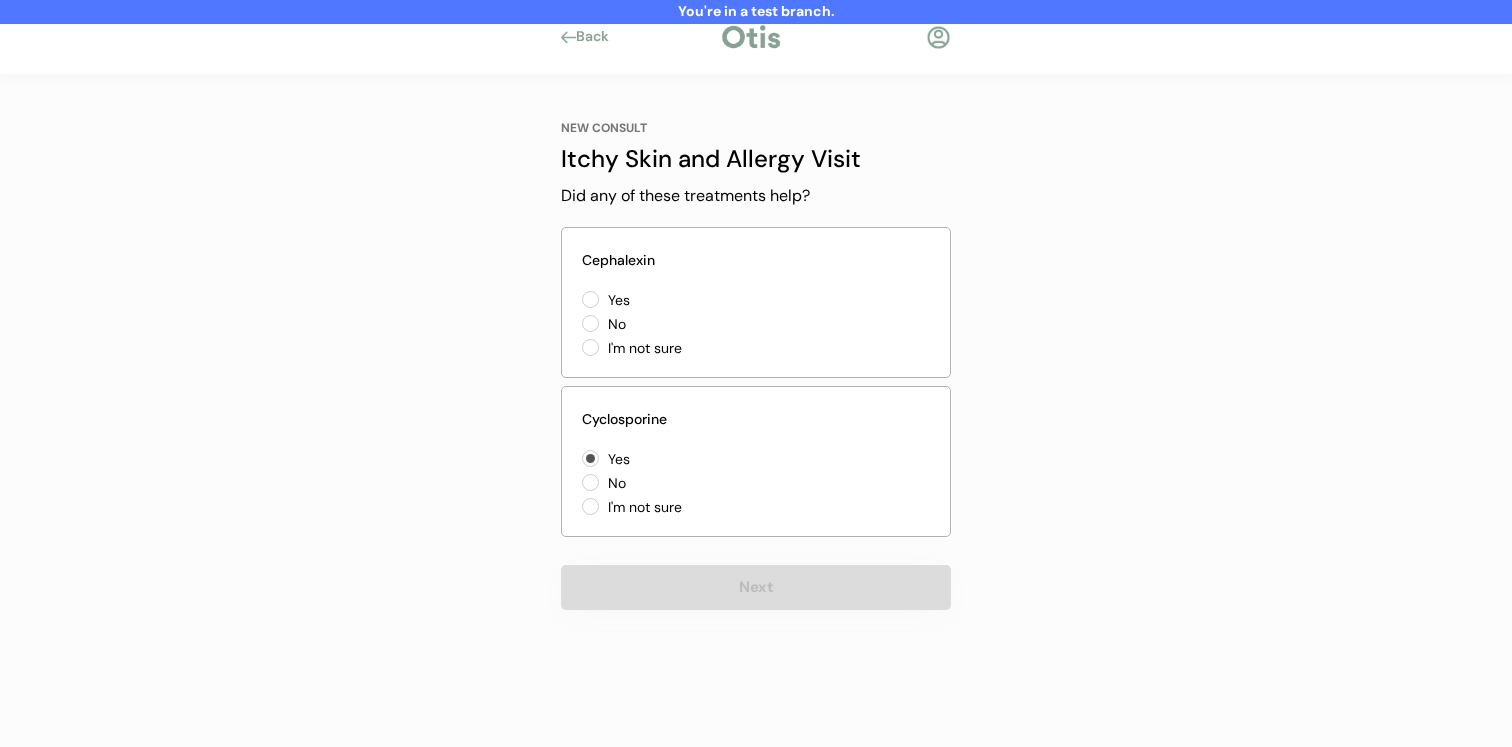 click on "I'm not sure" at bounding box center (692, 348) 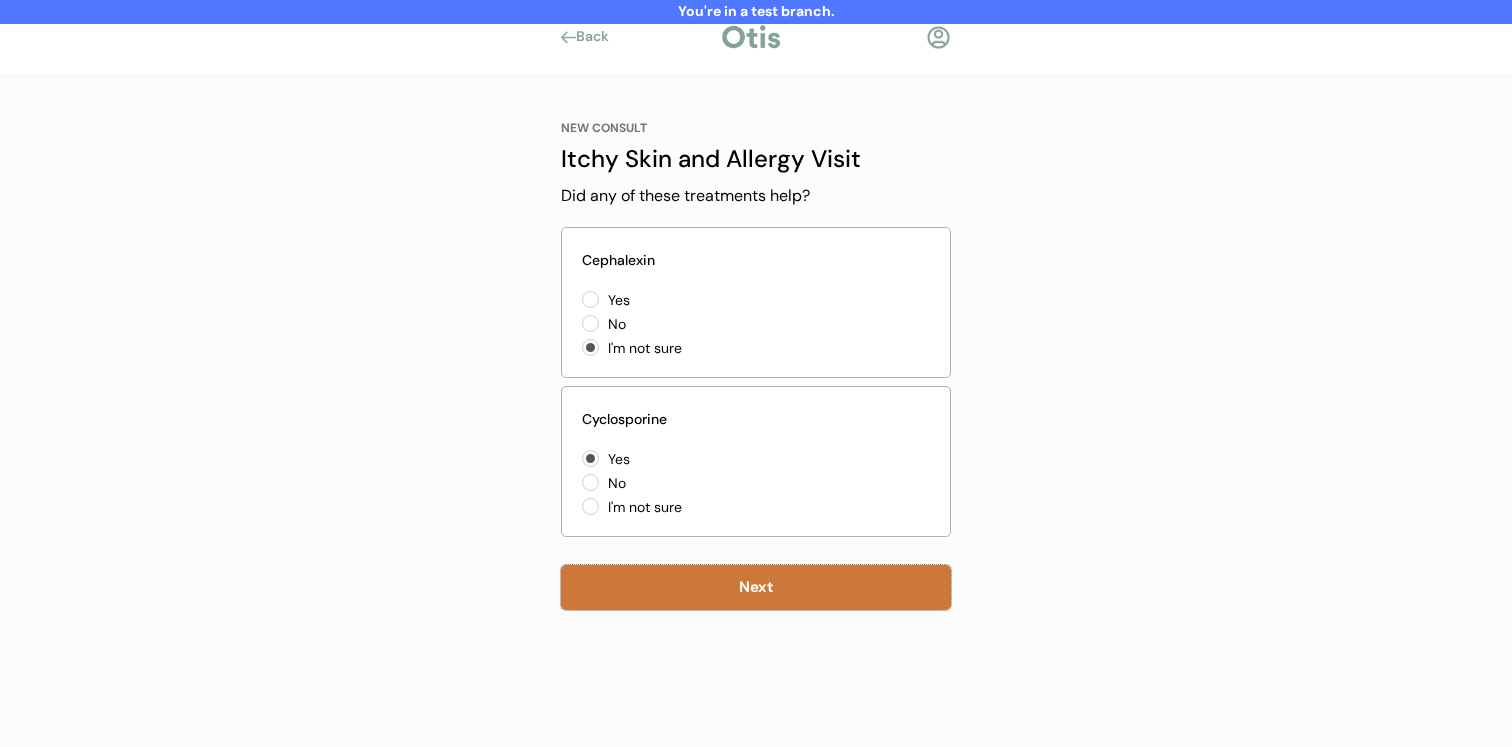 click on "Next" at bounding box center (756, 587) 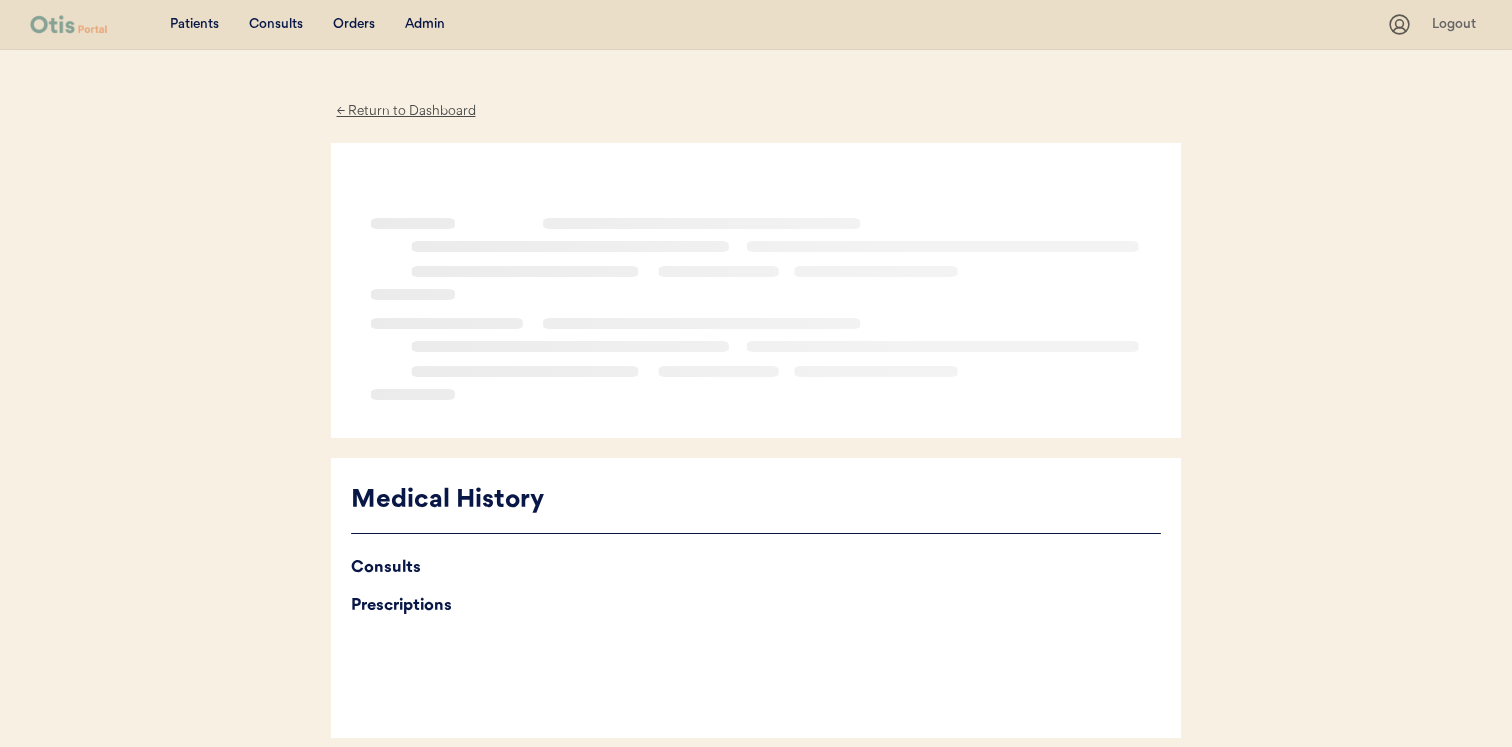 scroll, scrollTop: 0, scrollLeft: 0, axis: both 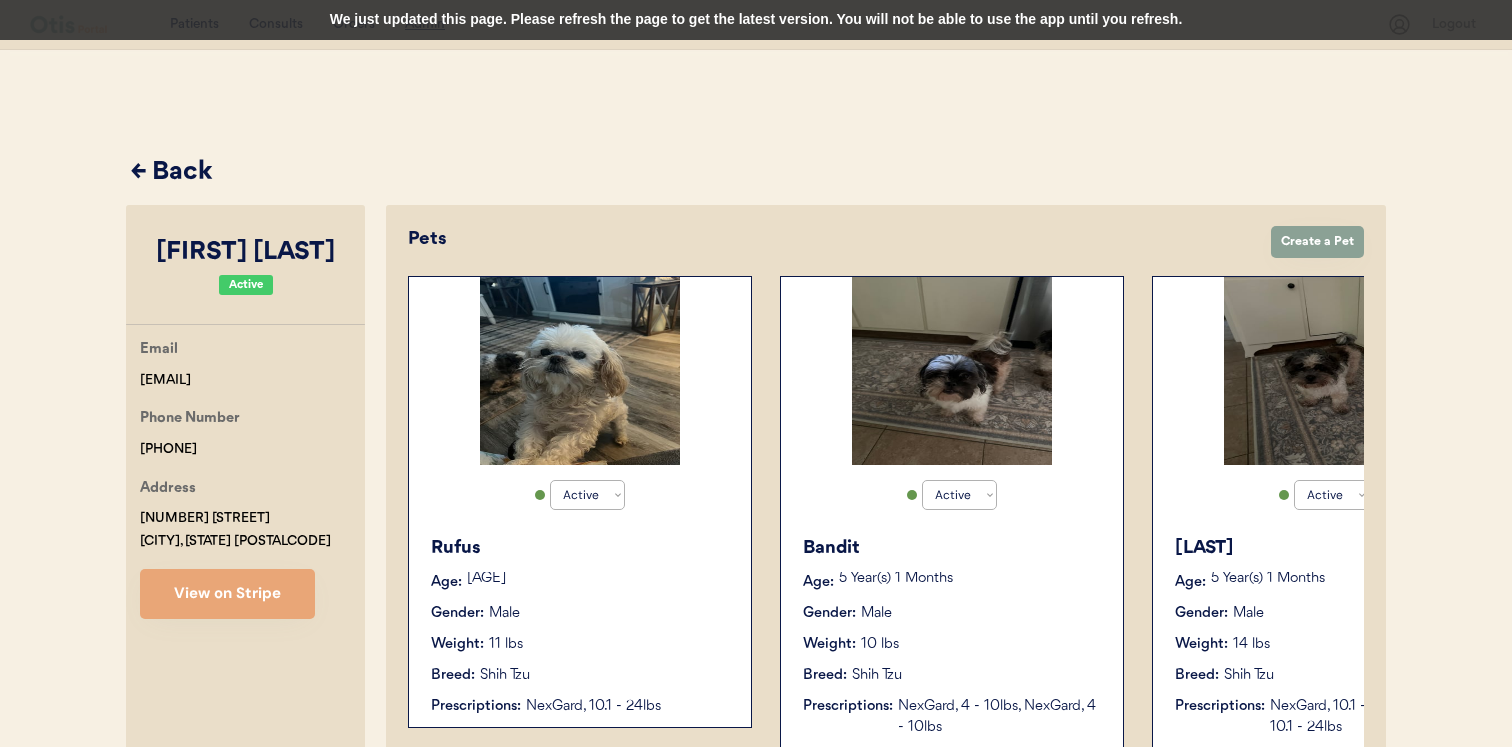 select on "true" 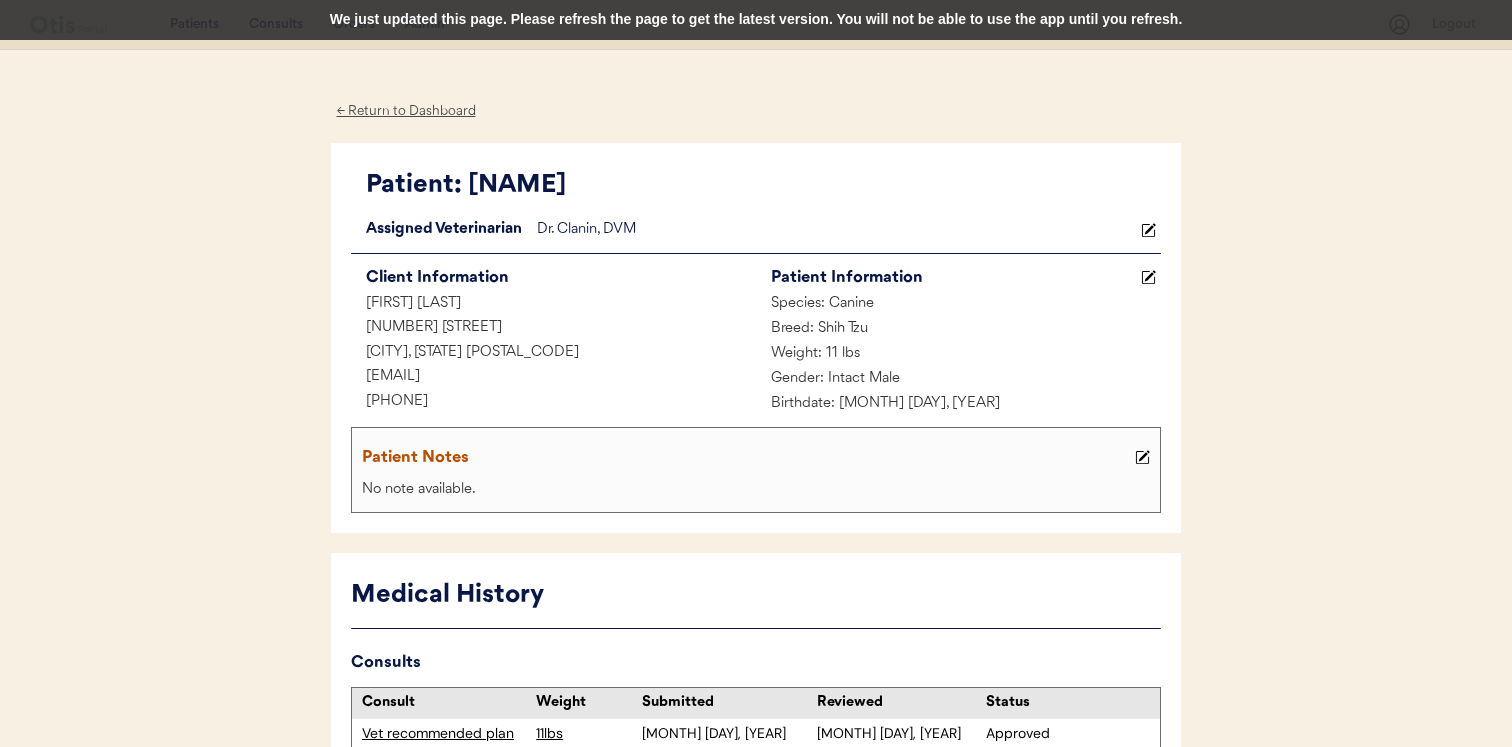 scroll, scrollTop: 0, scrollLeft: 0, axis: both 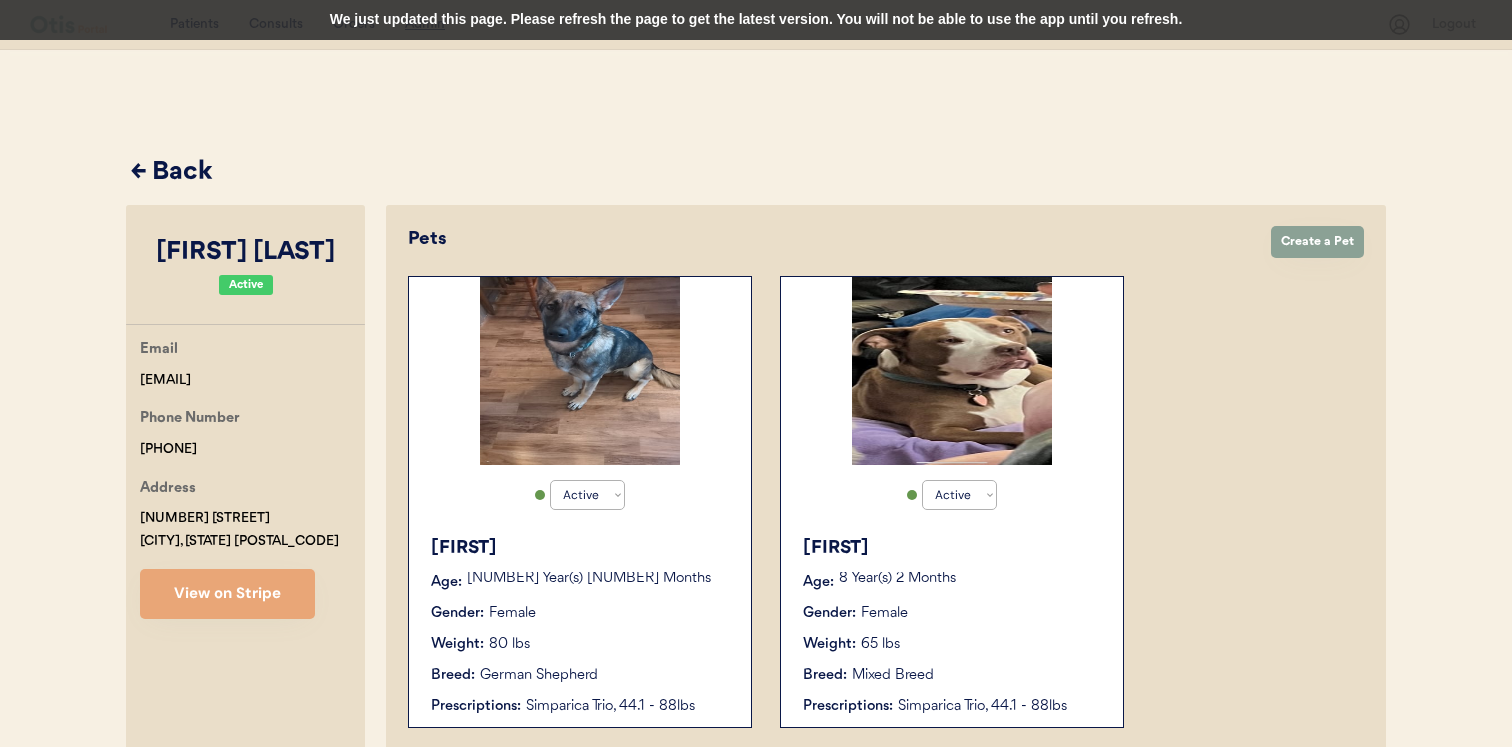 select on "true" 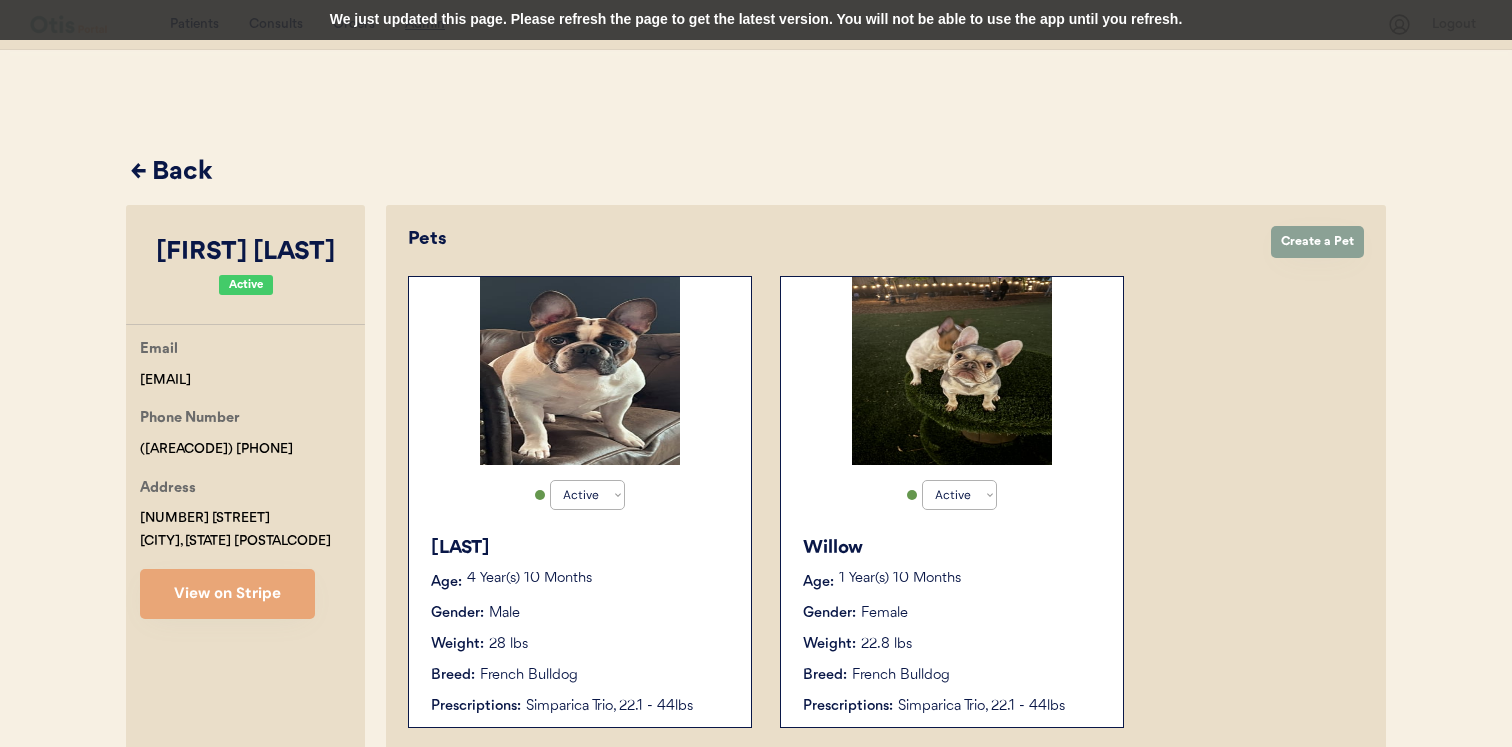 select on "true" 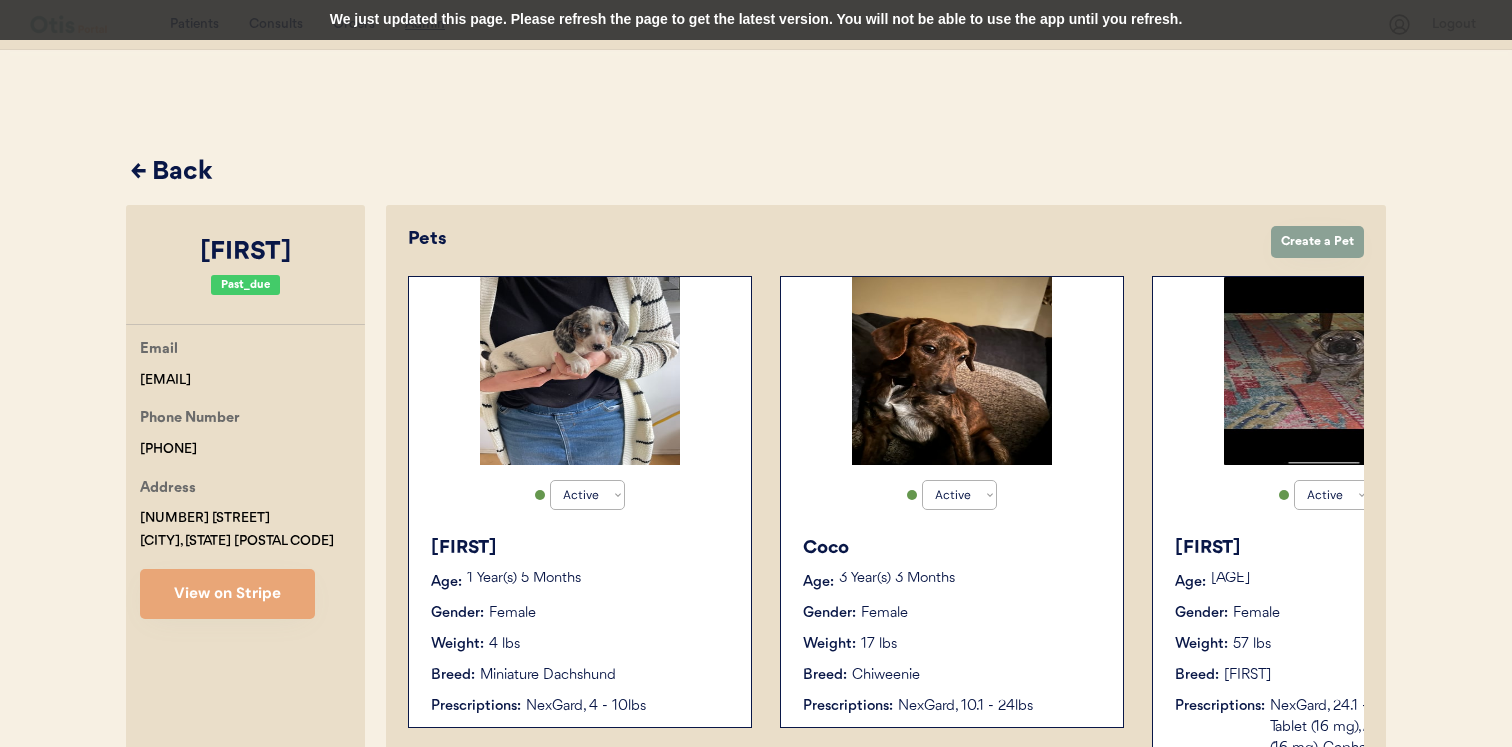 select on "true" 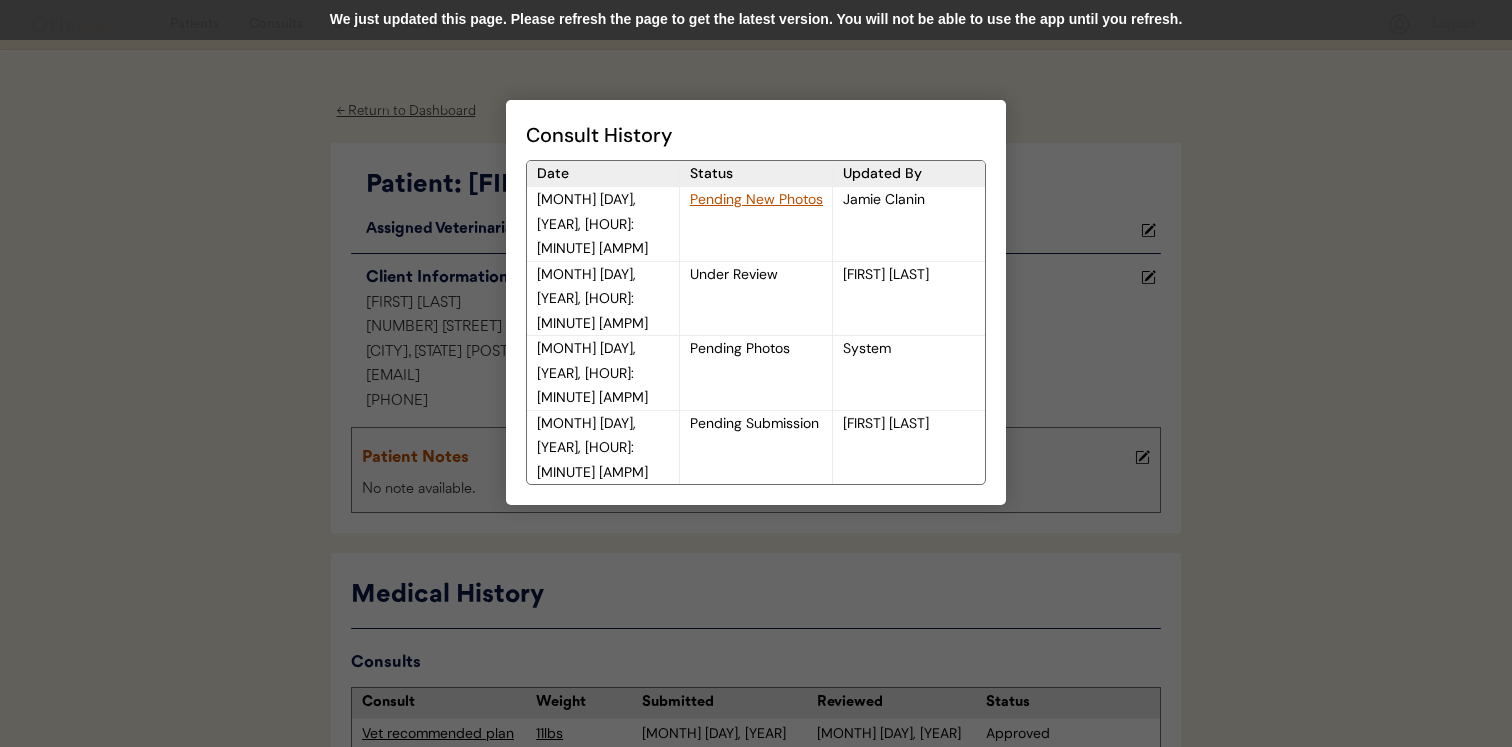 scroll, scrollTop: 595, scrollLeft: 0, axis: vertical 